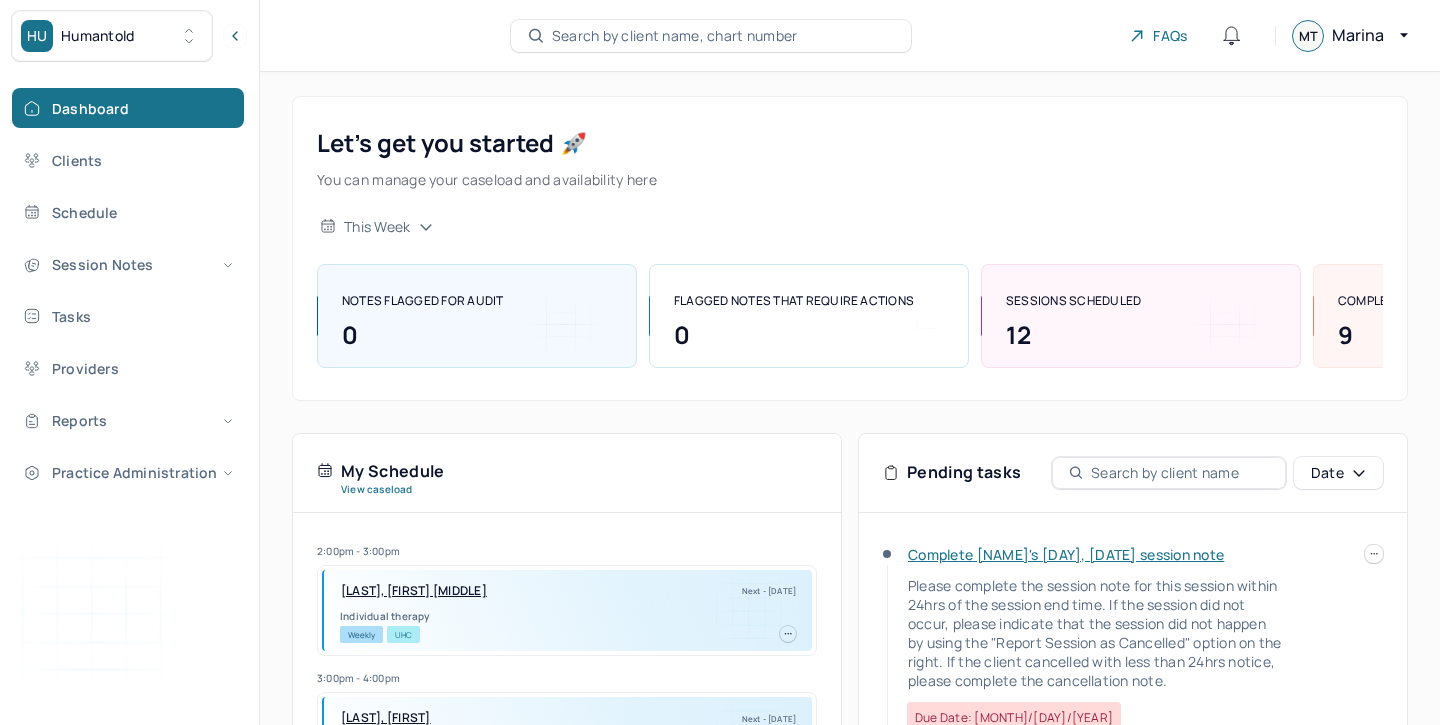 scroll, scrollTop: 440, scrollLeft: 0, axis: vertical 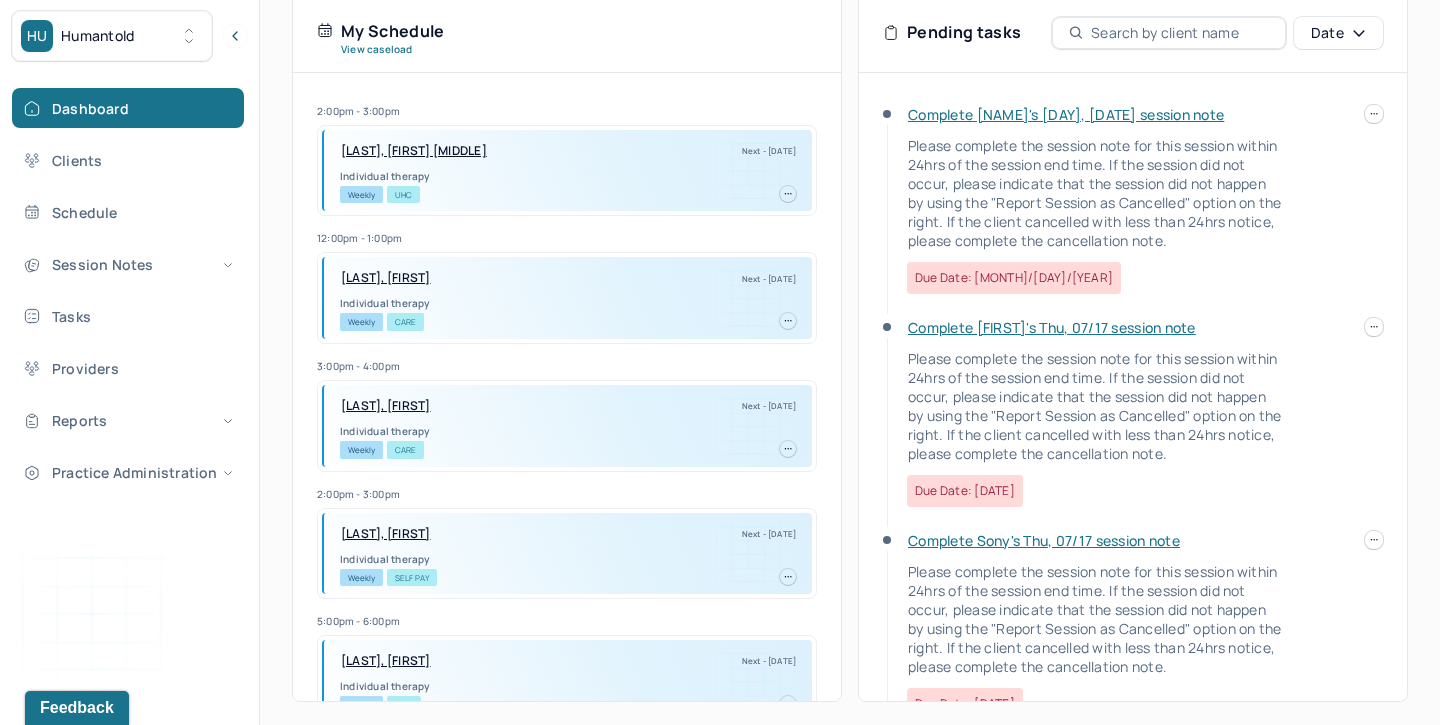 click on "Complete [NAME]'s [DAY], [DATE] session note" at bounding box center (1066, 114) 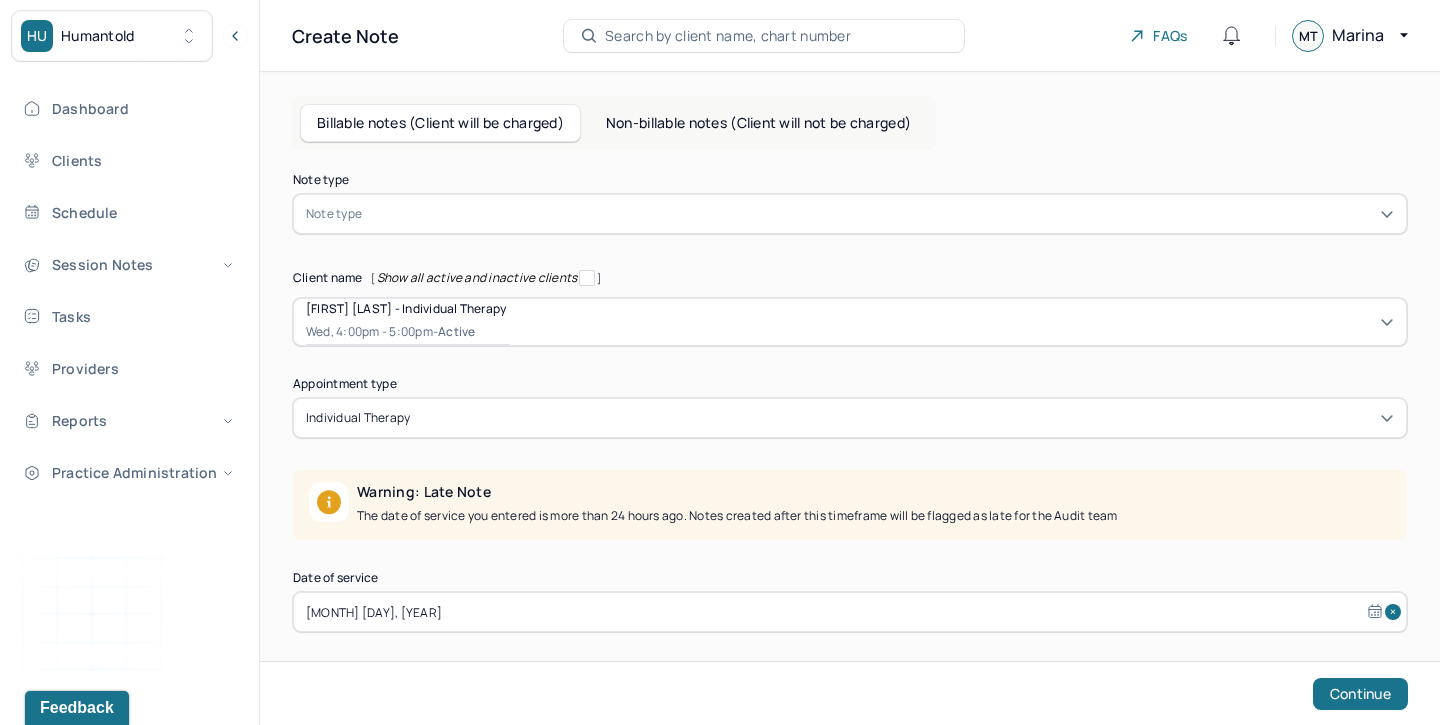 click at bounding box center (880, 214) 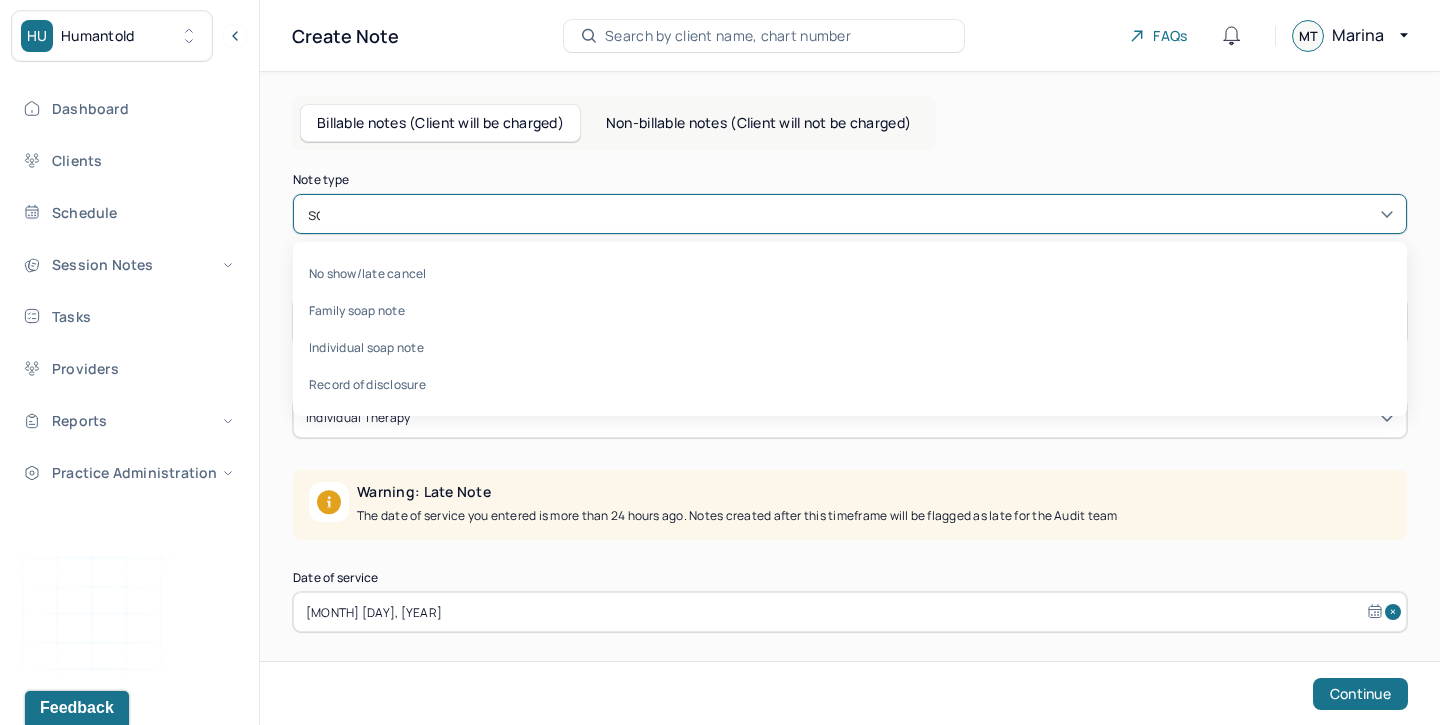 type on "soa" 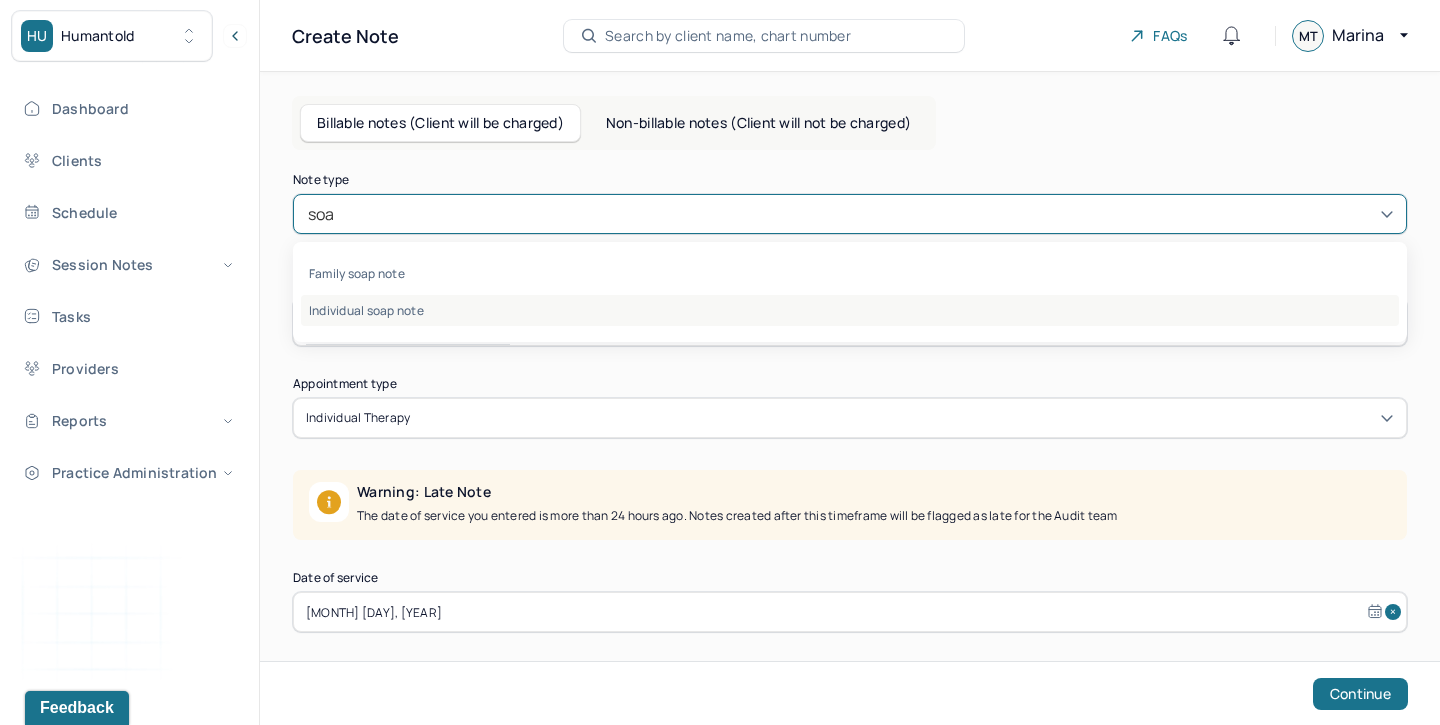click on "Individual soap note" at bounding box center [850, 310] 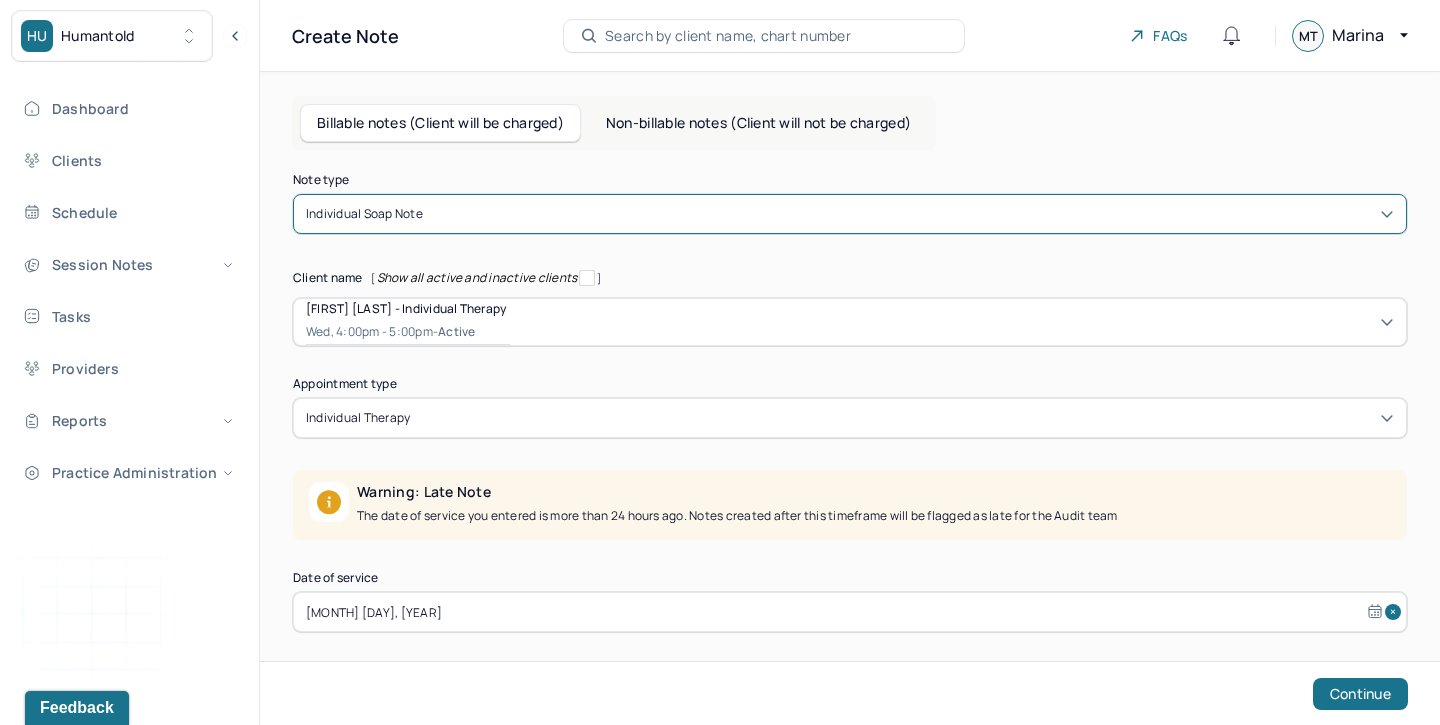 scroll, scrollTop: 104, scrollLeft: 0, axis: vertical 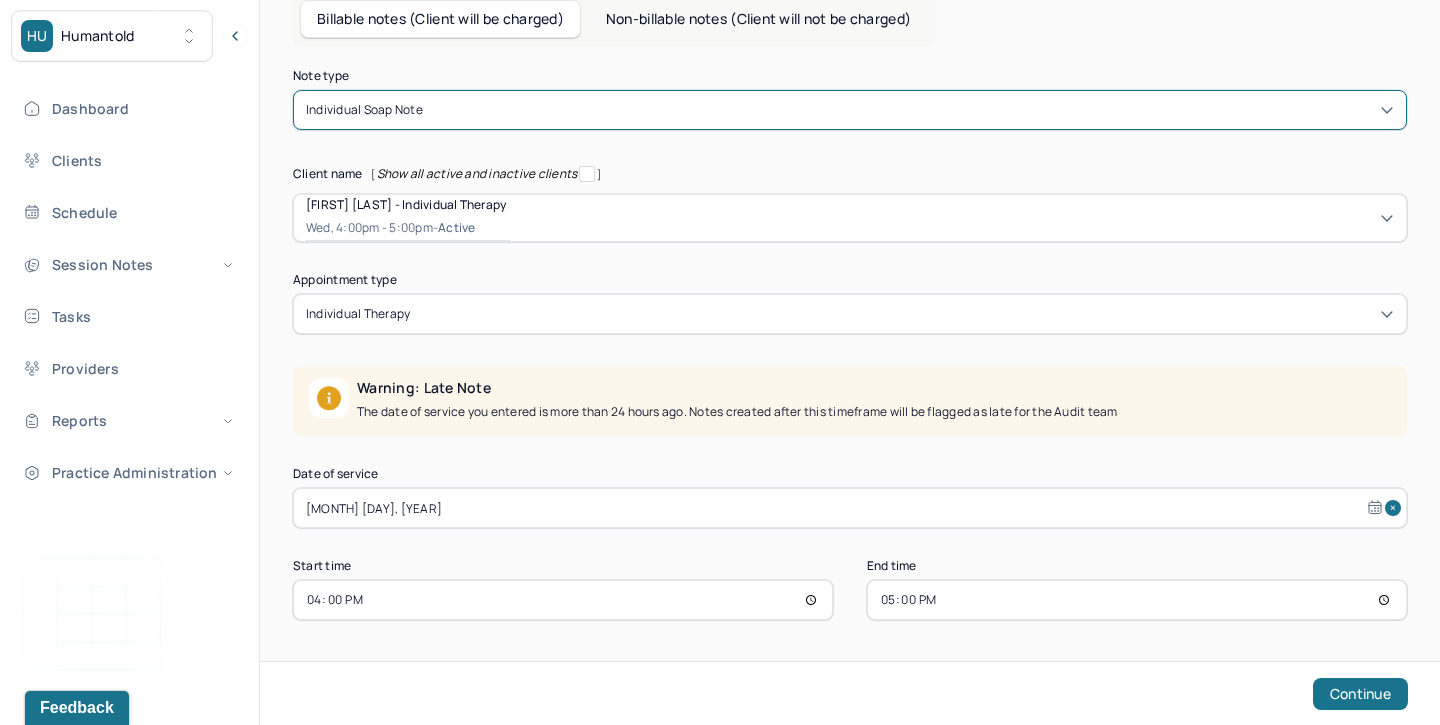 click on "Note type option Individual soap note, selected. Individual soap note Client name [ Show all active and inactive clients ] [FIRST] [LAST] - Individual therapy Wed, 4:00pm - 5:00pm  -  active Supervisee name [FIRST] [LAST] Appointment type individual therapy Warning: Late Note The date of service you entered is more than 24 hours ago. Notes created after this timeframe will be flagged as late for the Audit team Date of service [DATE] Start time 16:00 End time 17:00   Continue" at bounding box center [850, 345] 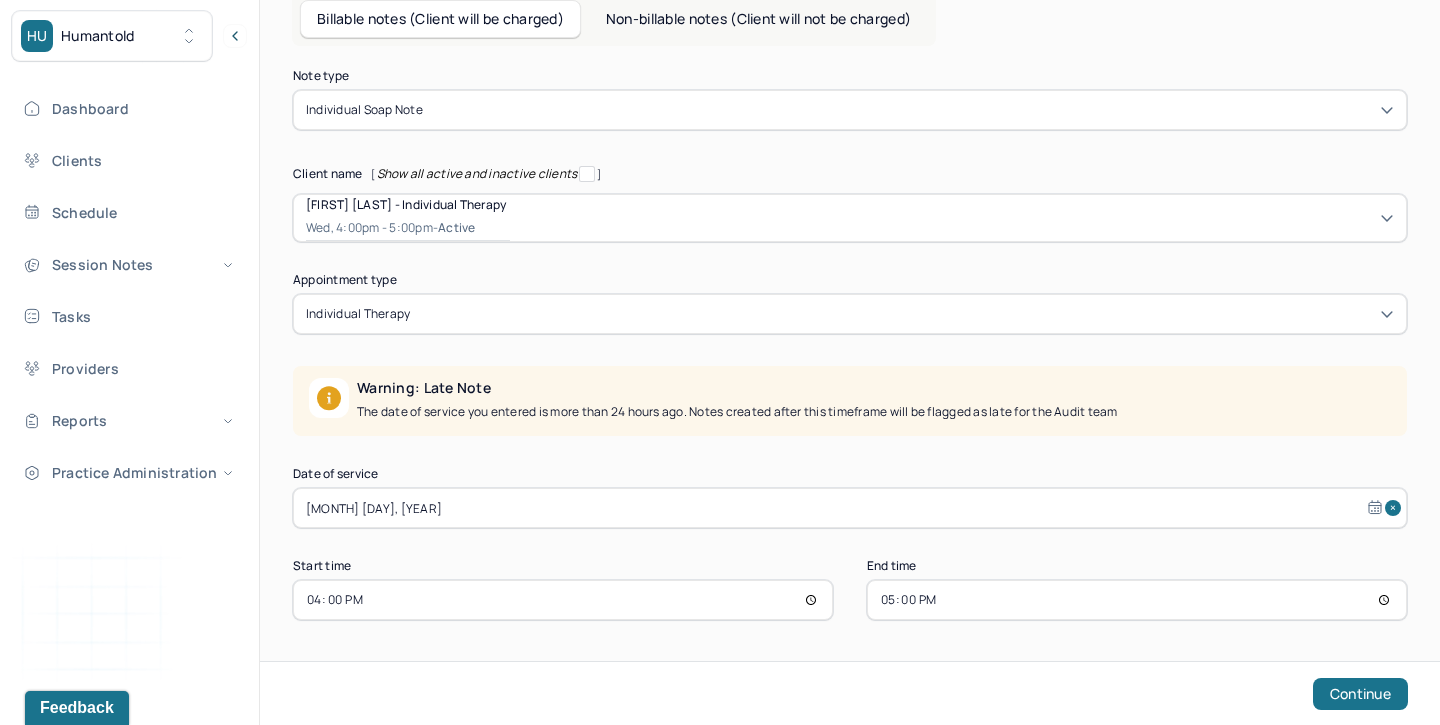click on "[MONTH] [DAY], [YEAR]" at bounding box center (850, 508) 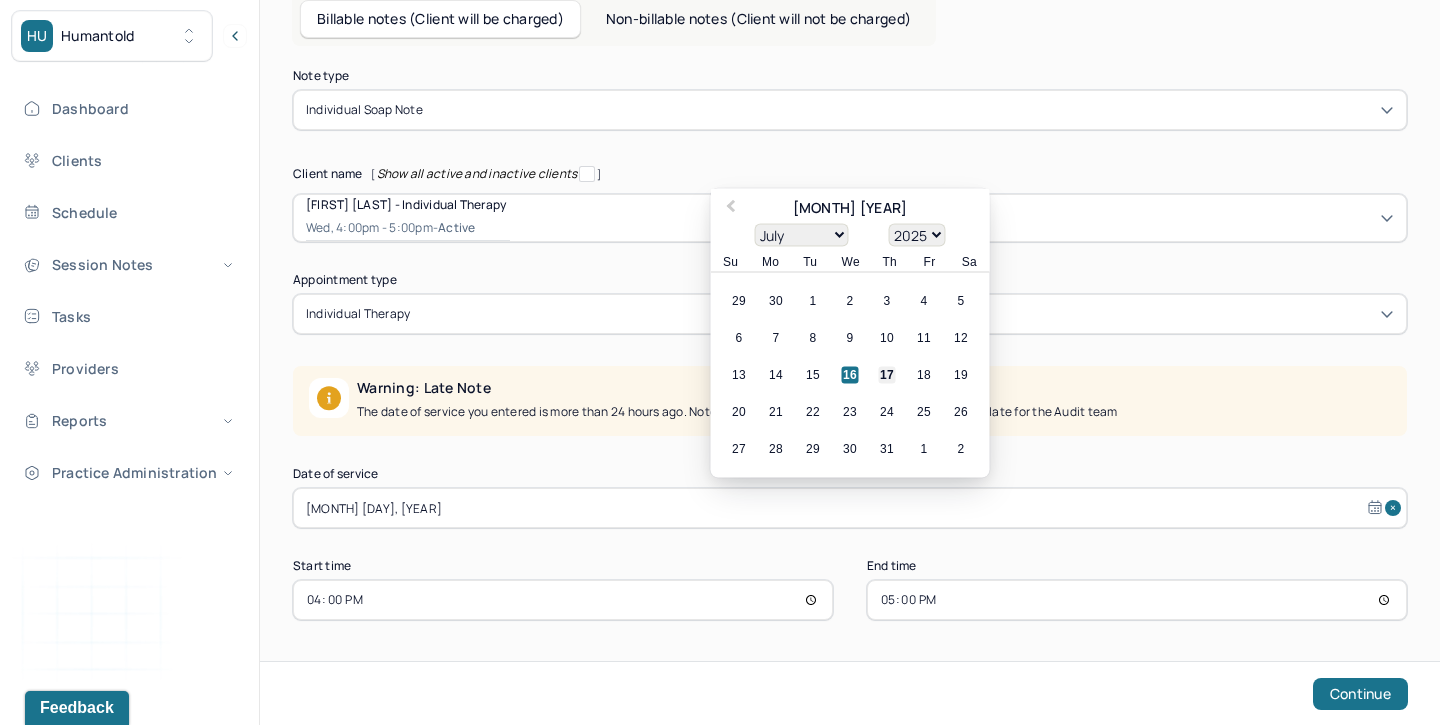 click on "17" at bounding box center [887, 375] 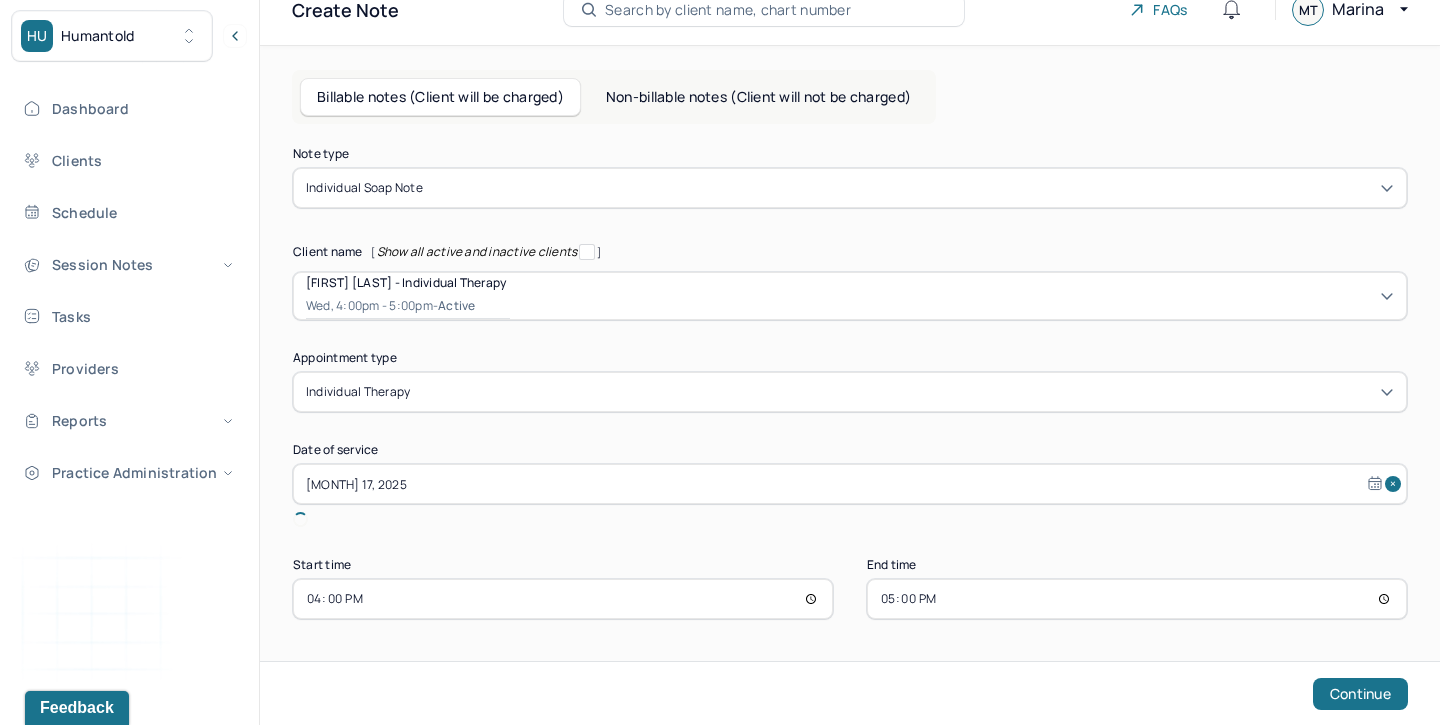 scroll, scrollTop: 2, scrollLeft: 0, axis: vertical 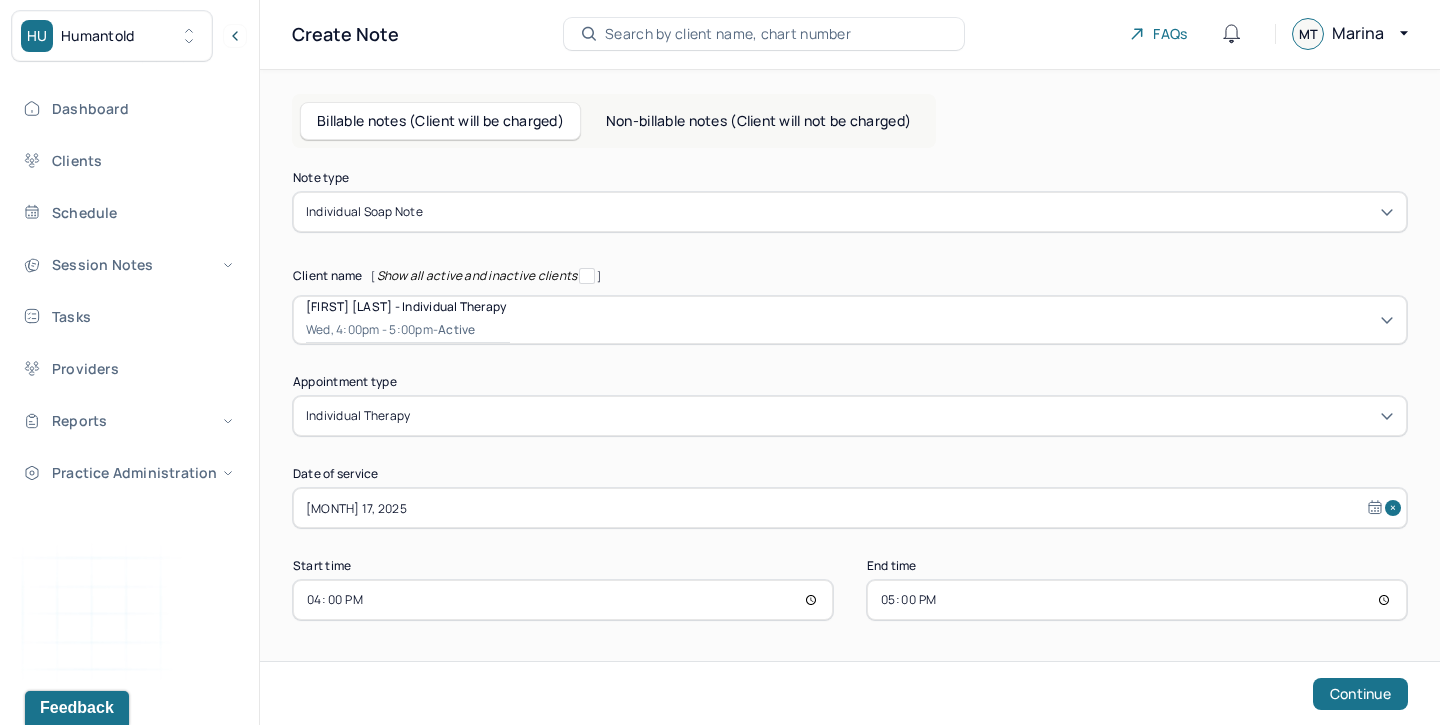 click on "16:00" at bounding box center [563, 600] 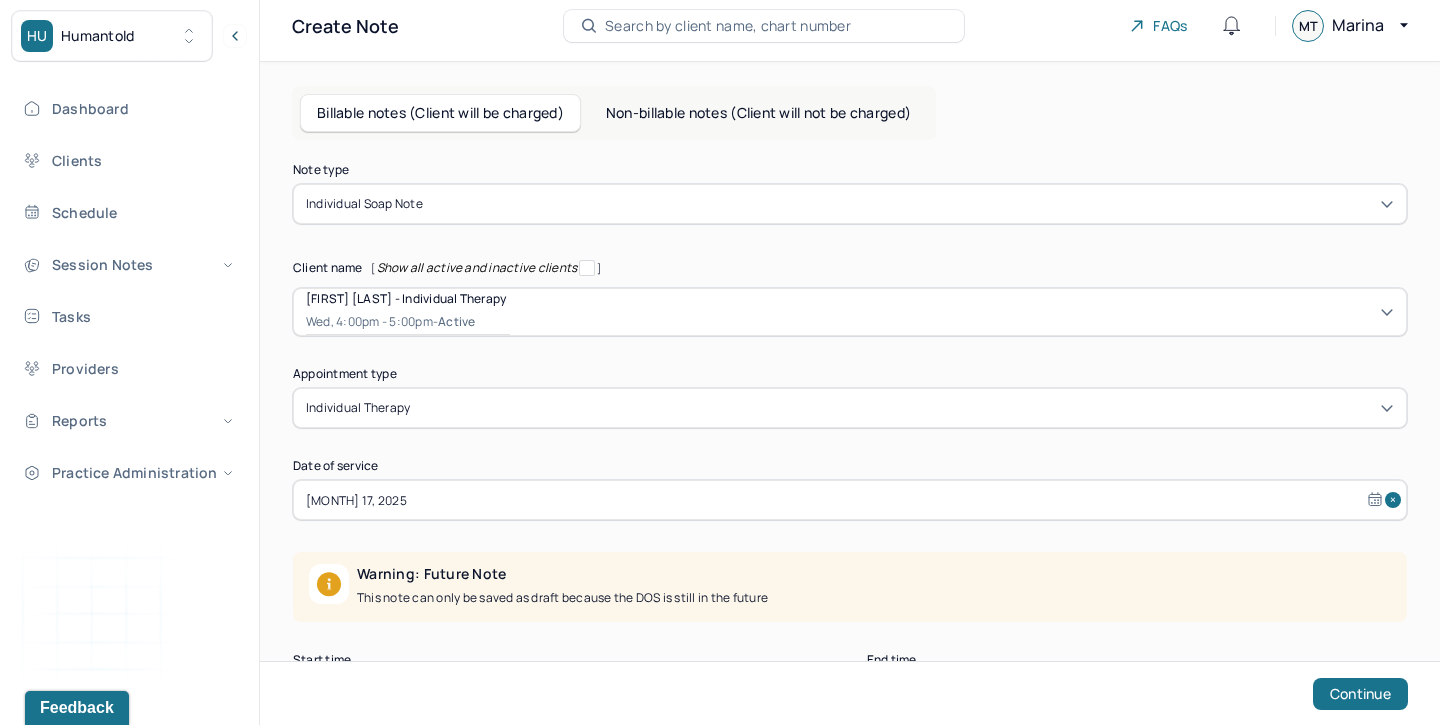 type on "11:00" 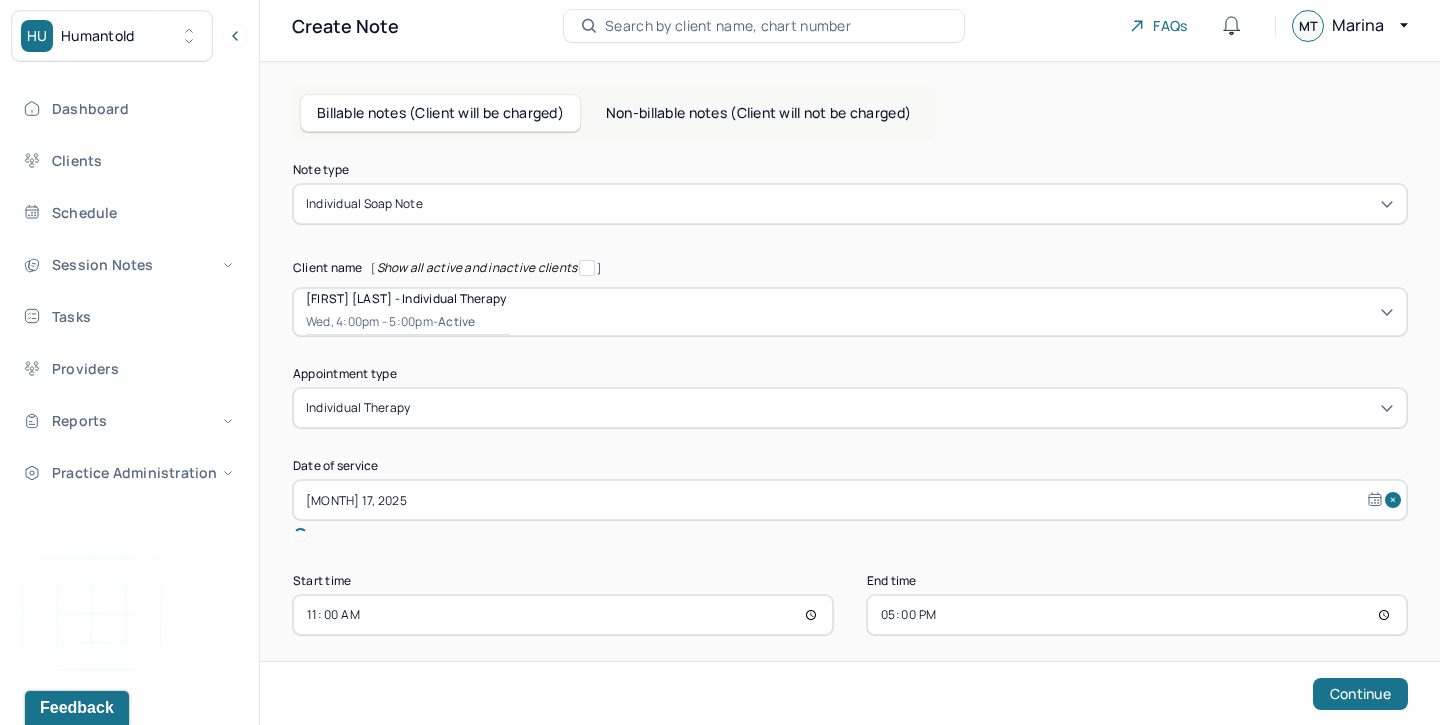 scroll, scrollTop: 2, scrollLeft: 0, axis: vertical 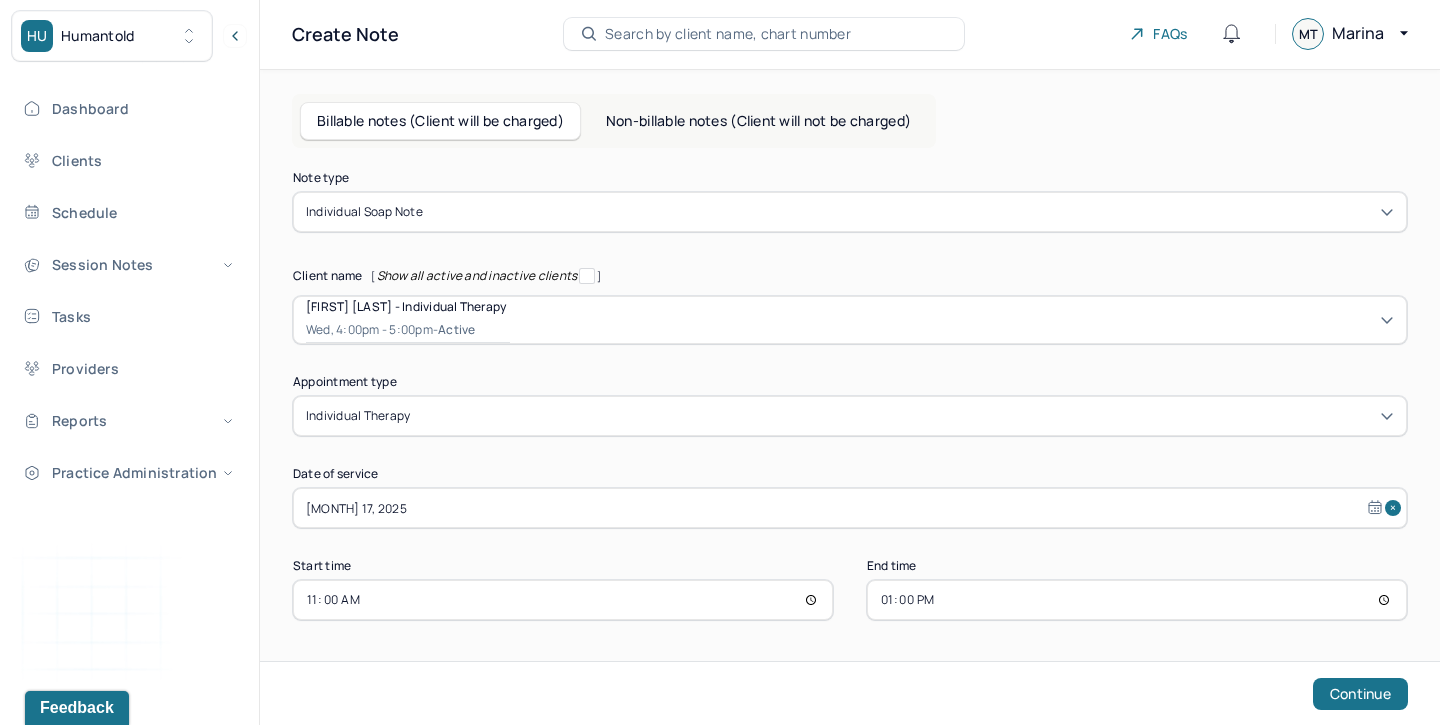 type on "12:00" 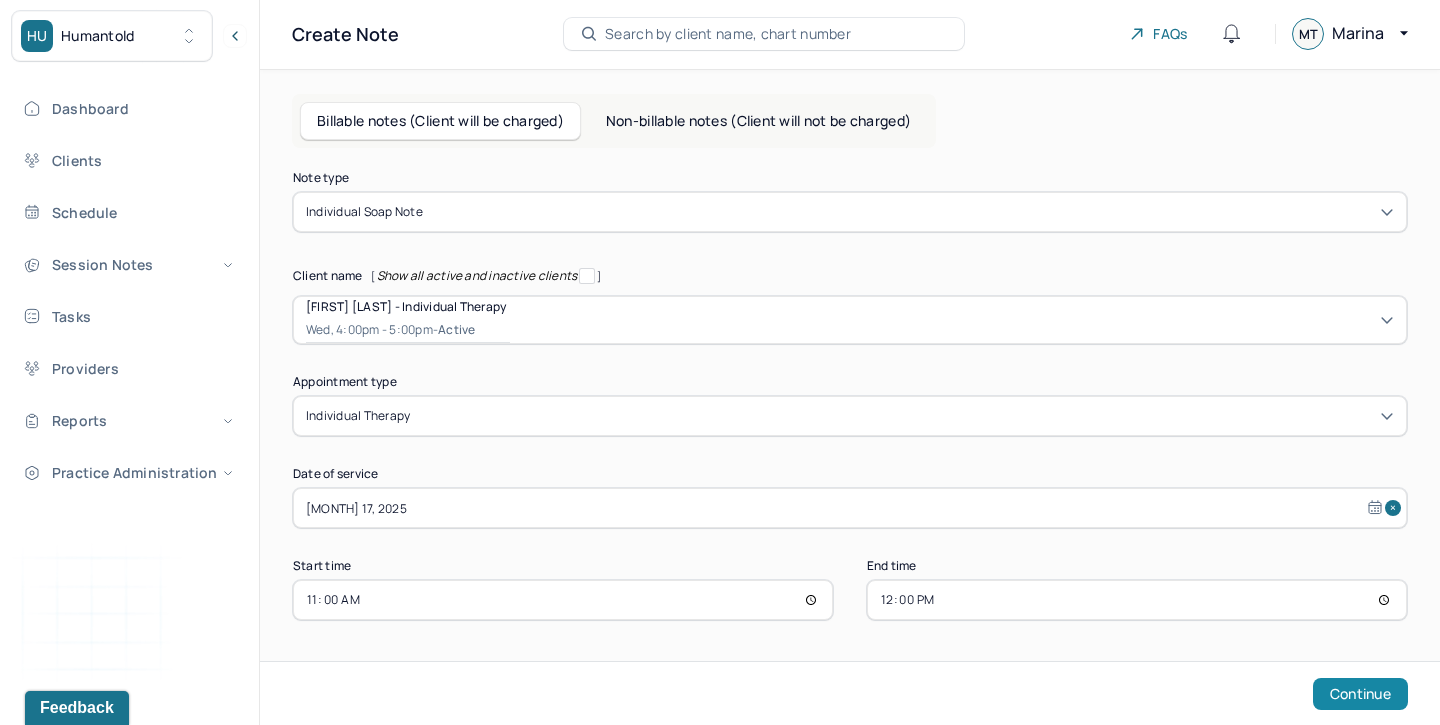 click on "Continue" at bounding box center (1360, 694) 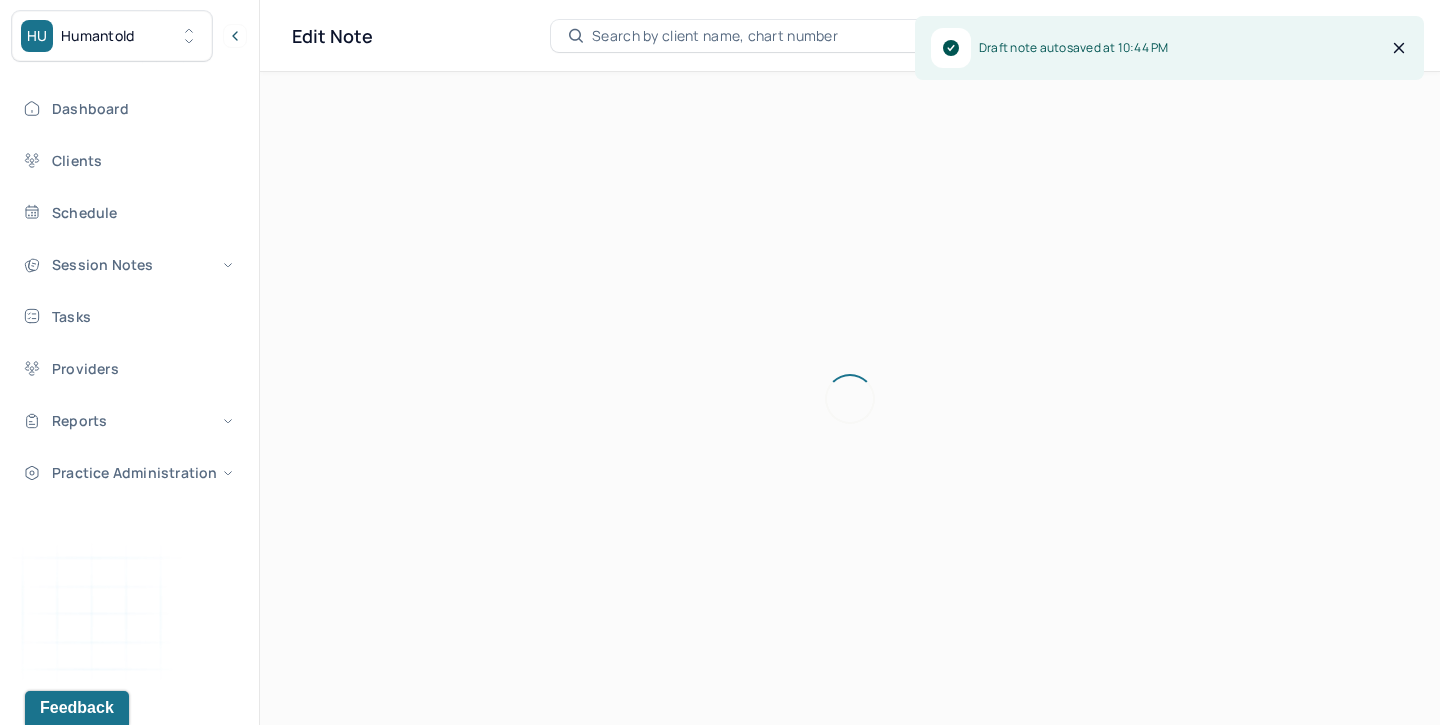 scroll, scrollTop: 0, scrollLeft: 0, axis: both 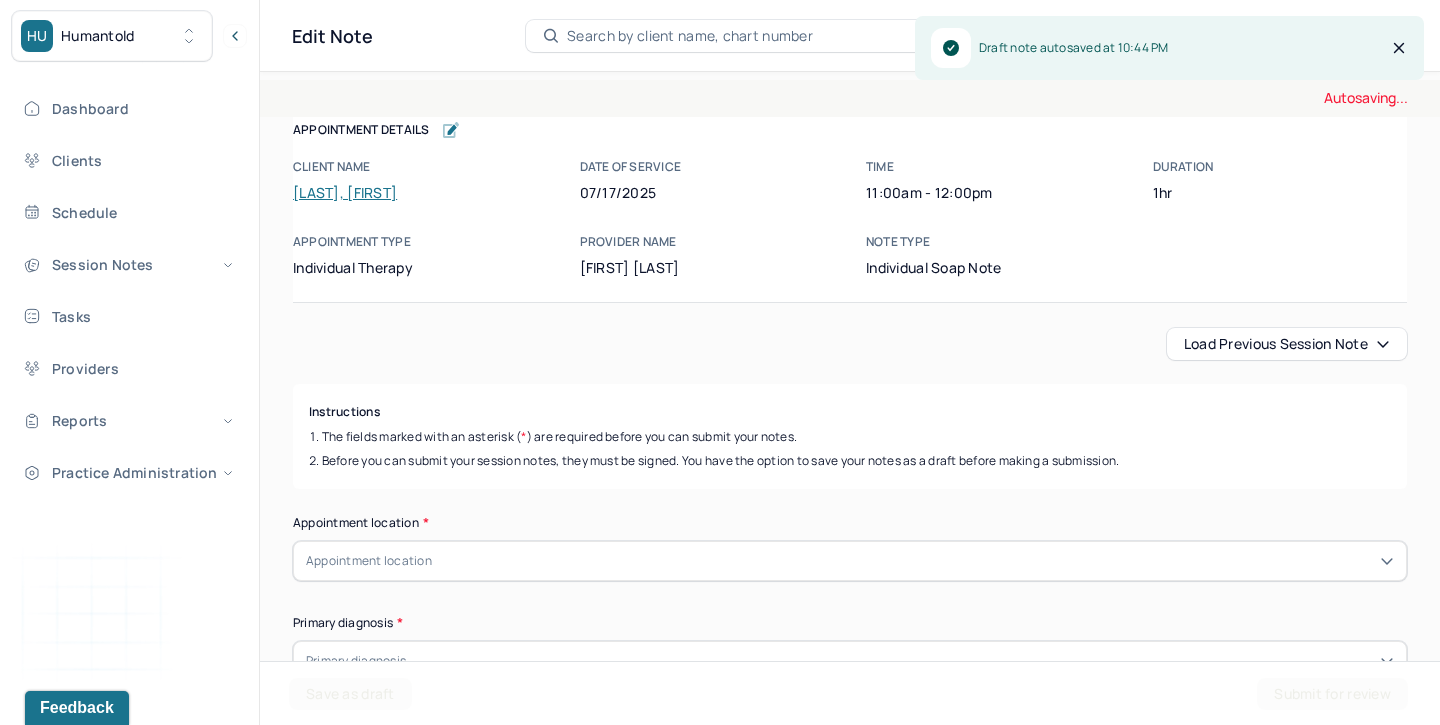 click on "Load previous session note" at bounding box center (1287, 344) 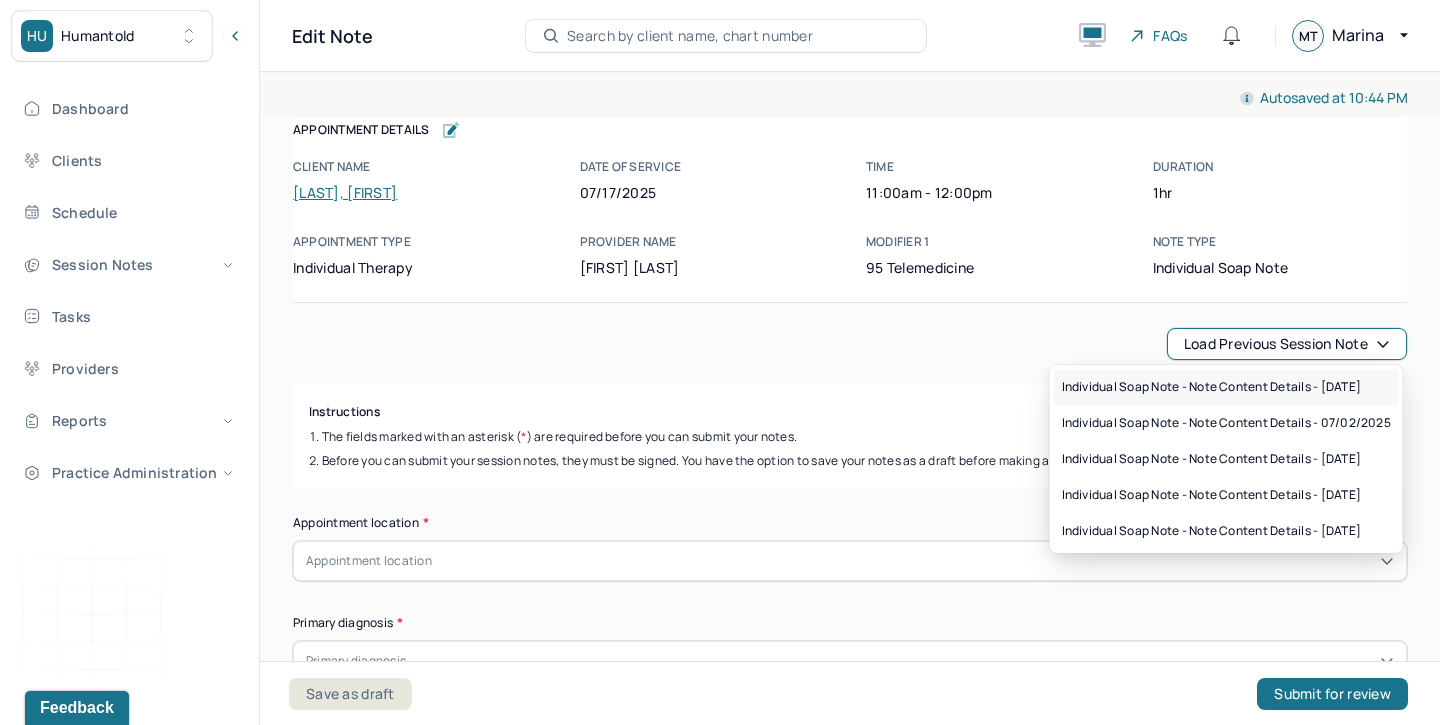 click on "Individual soap note   - Note content Details -   07/[MONTH]/[YEAR]" at bounding box center [1212, 387] 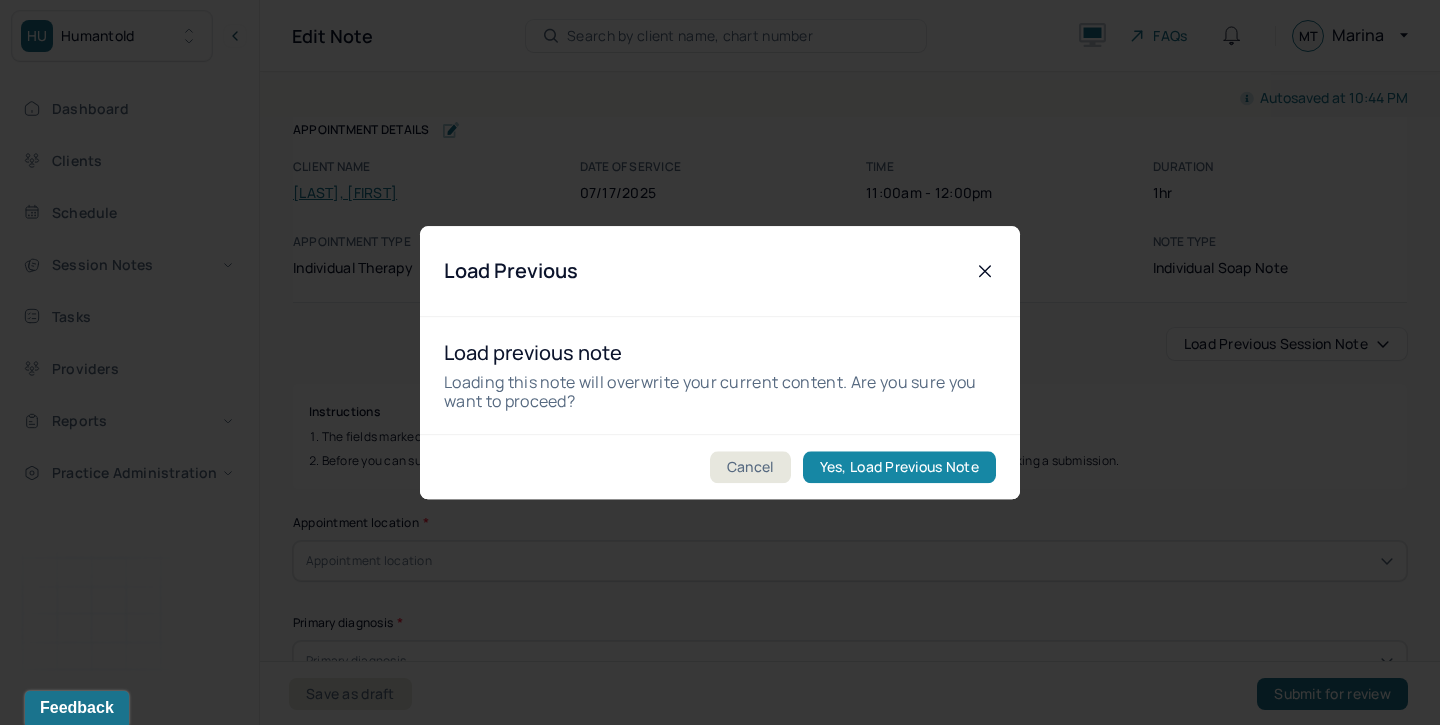 click on "Yes, Load Previous Note" at bounding box center (899, 467) 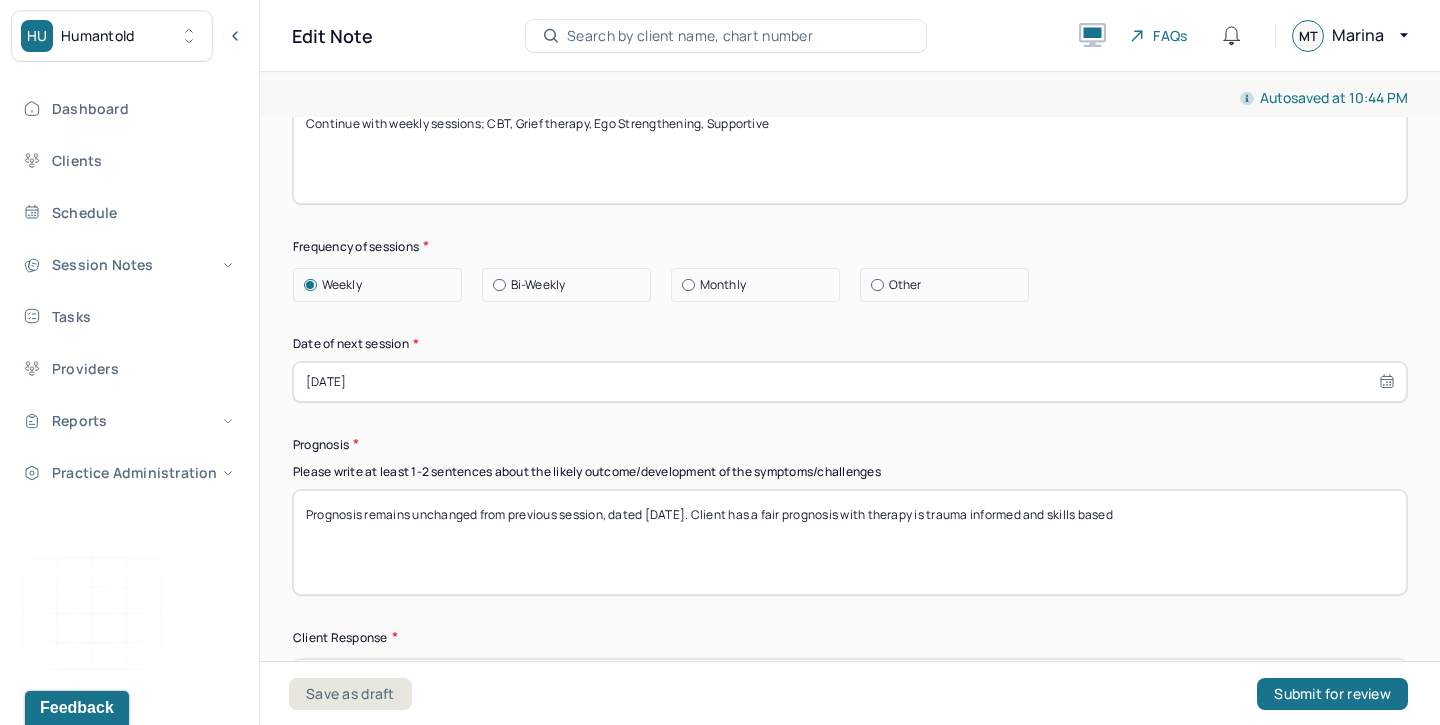 scroll, scrollTop: 2707, scrollLeft: 0, axis: vertical 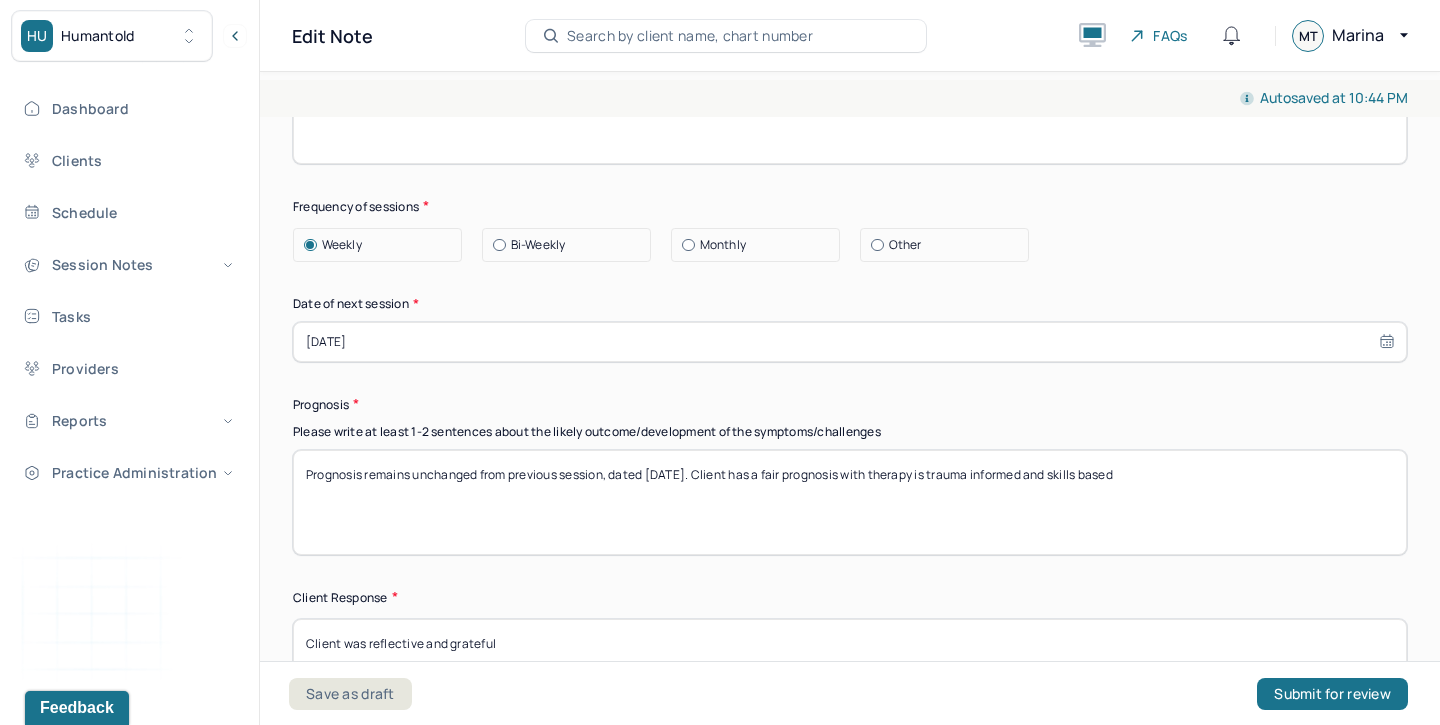 click on "Prognosis remains unchanged from previous session, dated [DATE]. Client has a fair prognosis with therapy is trauma informed and skills based" at bounding box center (850, 502) 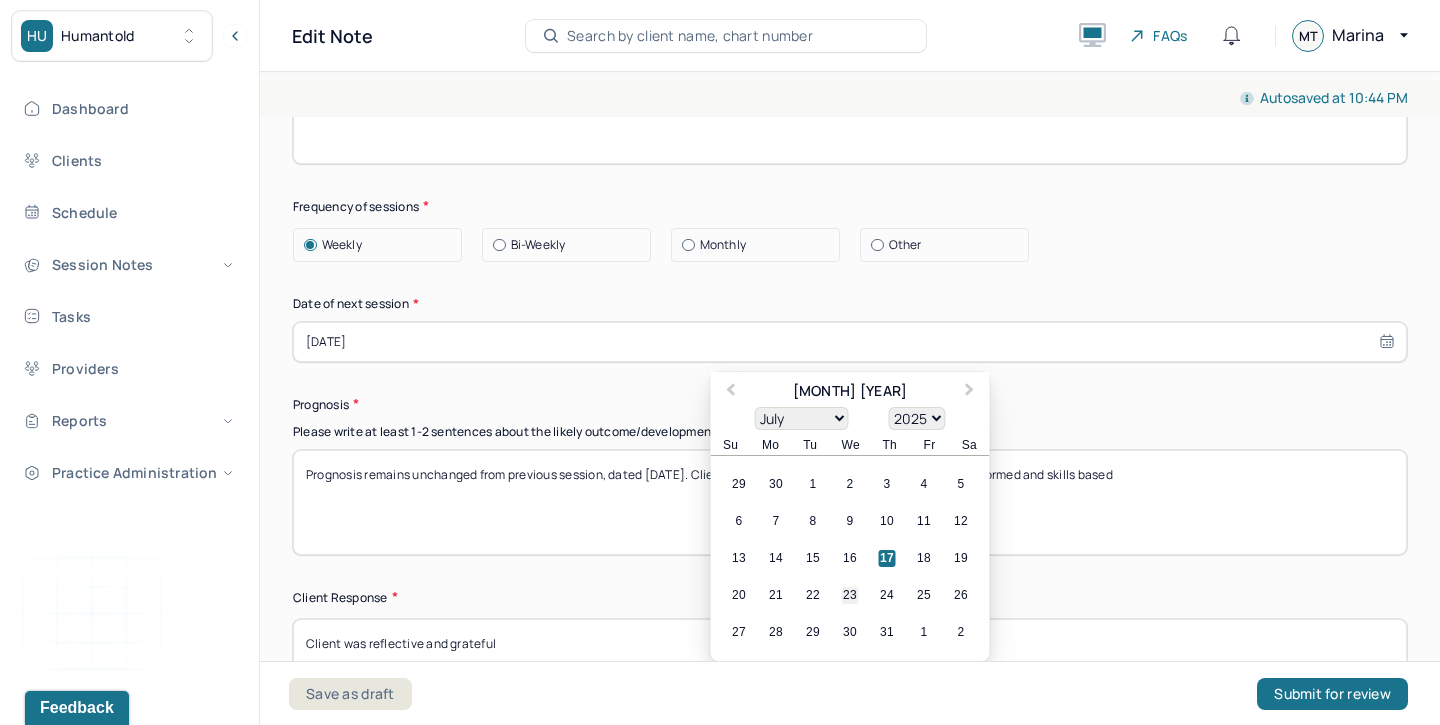 click on "23" at bounding box center (850, 595) 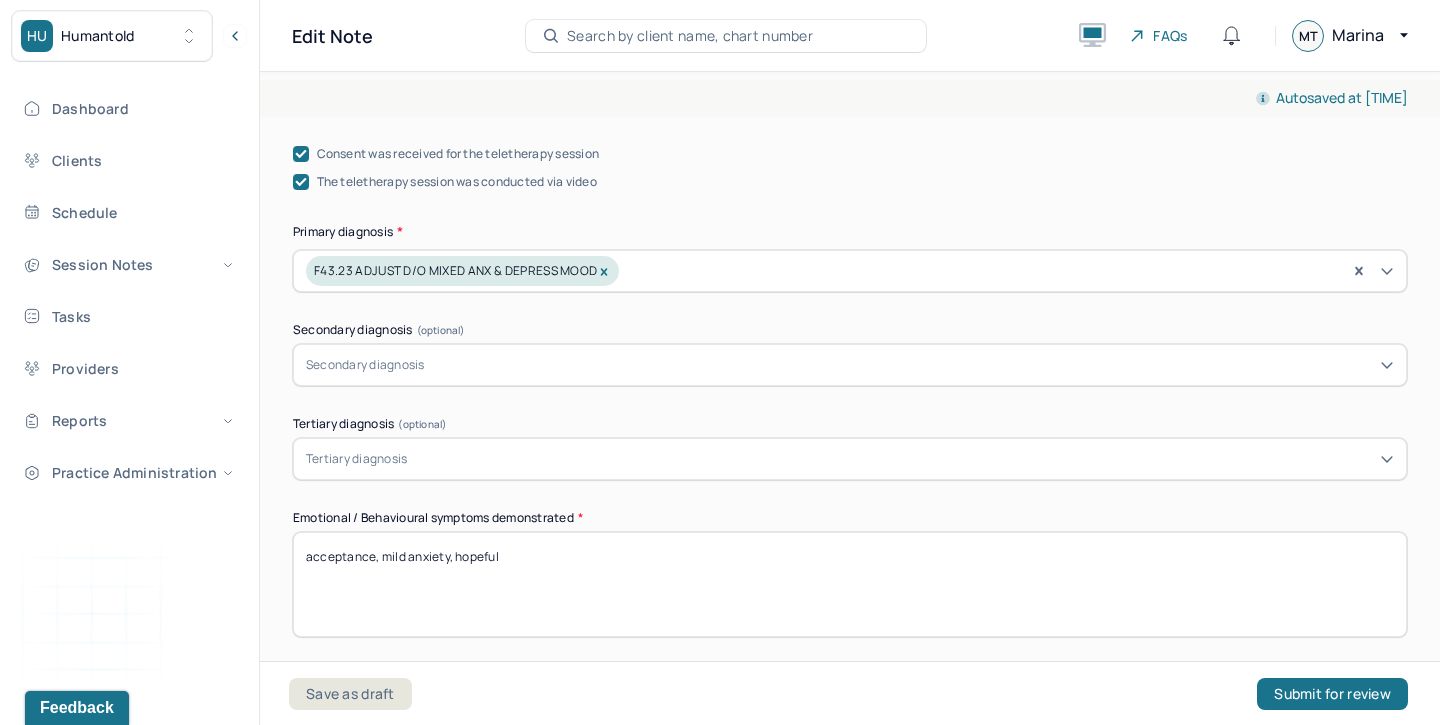 scroll, scrollTop: 795, scrollLeft: 0, axis: vertical 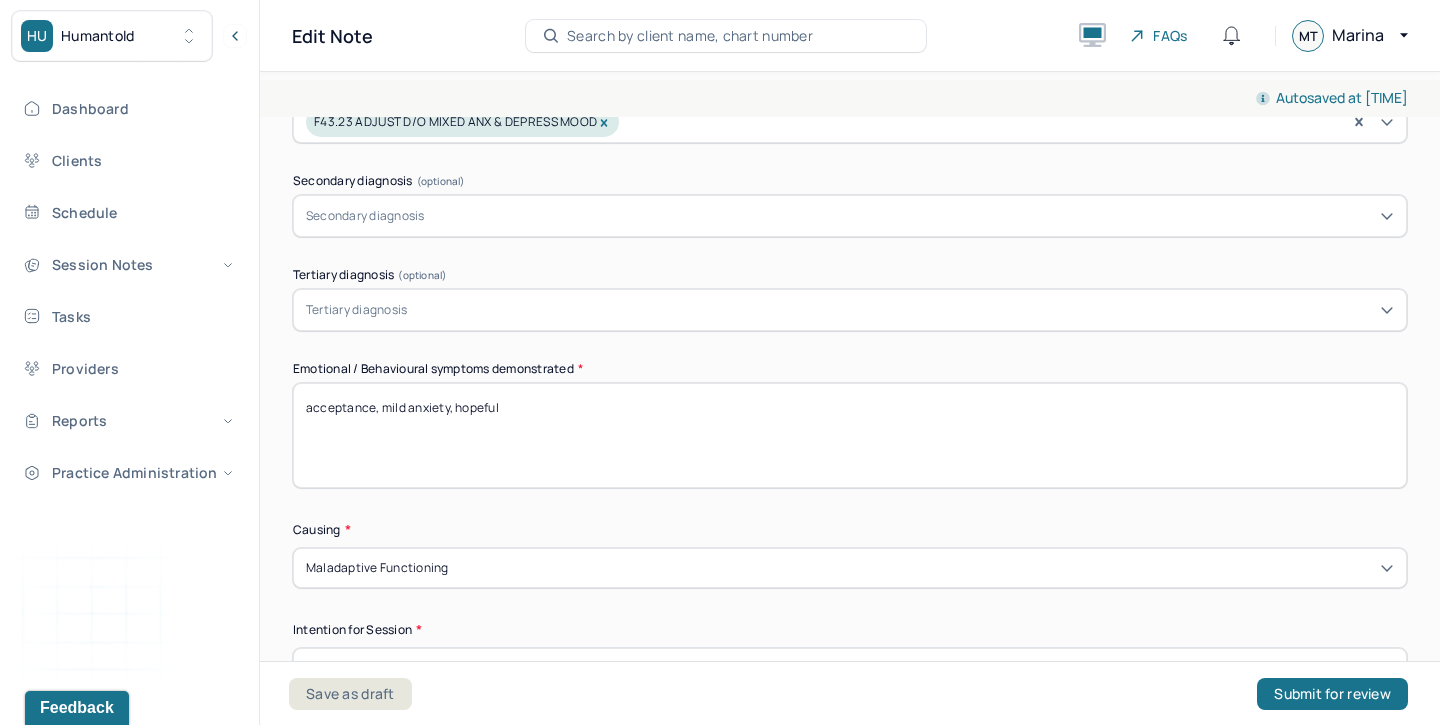 click on "acceptance, mild anxiety, hopeful" at bounding box center (850, 435) 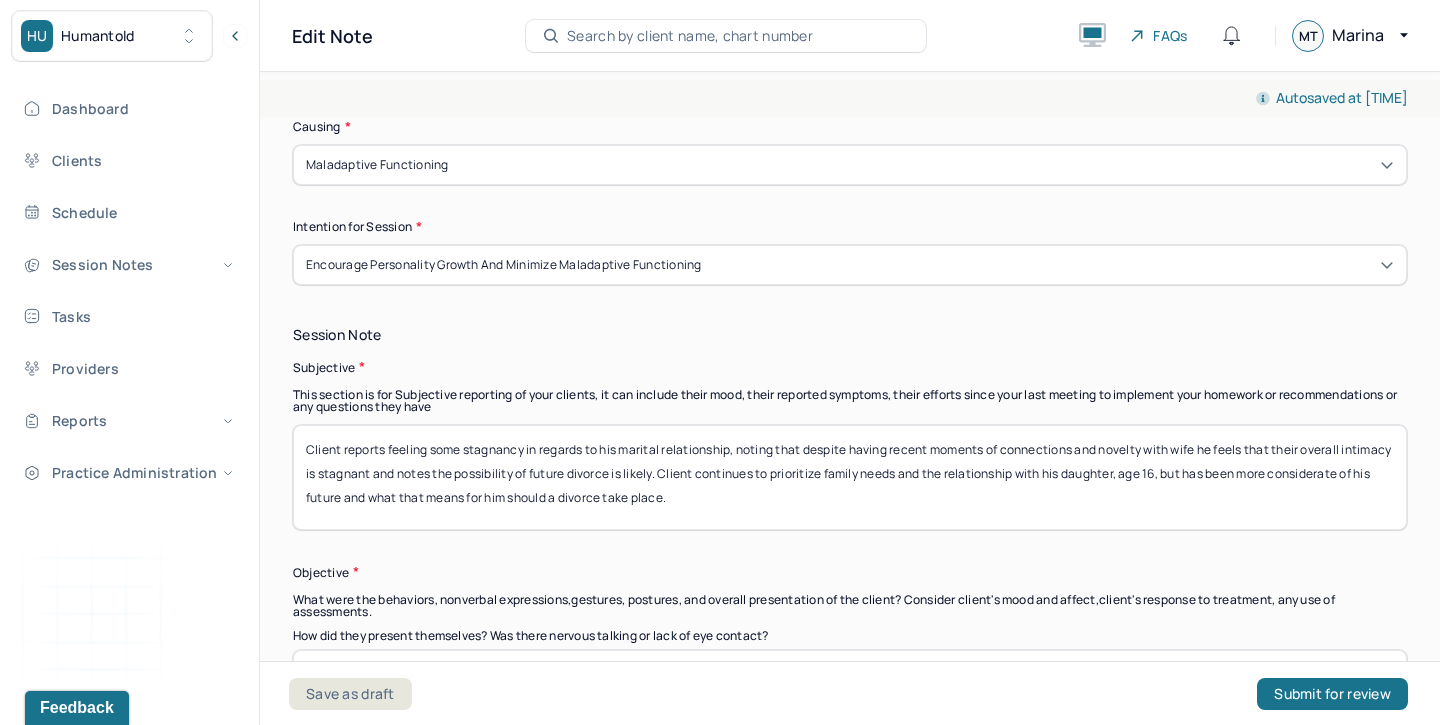 scroll, scrollTop: 1206, scrollLeft: 0, axis: vertical 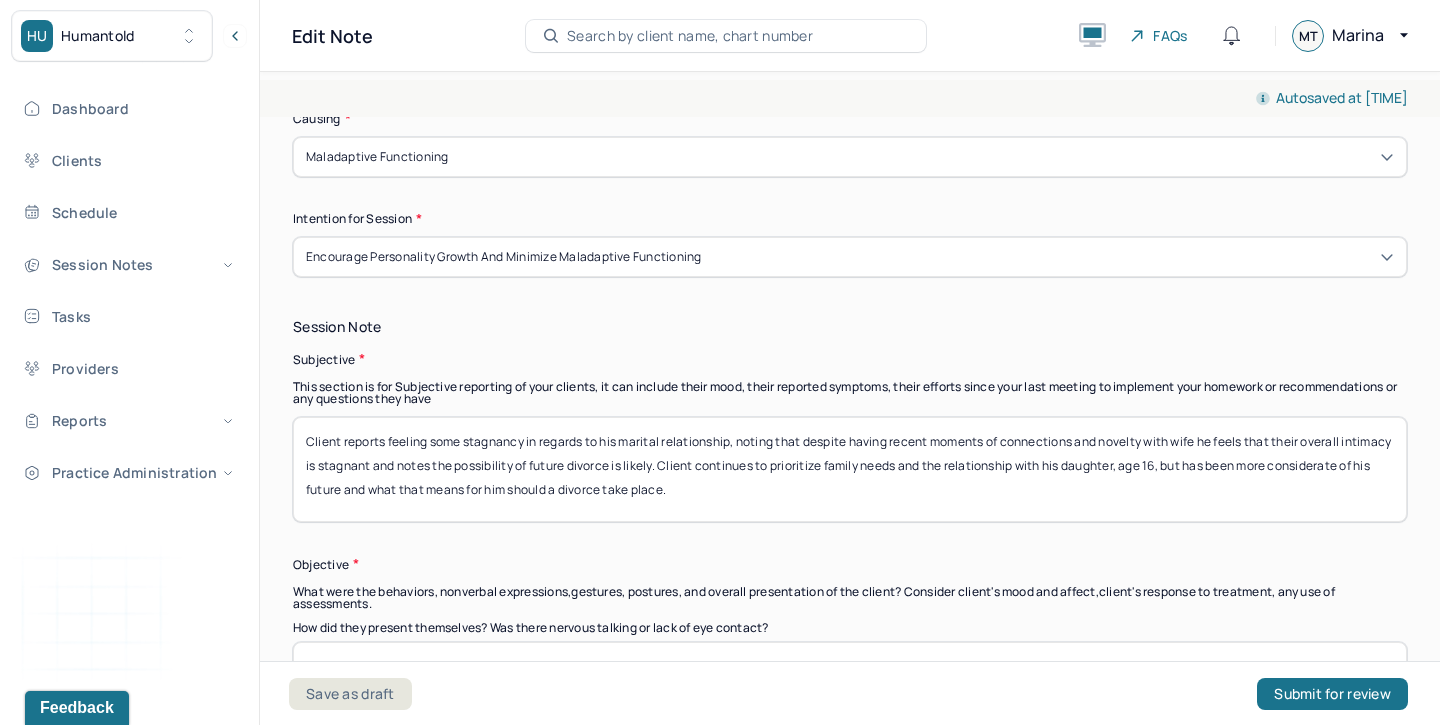 type on "grateful re: improvement seen in his kids' overall health; uncertain about marital future" 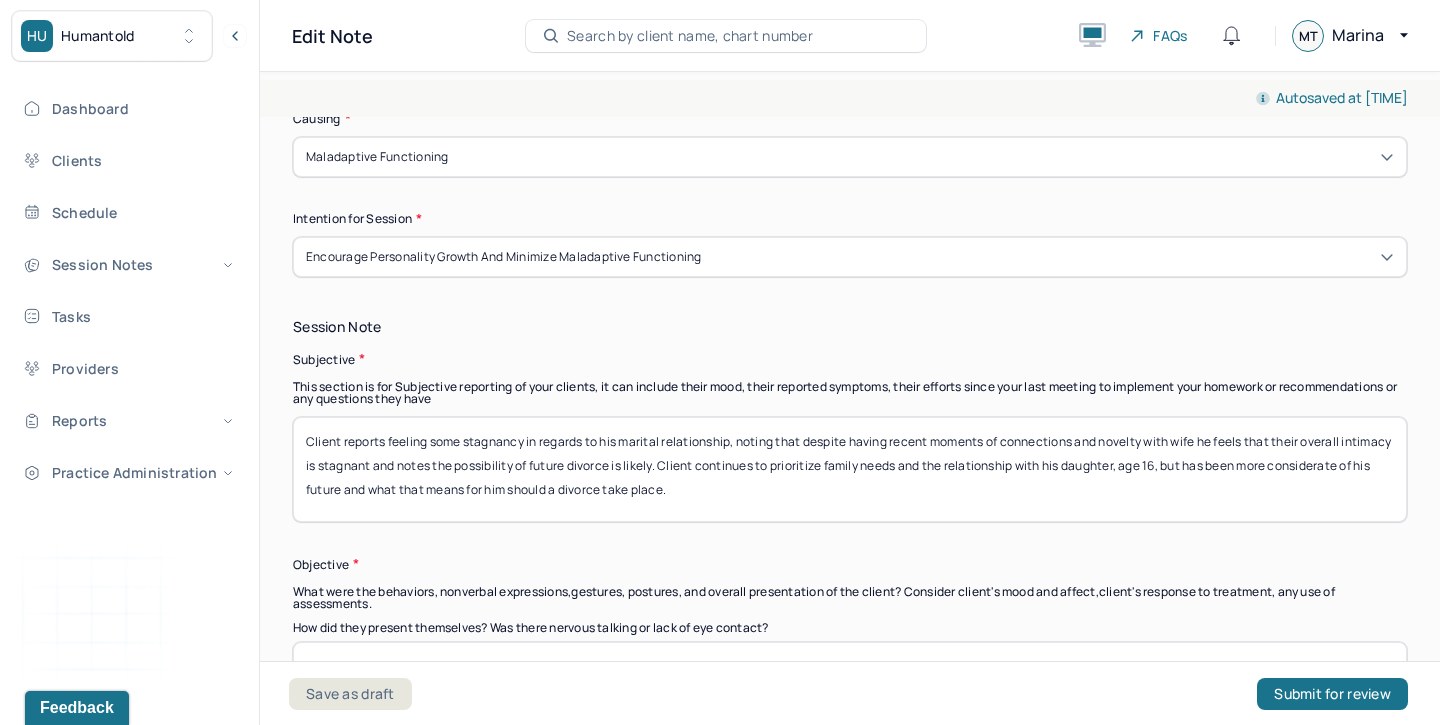 drag, startPoint x: 797, startPoint y: 493, endPoint x: 266, endPoint y: 426, distance: 535.21027 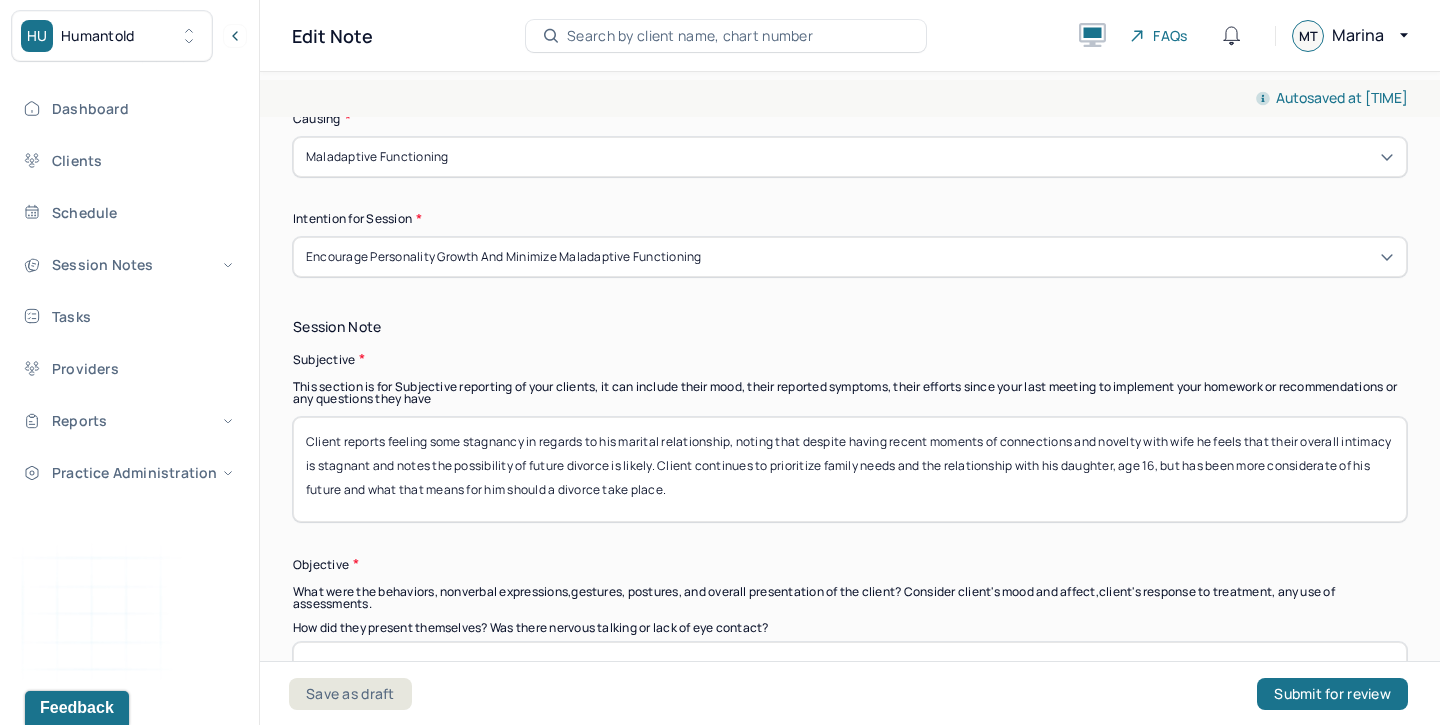 click on "Autosaved at 10:45 PM Appointment Details     Client name [FIRST] [LAST] Date of service 07/17/2025 Time 11:00am - 12:00pm Duration 1hr Appointment type individual therapy Provider name [LAST], [FIRST] Modifier 1 95 Telemedicine Note type Individual soap note Appointment Details     Client name [FIRST] [LAST] Date of service 07/17/2025 Time 11:00am - 12:00pm Duration 1hr Appointment type individual therapy Provider name [LAST], [FIRST] Modifier 1 95 Telemedicine Note type Individual soap note   Load previous session note   Instructions The fields marked with an asterisk ( * ) are required before you can submit your notes. Before you can submit your session notes, they must be signed. You have the option to save your notes as a draft before making a submission. Appointment location * Teletherapy Client Teletherapy Location Home Office Other Provider Teletherapy Location Home Office Other Consent was received for the teletherapy session The teletherapy session was conducted via video Primary diagnosis * (optional) * * *" at bounding box center (850, 394) 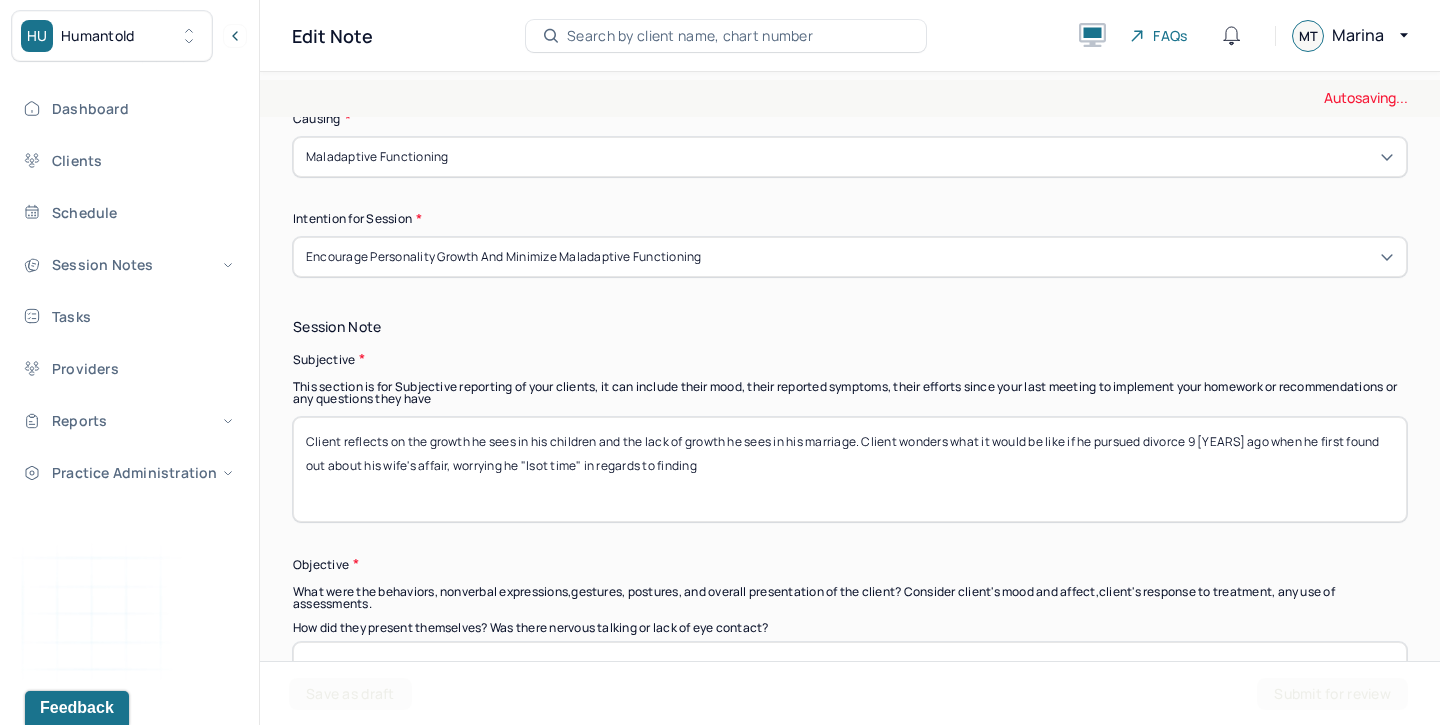 click on "Client reflects on the growth he sees in his children and the lack of growth he sees in his marriage. Client wonders what it would be like if he pursued divorce [YEARS] years ago when he first found" at bounding box center [850, 469] 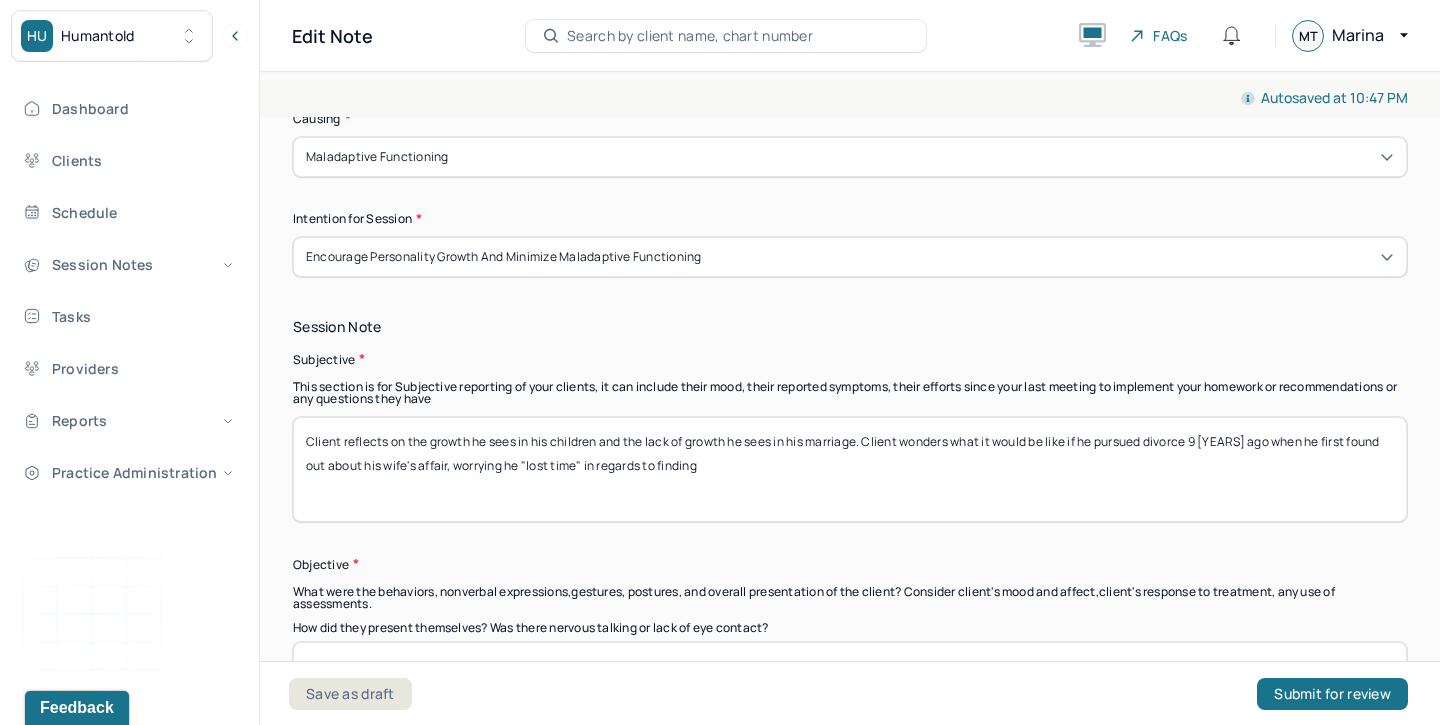 click on "Client reflects on the growth he sees in his children and the lack of growth he sees in his marriage. Client wonders what it would be like if he pursued divorce 9 [YEARS] ago when he first found out about his wife's affair, worrying he "lsot time" in regards to finding" at bounding box center (850, 469) 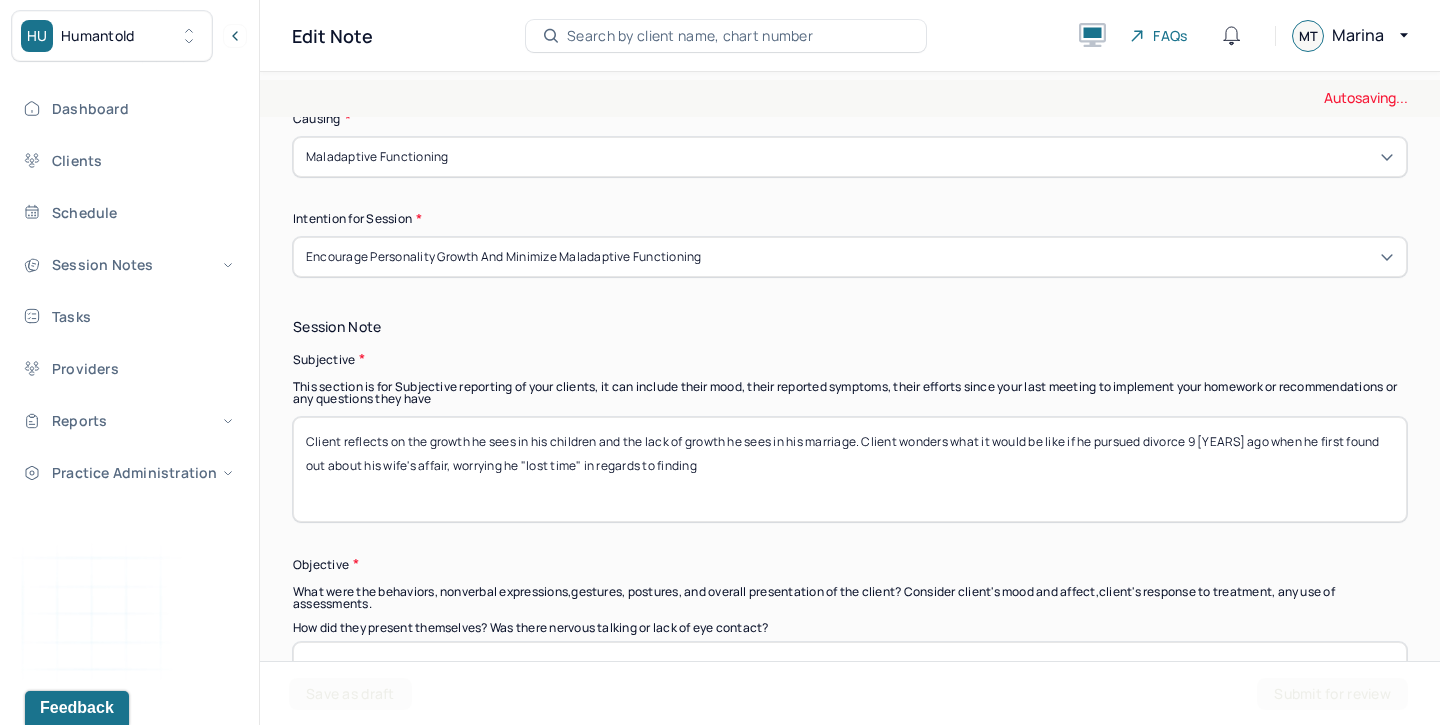 click on "Client reflects on the growth he sees in his children and the lack of growth he sees in his marriage. Client wonders what it would be like if he pursued divorce 9 [YEARS] ago when he first found out about his wife's affair, worrying he "lsot time" in regards to finding" at bounding box center (850, 469) 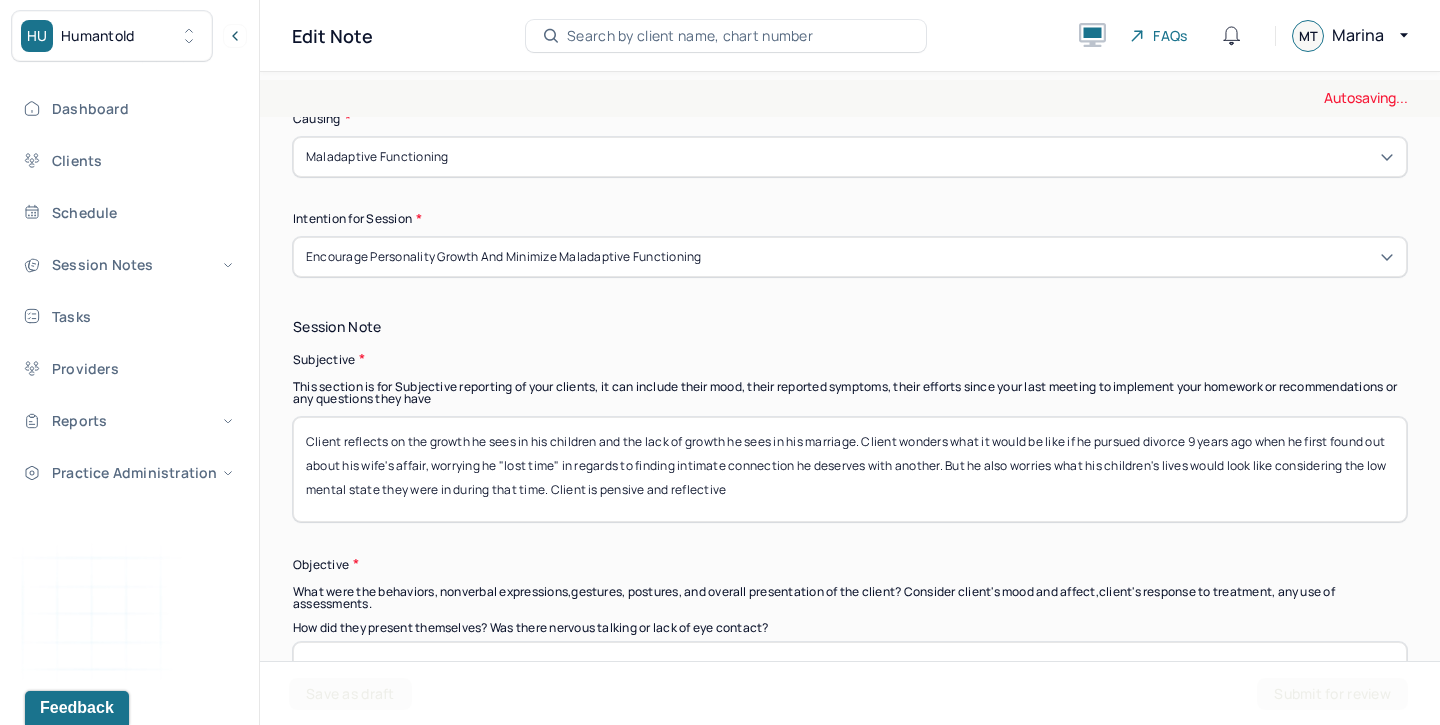 drag, startPoint x: 784, startPoint y: 487, endPoint x: 264, endPoint y: 411, distance: 525.5245 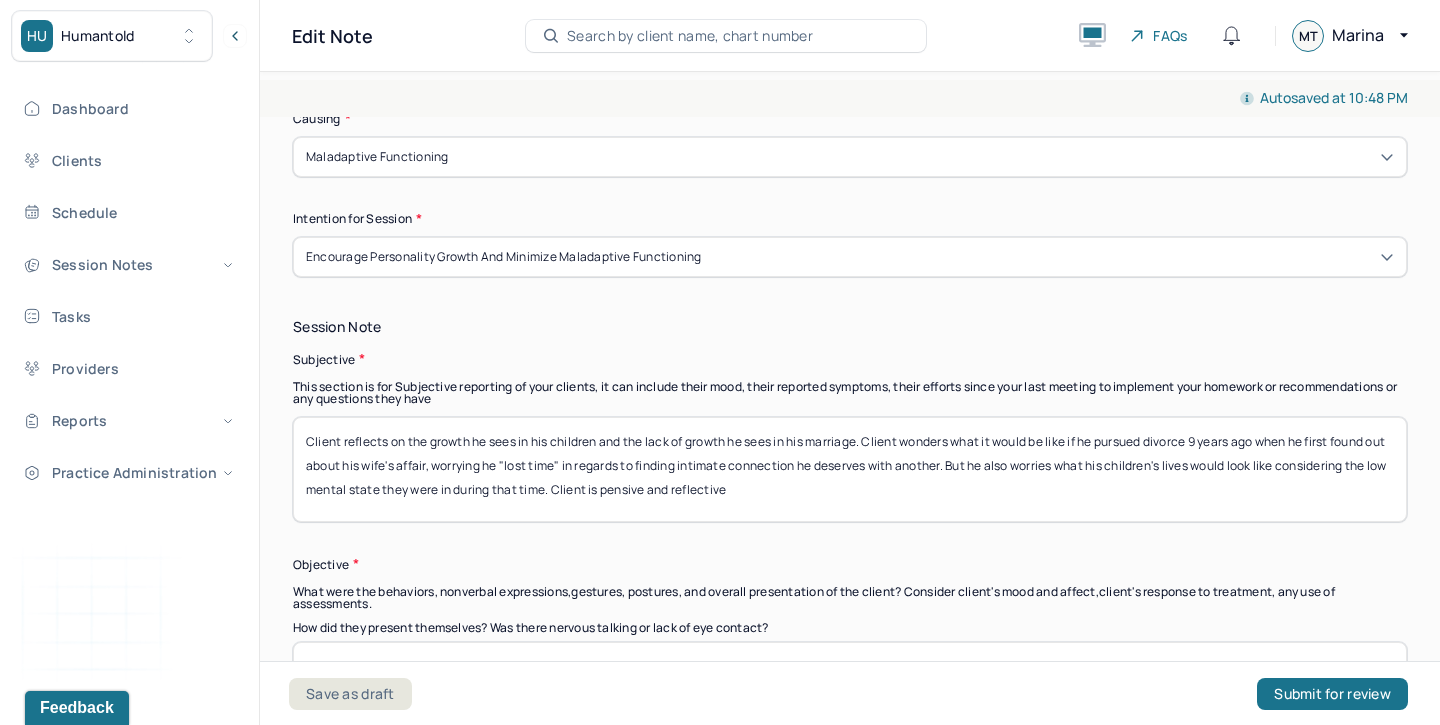 type on "Client reflects on the growth he sees in his children and the lack of growth he sees in his marriage. Client wonders what it would be like if he pursued divorce 9 years ago when he first found out about his wife's affair, worrying he "lost time" in regards to finding intimate connection he deserves with another. But he also worries what his children's lives would look like considering the low mental state they were in during that time. Client is pensive and reflective" 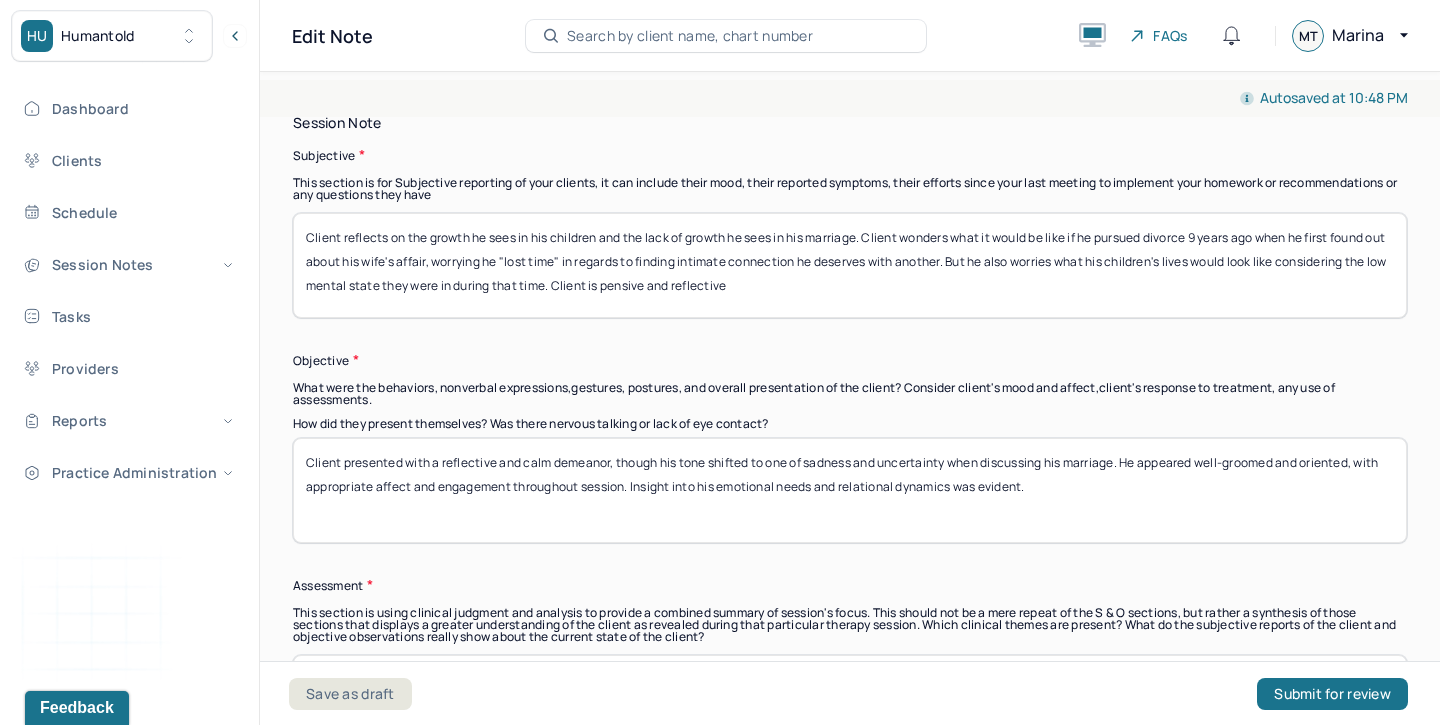 scroll, scrollTop: 1482, scrollLeft: 0, axis: vertical 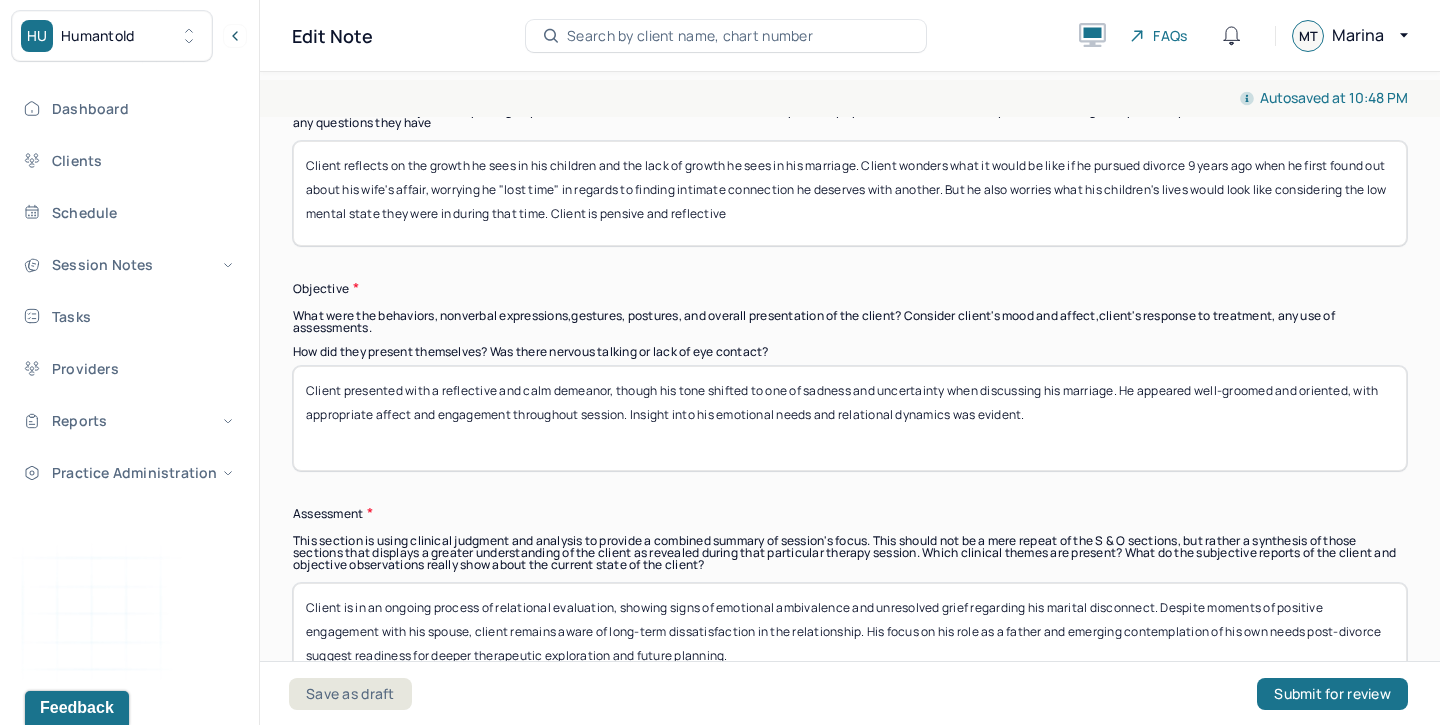 click on "Client presented with a reflective and calm demeanor, though his tone shifted to one of sadness and uncertainty when discussing his marriage. He appeared well-groomed and oriented, with appropriate affect and engagement throughout session. Insight into his emotional needs and relational dynamics was evident." at bounding box center (850, 418) 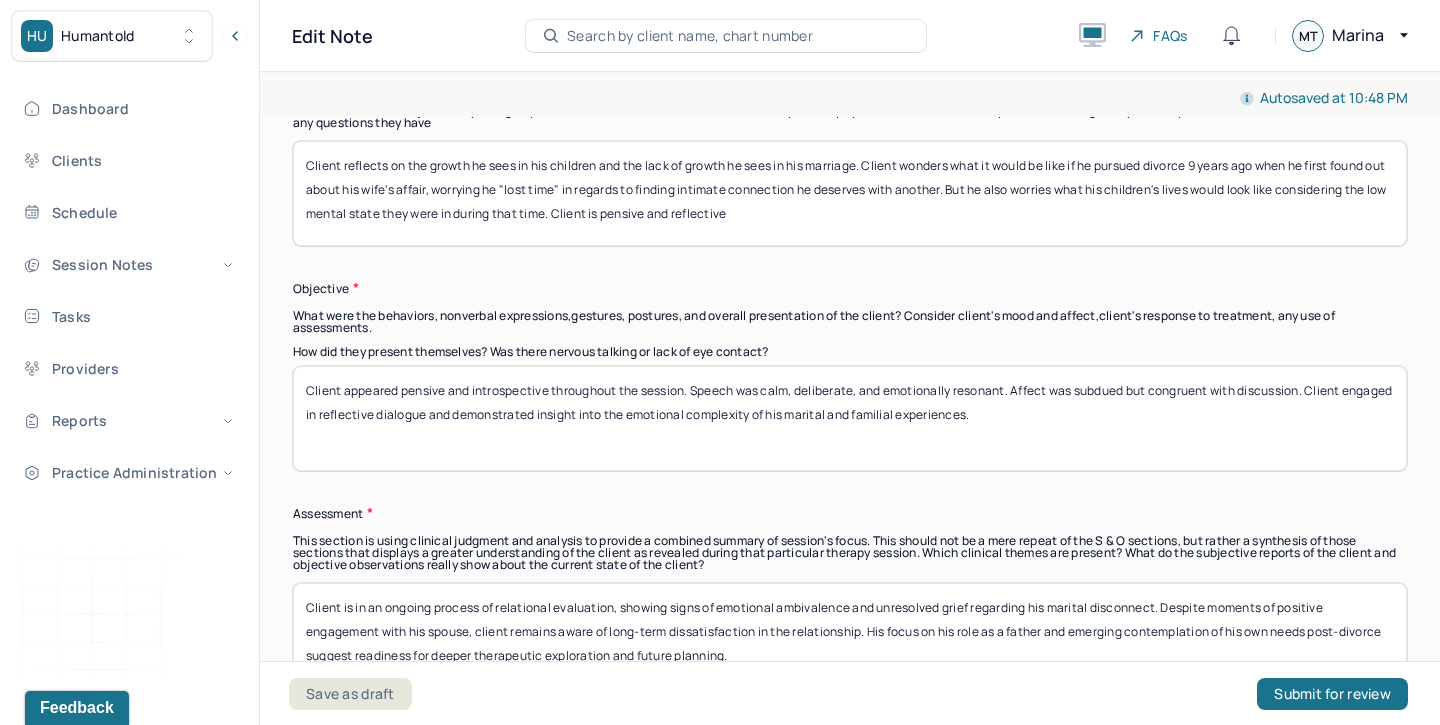 drag, startPoint x: 1309, startPoint y: 385, endPoint x: 1309, endPoint y: 415, distance: 30 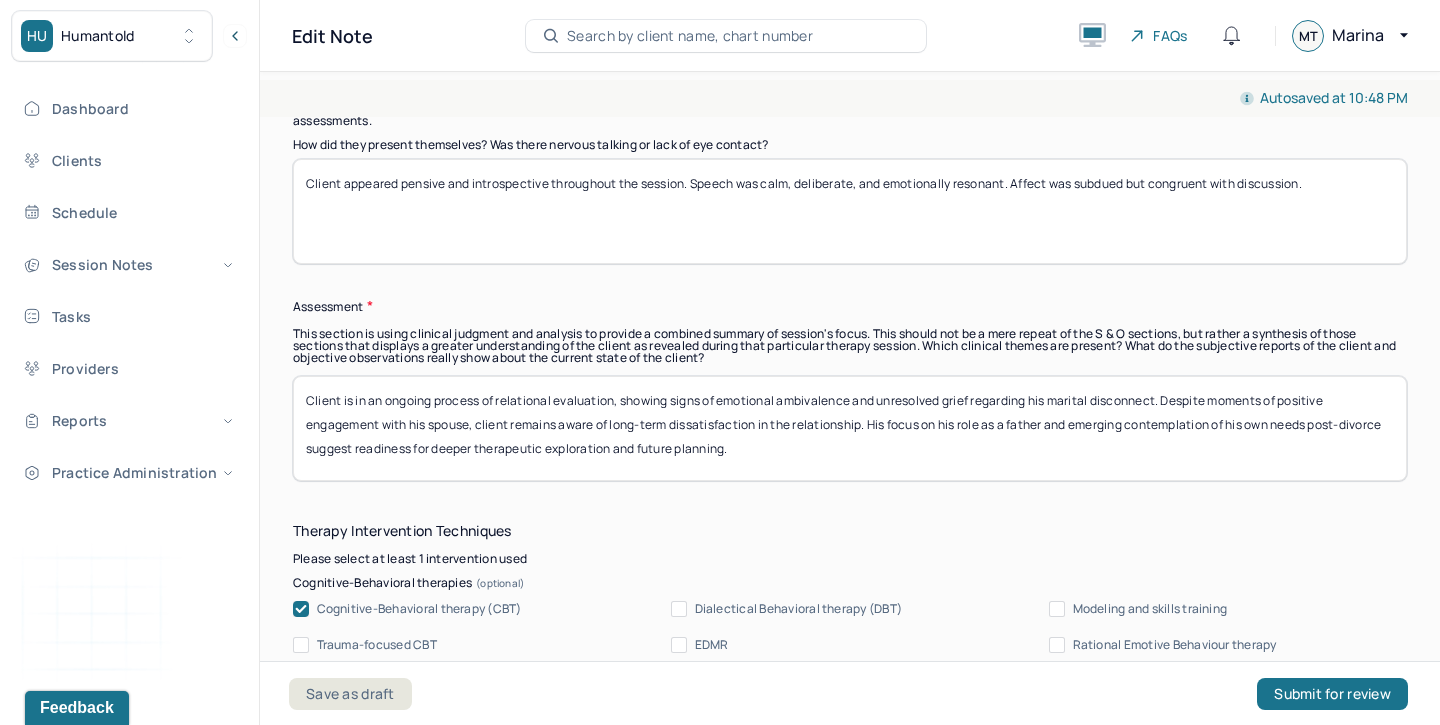 scroll, scrollTop: 1703, scrollLeft: 0, axis: vertical 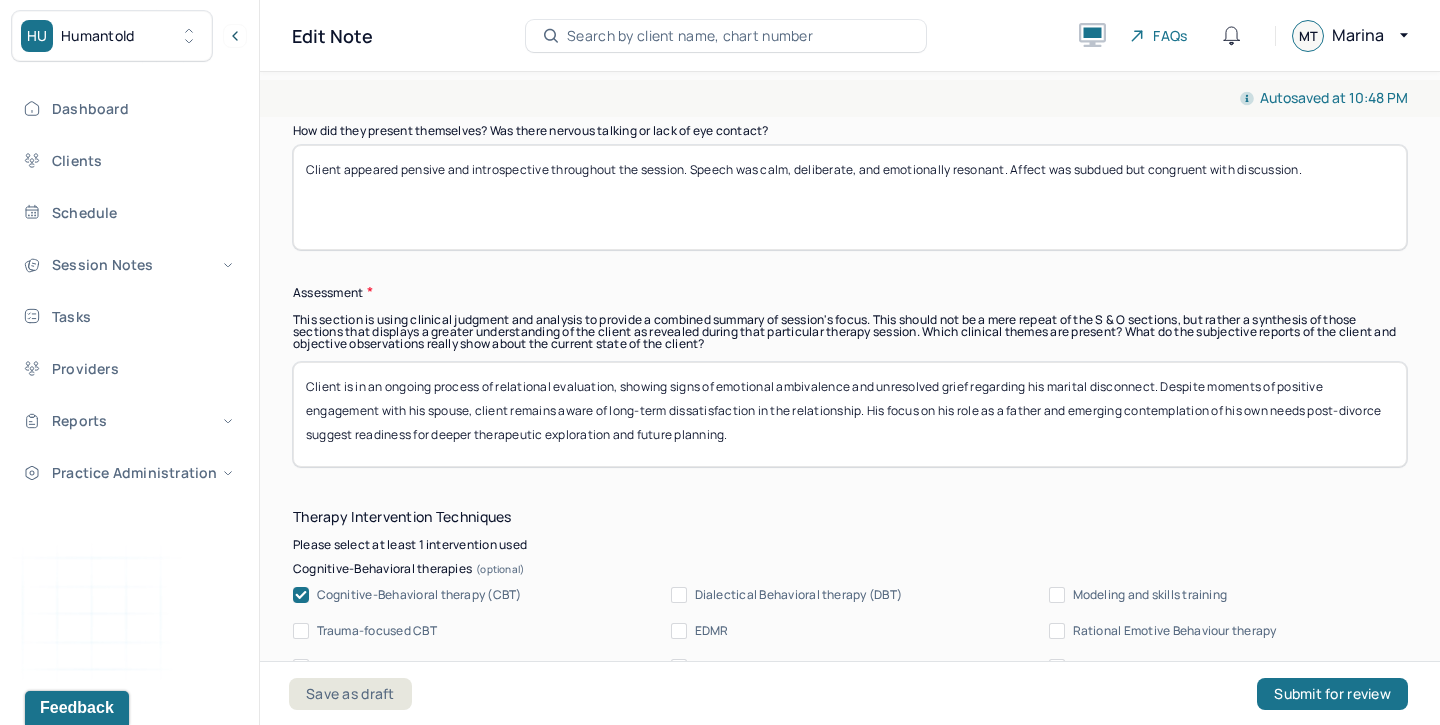 type on "Client appeared pensive and introspective throughout the session. Speech was calm, deliberate, and emotionally resonant. Affect was subdued but congruent with discussion." 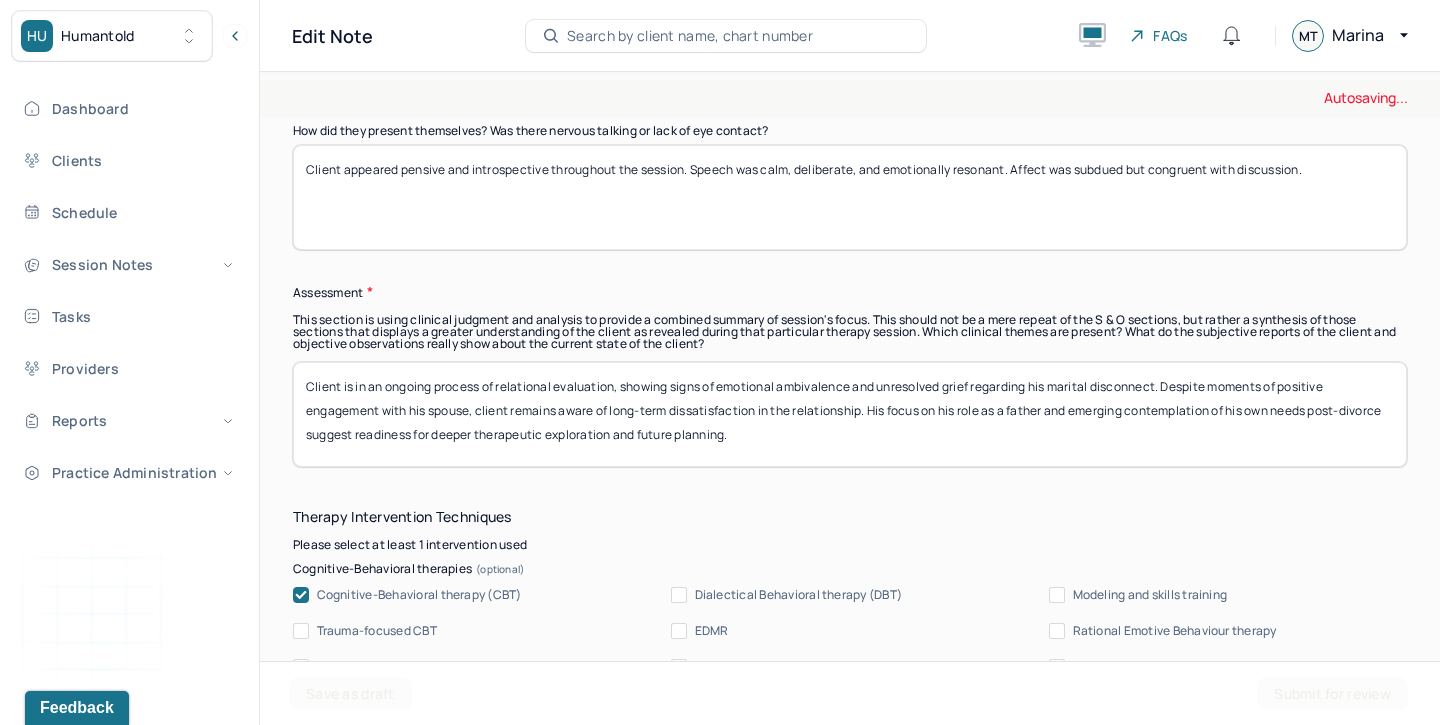 click on "Instructions The fields marked with an asterisk ( * ) are required before you can submit your notes. Before you can submit your session notes, they must be signed. You have the option to save your notes as a draft before making a submission. Appointment location * Teletherapy Client Teletherapy Location Home Office Other Provider Teletherapy Location Home Office Other Consent was received for the teletherapy session The teletherapy session was conducted via video Primary diagnosis * F43.23 ADJUST D/O MIXED ANX & DEPRESS MOOD Secondary diagnosis (optional) Secondary diagnosis Tertiary diagnosis (optional) Tertiary diagnosis Emotional / Behavioural symptoms demonstrated * grateful re: improvement seen in his kids' overall health; uncertain about marital future Causing * Maladaptive Functioning Intention for Session * Encourage personality growth and minimize maladaptive functioning Session Note Subjective Objective How did they present themselves? Was there nervous talking or lack of eye contact? Assessment *" at bounding box center (850, 805) 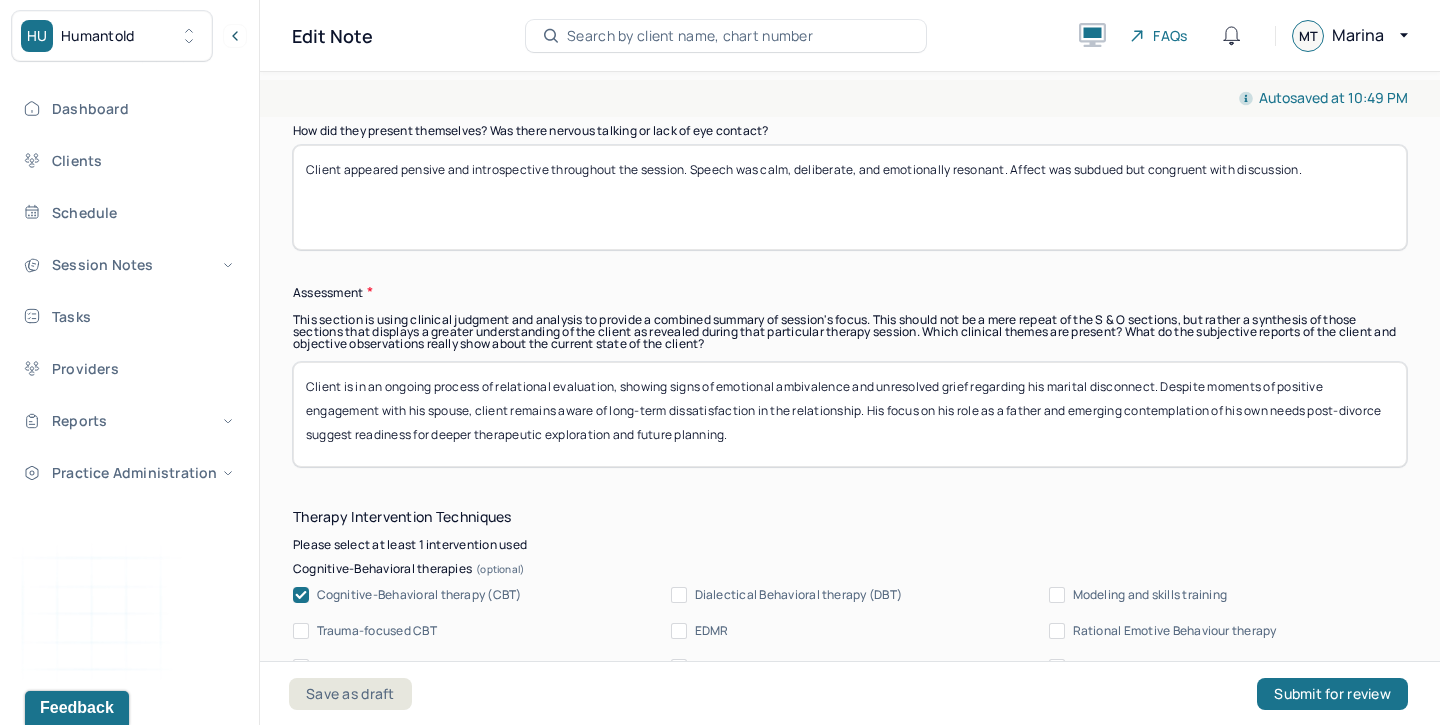 click on "Client is in an ongoing process of relational evaluation, showing signs of emotional ambivalence and unresolved grief regarding his marital disconnect. Despite moments of positive engagement with his spouse, client remains aware of long-term dissatisfaction in the relationship. His focus on his role as a father and emerging contemplation of his own needs post-divorce suggest readiness for deeper therapeutic exploration and future planning." at bounding box center [850, 414] 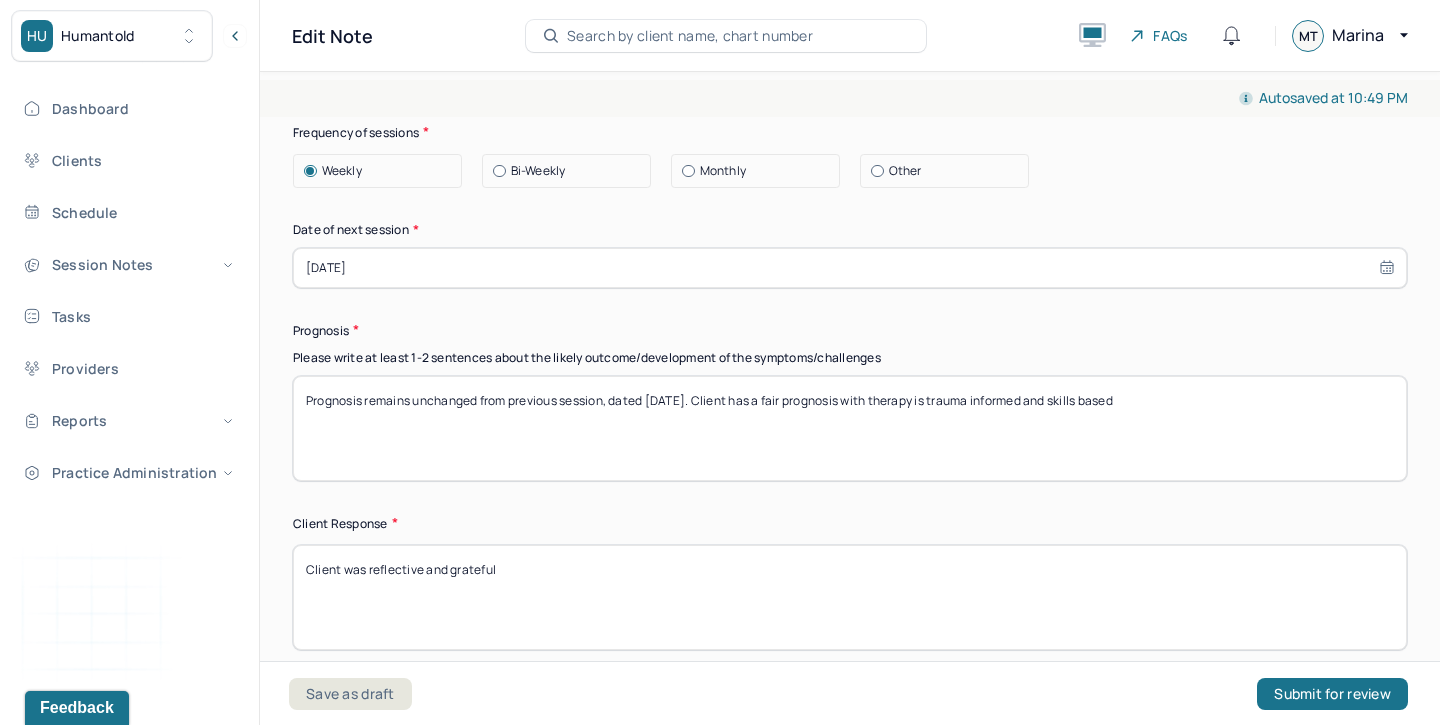 scroll, scrollTop: 2857, scrollLeft: 0, axis: vertical 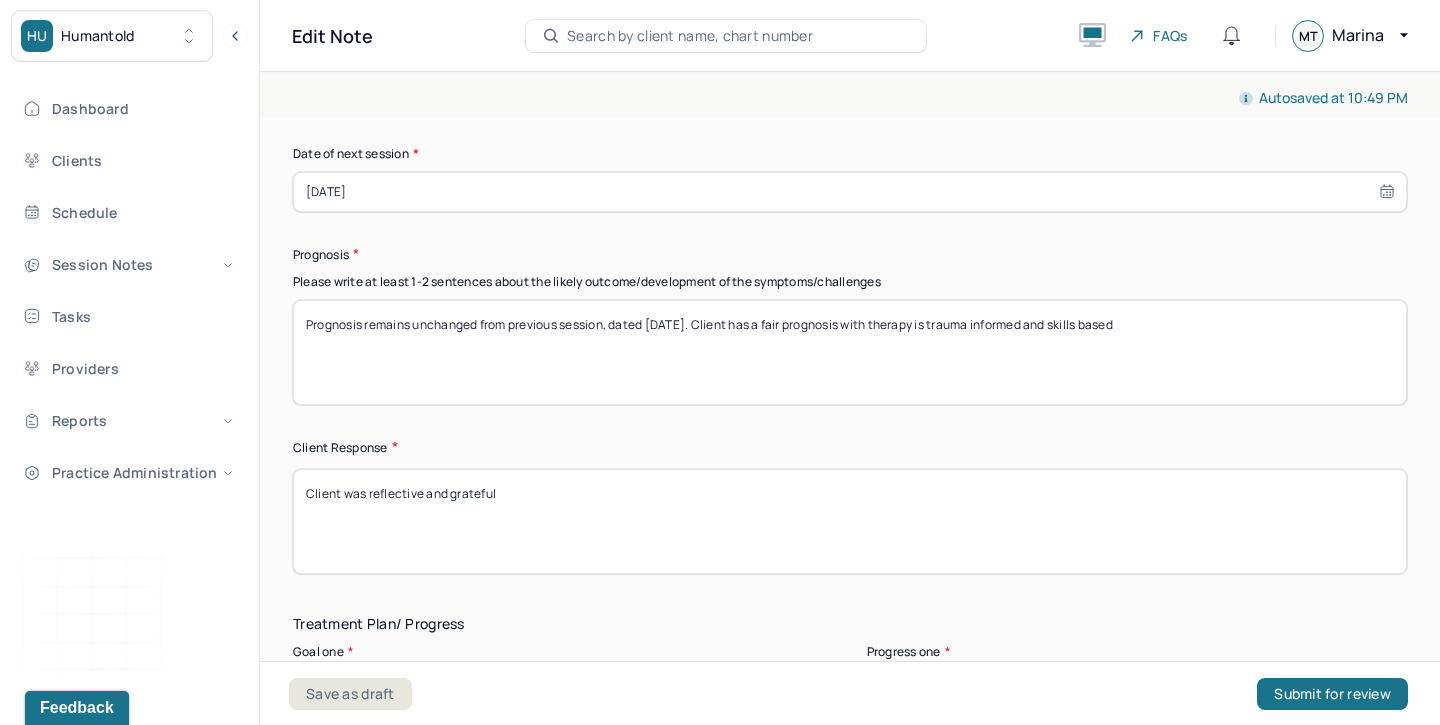 type 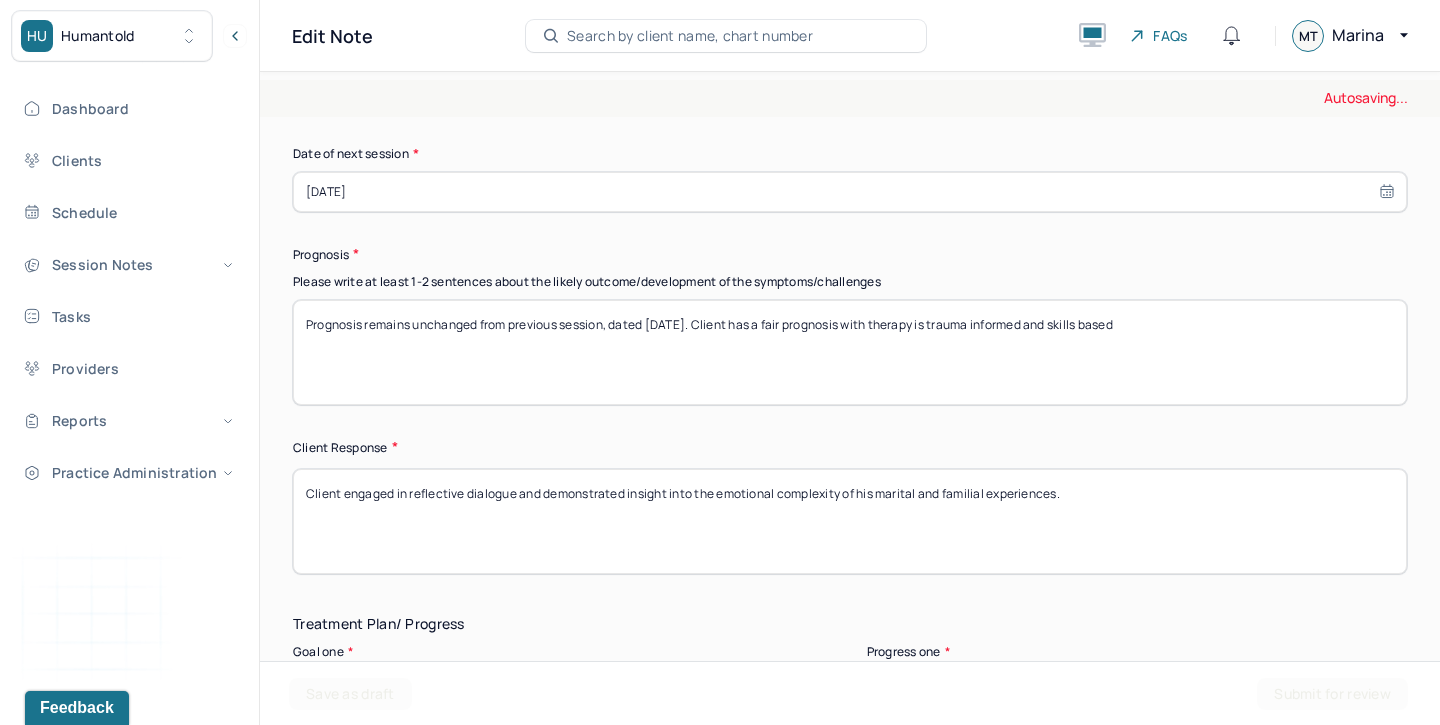 type on "Client engaged in reflective dialogue and demonstrated insight into the emotional complexity of his marital and familial experiences." 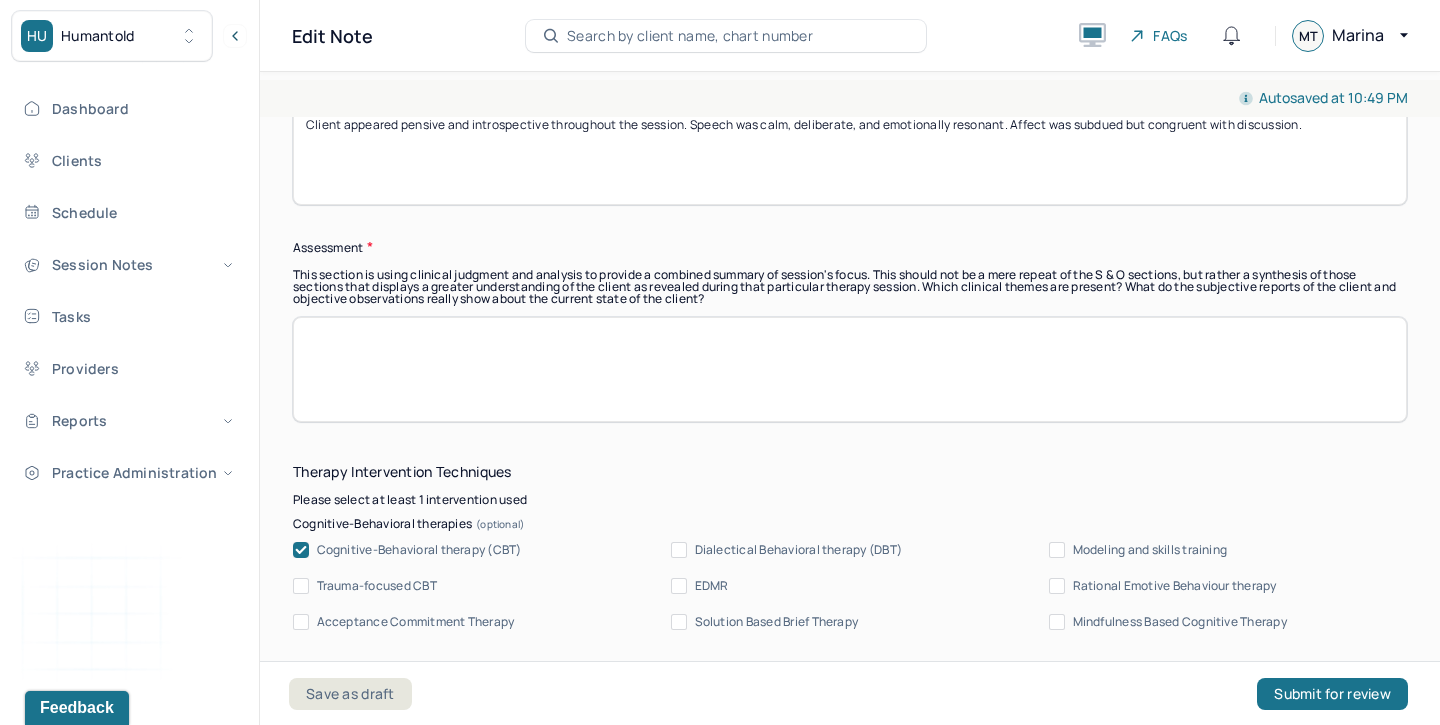 scroll, scrollTop: 1740, scrollLeft: 0, axis: vertical 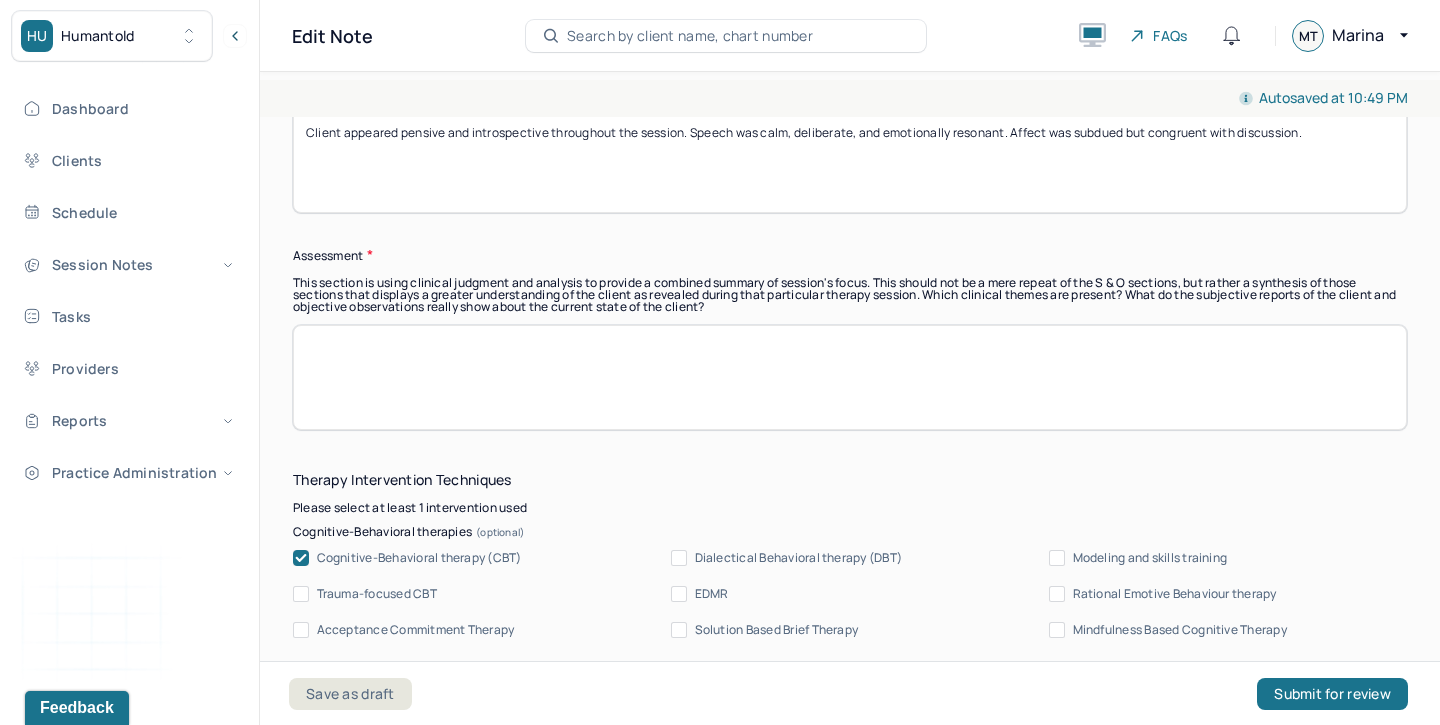 click at bounding box center (850, 377) 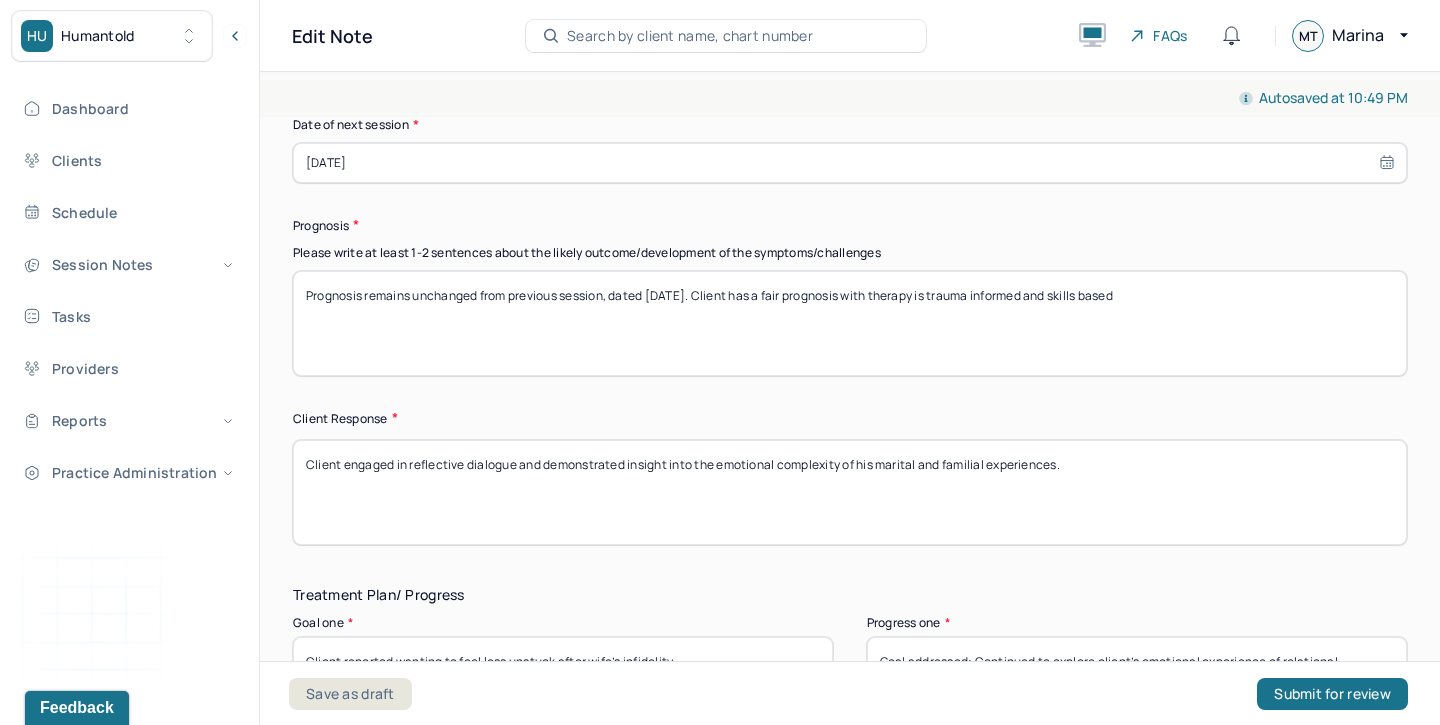 scroll, scrollTop: 2887, scrollLeft: 0, axis: vertical 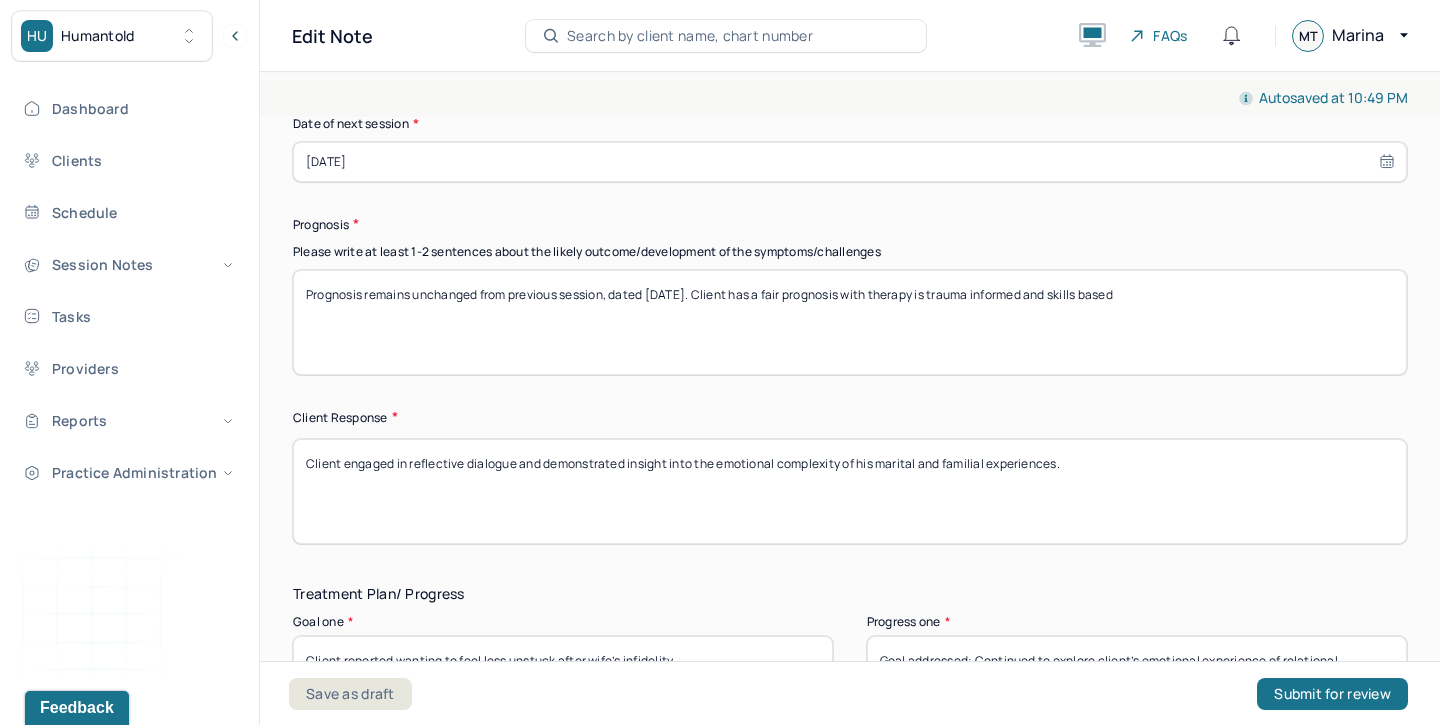 type on "Client presents with reflective ambivalence regarding the trajectory of his marriage and the long-term emotional impact of past decisions. Regret and grief about missed opportunities for intimacy are present, as is an underlying concern for the emotional health of his children. Client is emotionally stable but experiencing existential questioning and long-term dissatisfaction within his marriage. Continued exploration of unresolved betrayal trauma, identity in the context of marriage/fatherhood, and readiness for potential change may be beneficial." 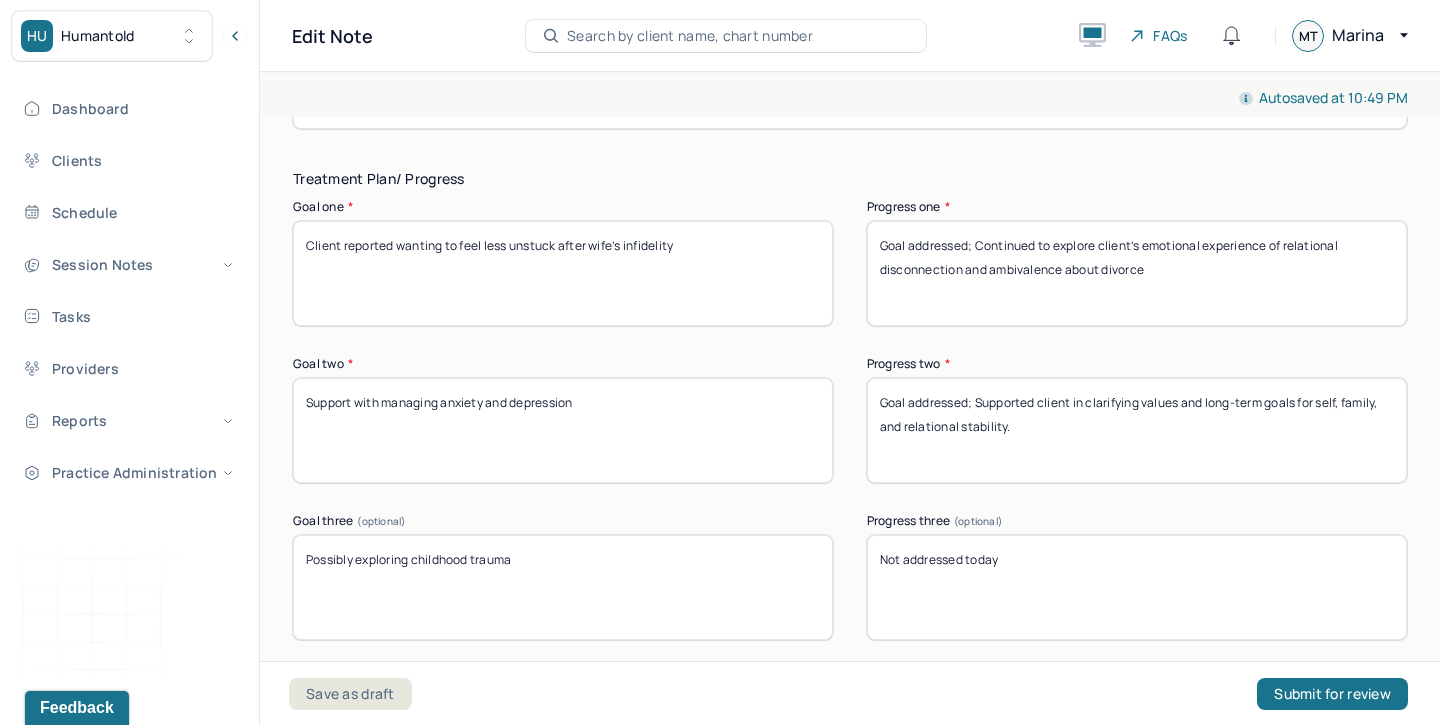 scroll, scrollTop: 3313, scrollLeft: 0, axis: vertical 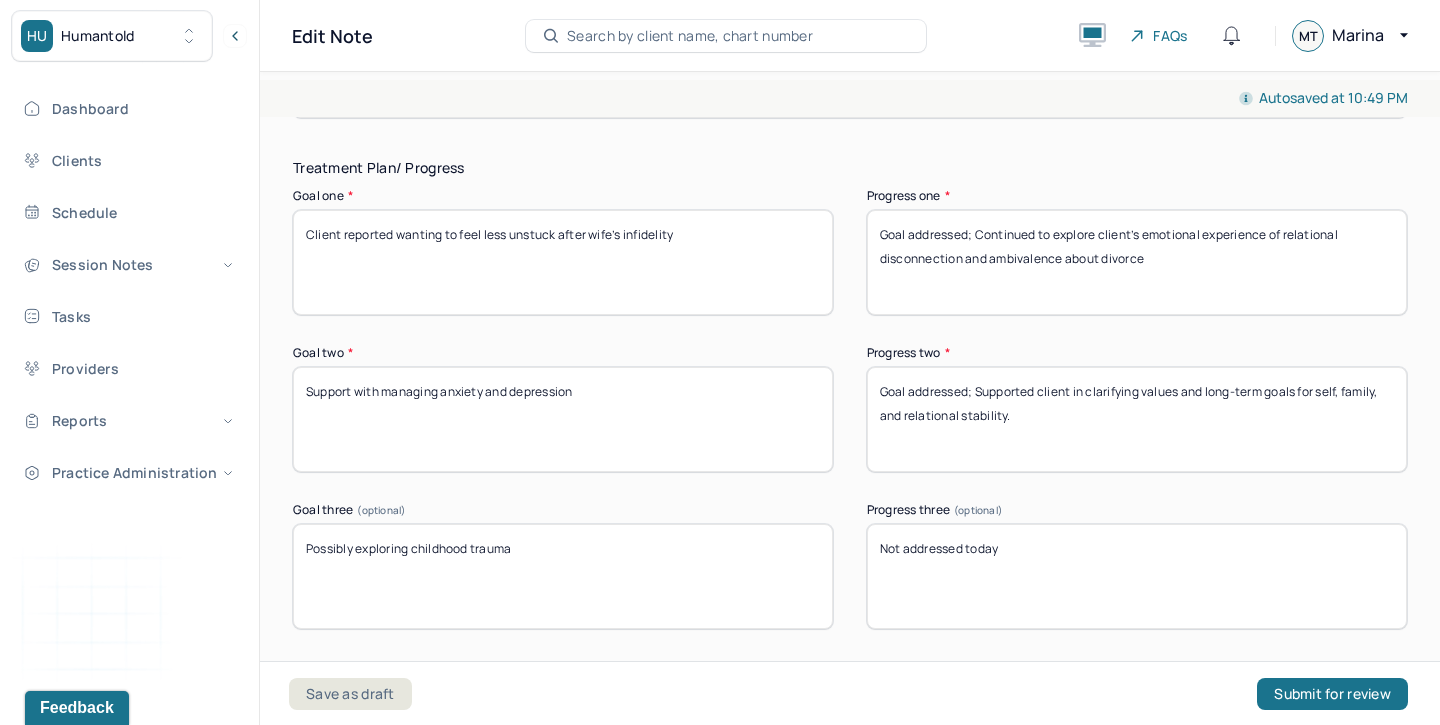 type on "Prognosis remains unchanged from previous session, dated [MONTH]/[DAY]/[YEAR]. Client has a fair prognosis with therapy is trauma informed and skills based" 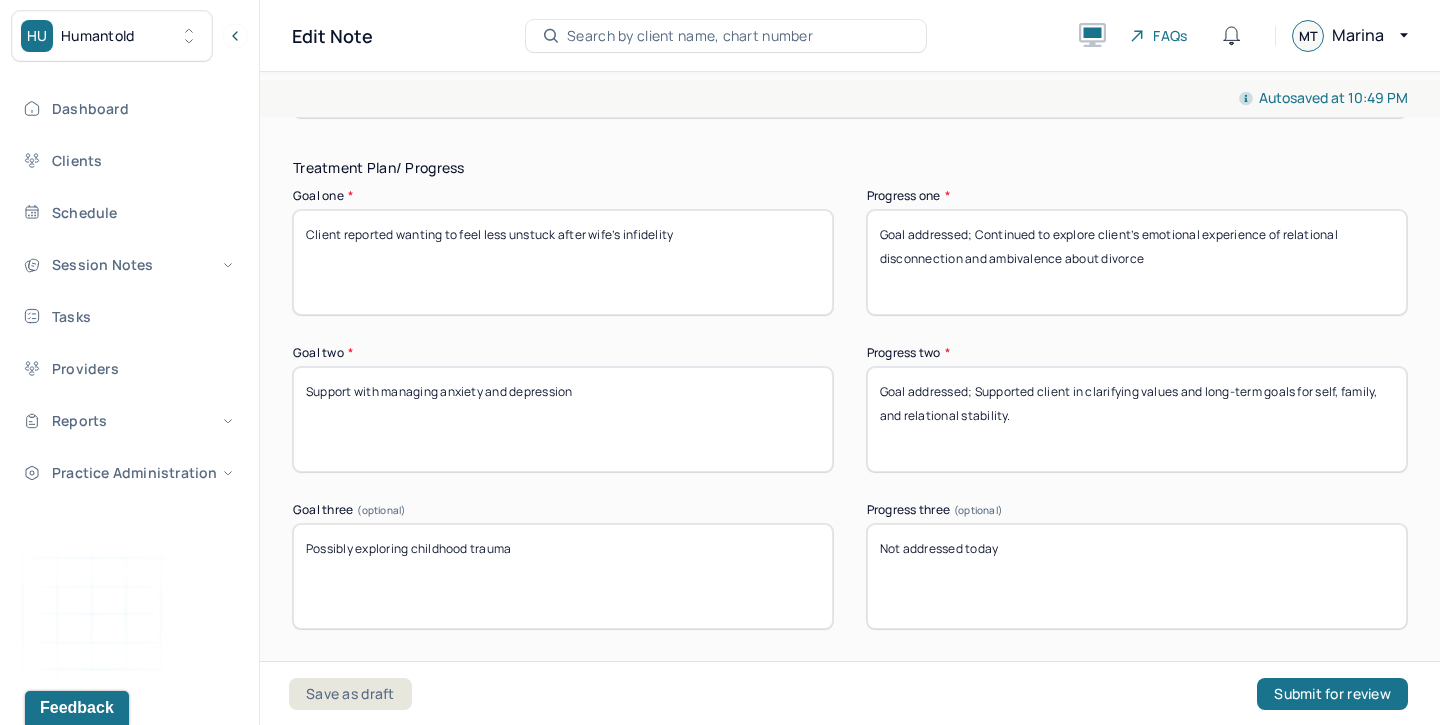 drag, startPoint x: 1153, startPoint y: 258, endPoint x: 1057, endPoint y: 232, distance: 99.458534 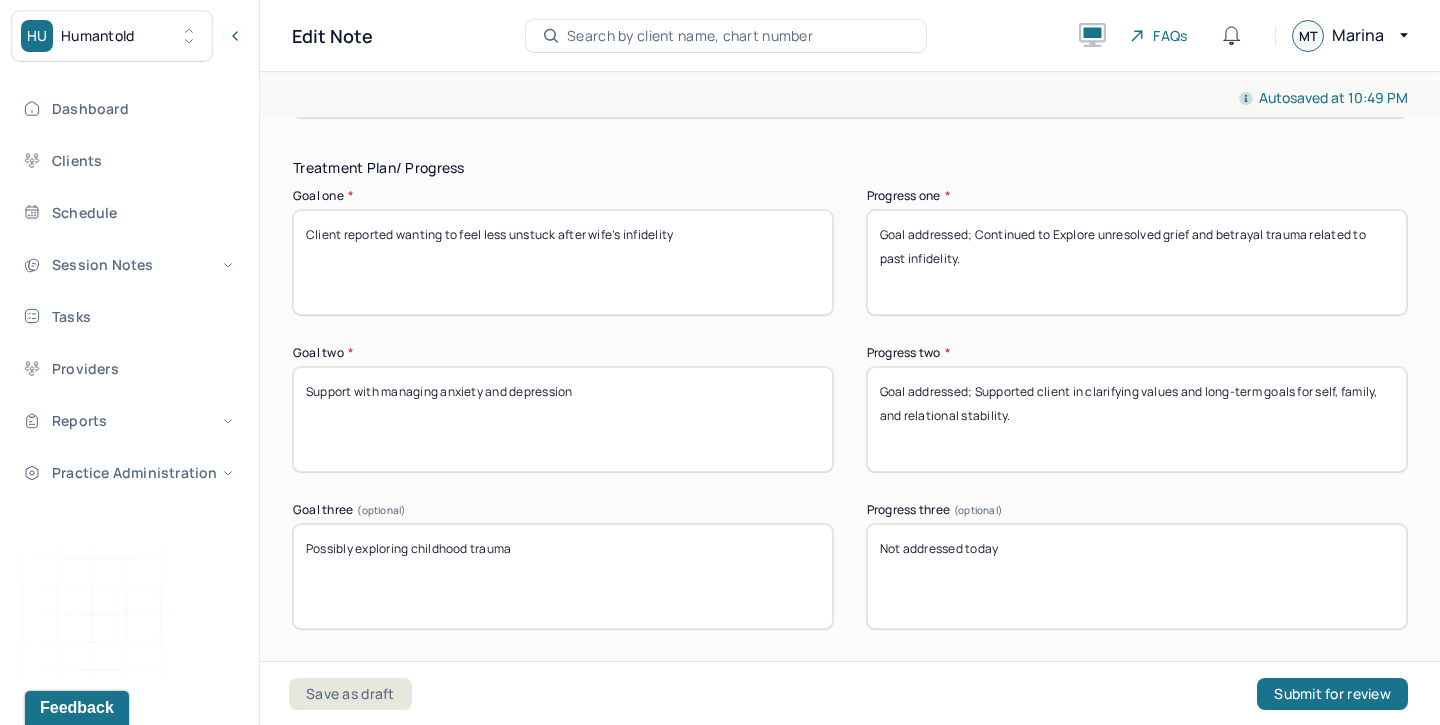 type on "Goal addressed; Continued to Explore unresolved grief and betrayal trauma related to past infidelity." 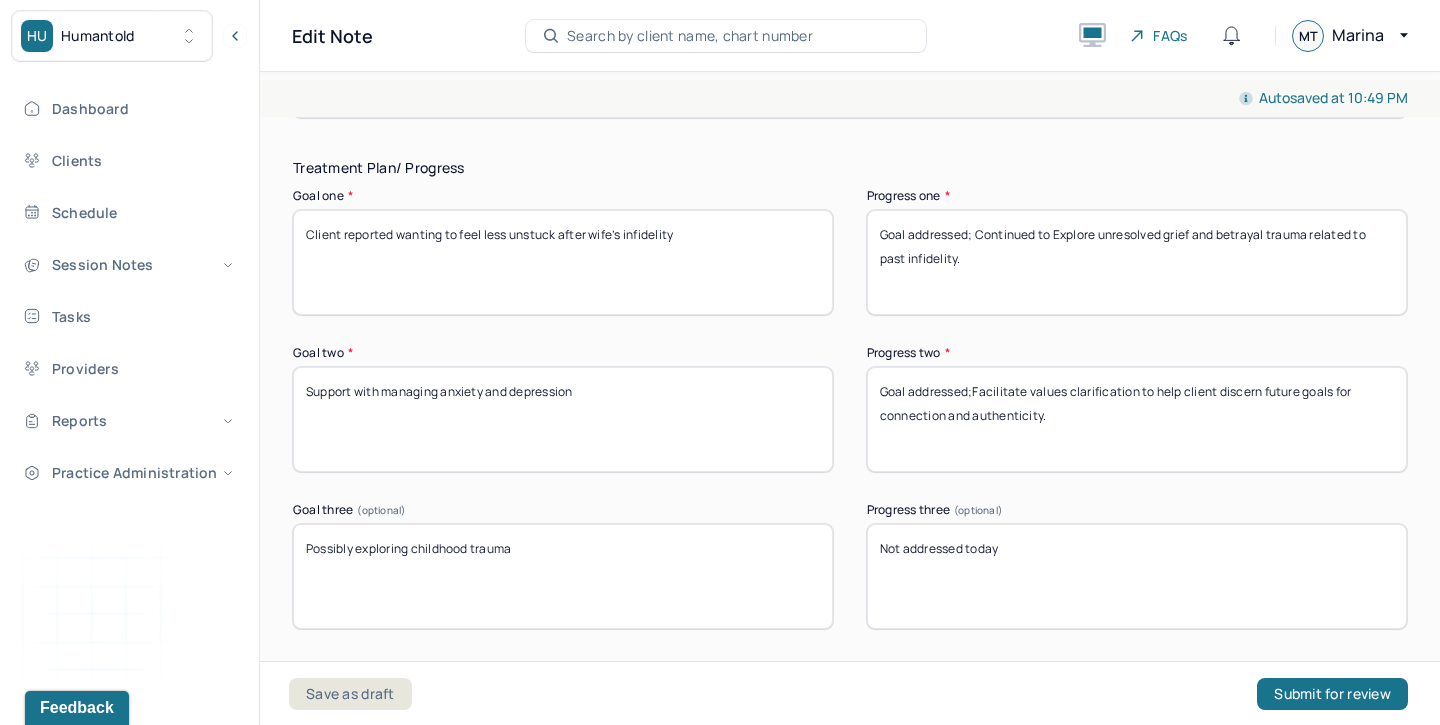 click on "Goal addressed; Supported client in clarifying values and long-term goals for self, family, and relational stability." at bounding box center [1137, 419] 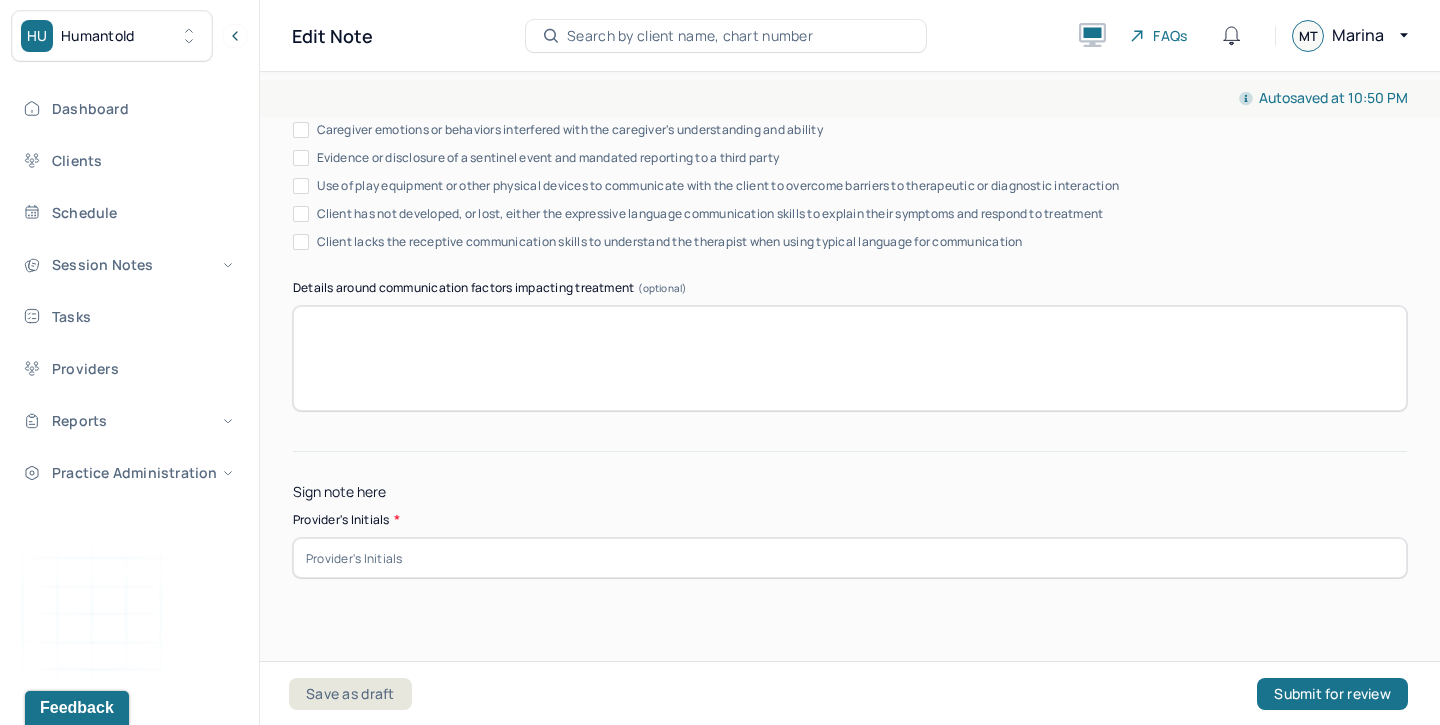 scroll, scrollTop: 3918, scrollLeft: 0, axis: vertical 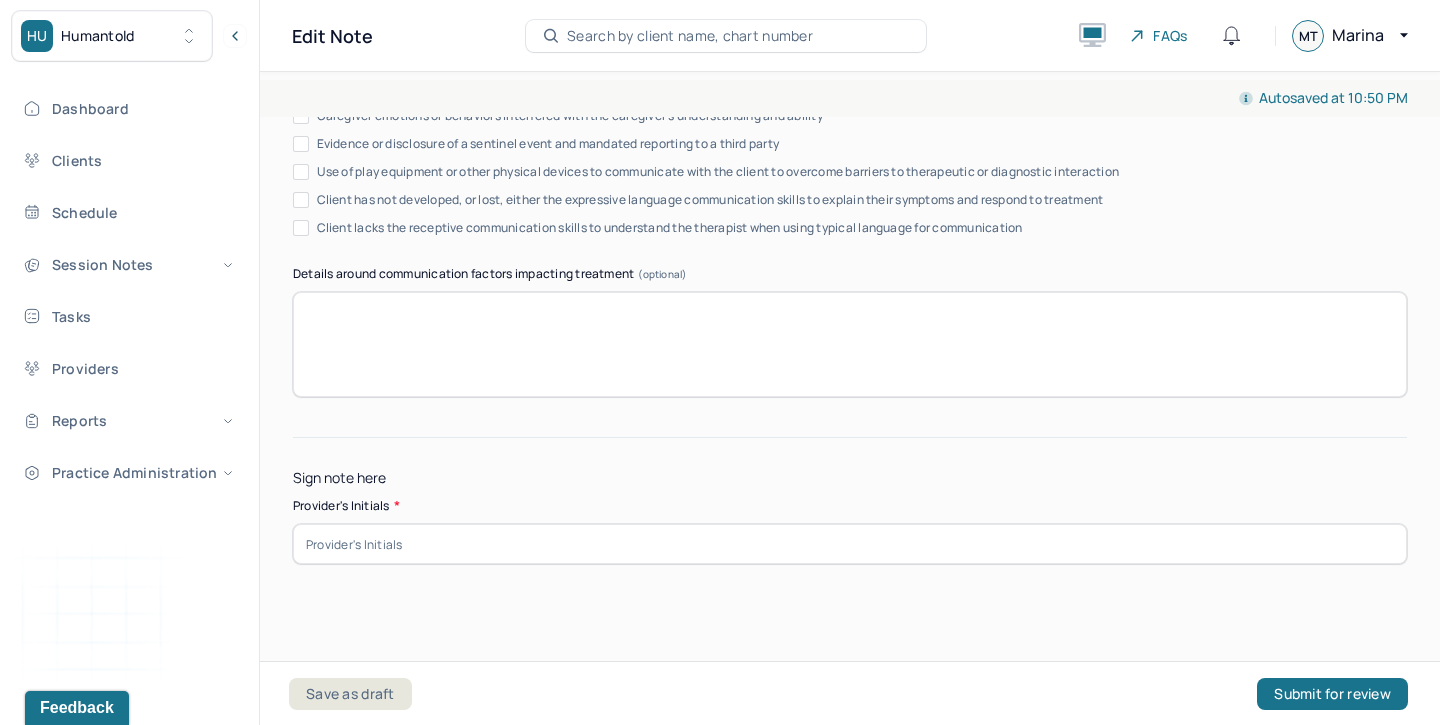 type on "Goal addressed;Facilitated values clarification to help client discern future goals for connection and authenticity." 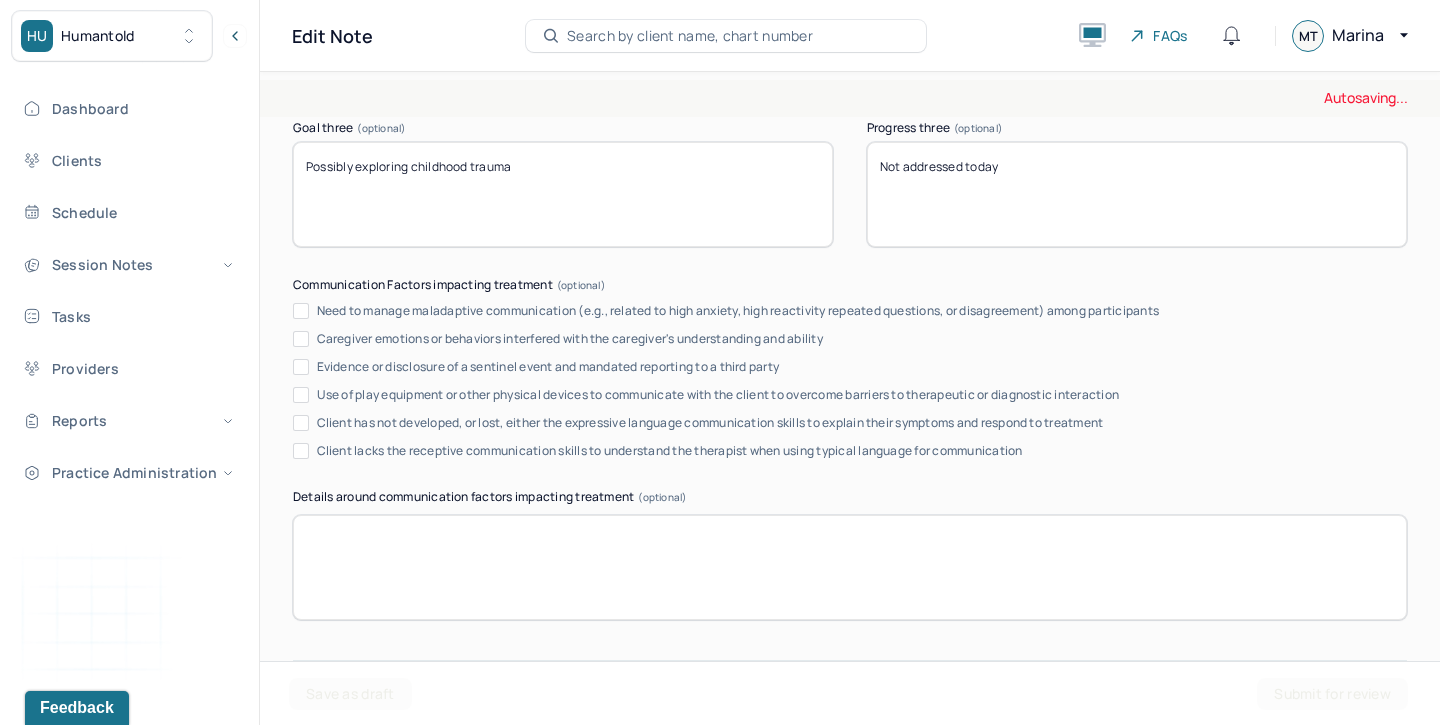 scroll, scrollTop: 3669, scrollLeft: 0, axis: vertical 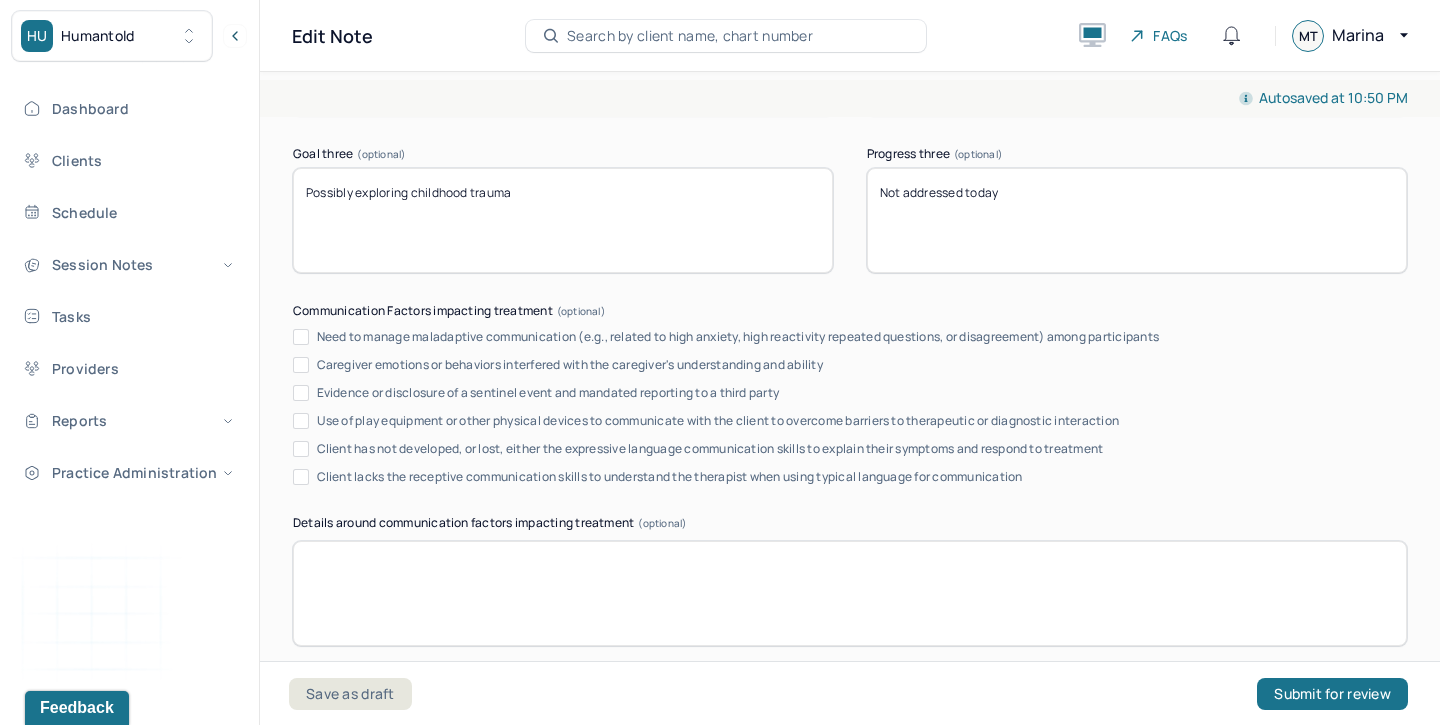 type on "MT" 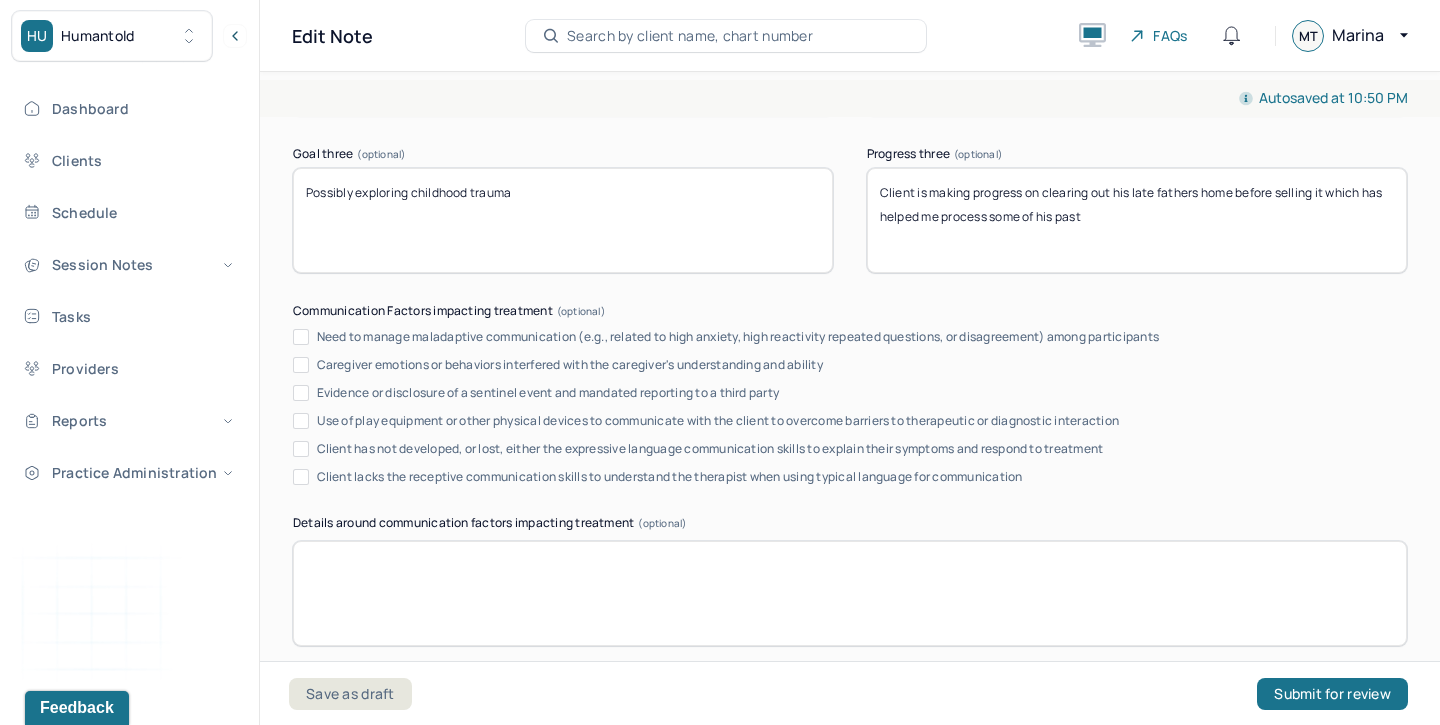 scroll, scrollTop: 3934, scrollLeft: 0, axis: vertical 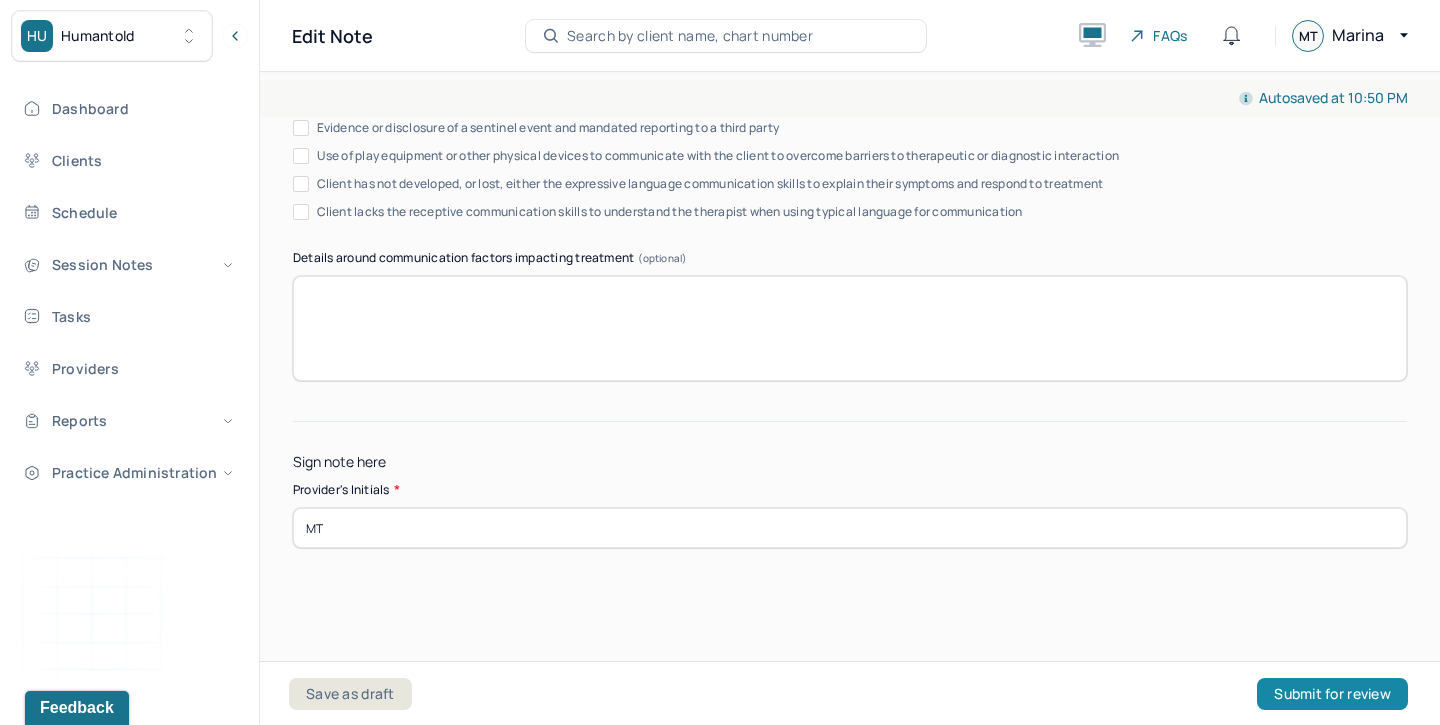 type on "Client is making progress on clearing out his late fathers home before selling it which has helped me process some of his past" 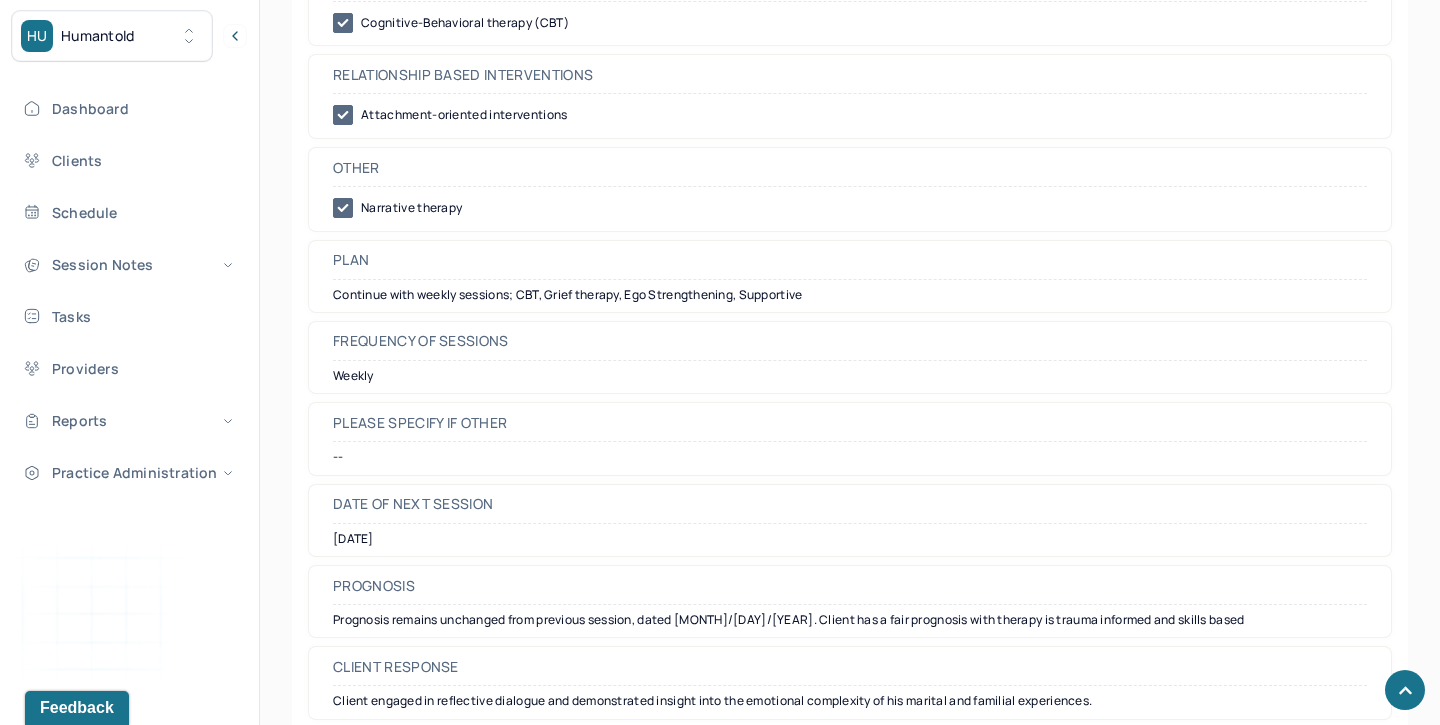 scroll, scrollTop: 1140, scrollLeft: 0, axis: vertical 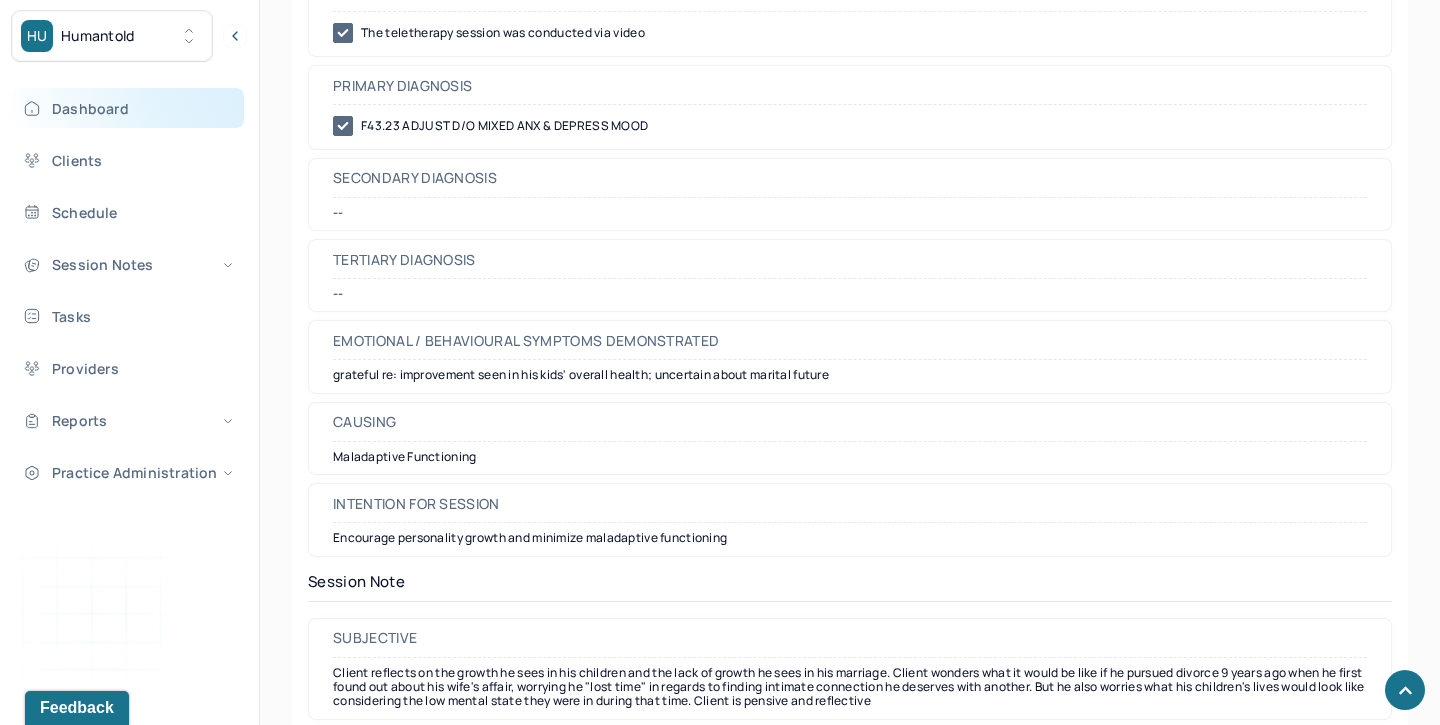 click on "Dashboard" at bounding box center (128, 108) 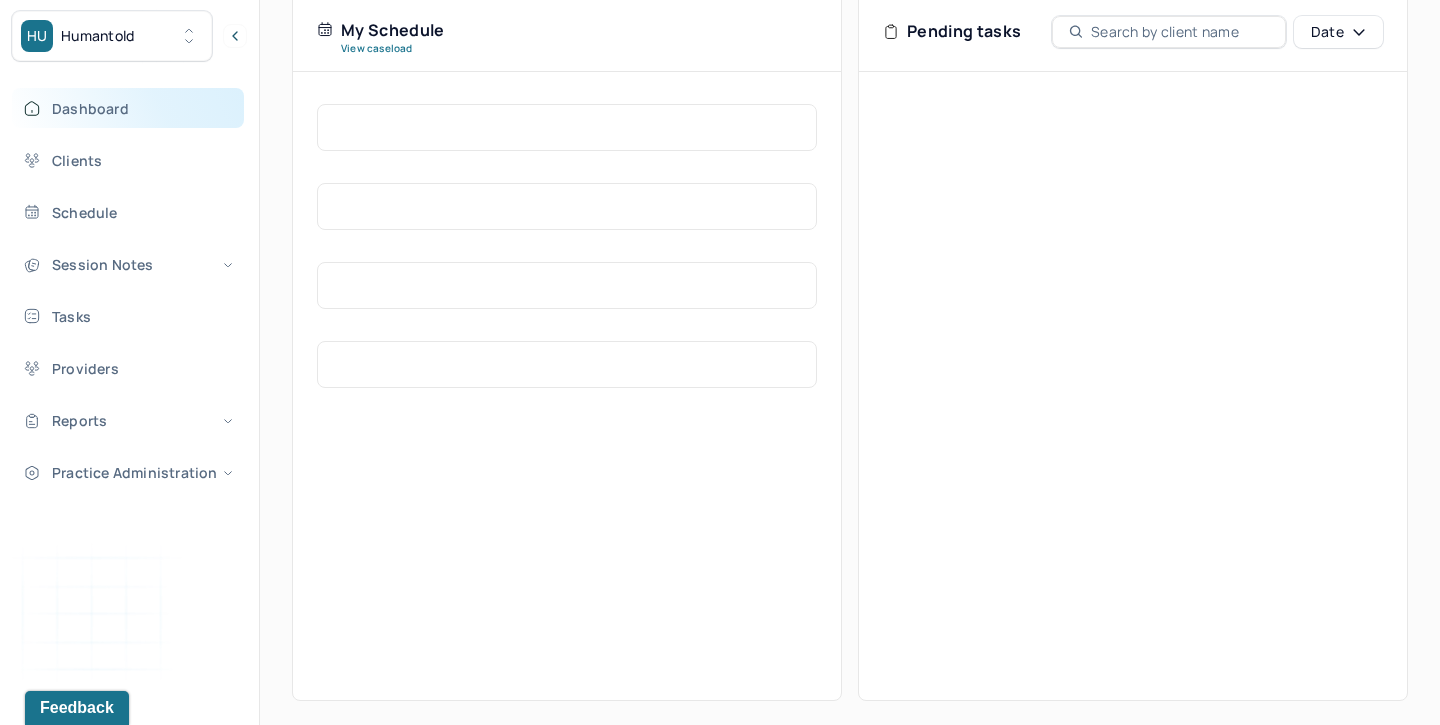 scroll, scrollTop: 440, scrollLeft: 0, axis: vertical 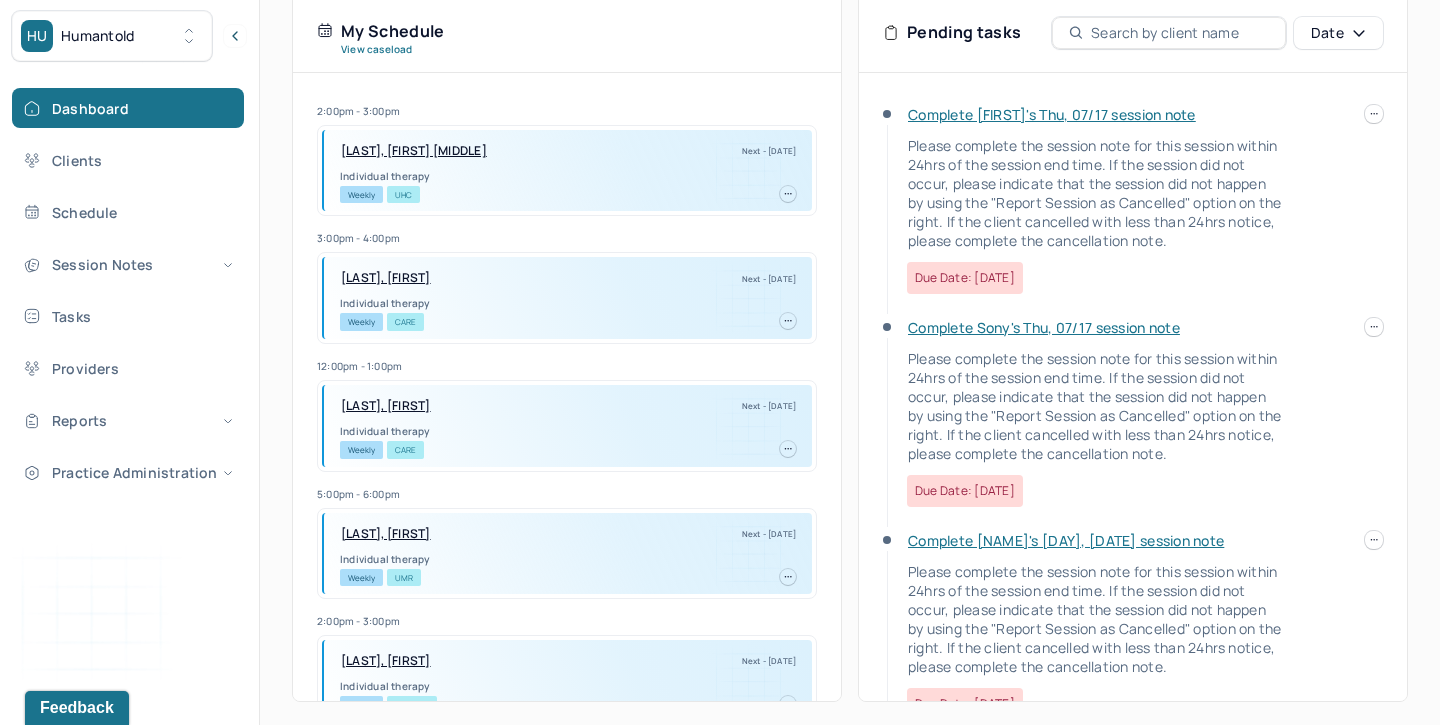 click on "Complete [FIRST]'s Thu, 07/17 session note" at bounding box center [1052, 114] 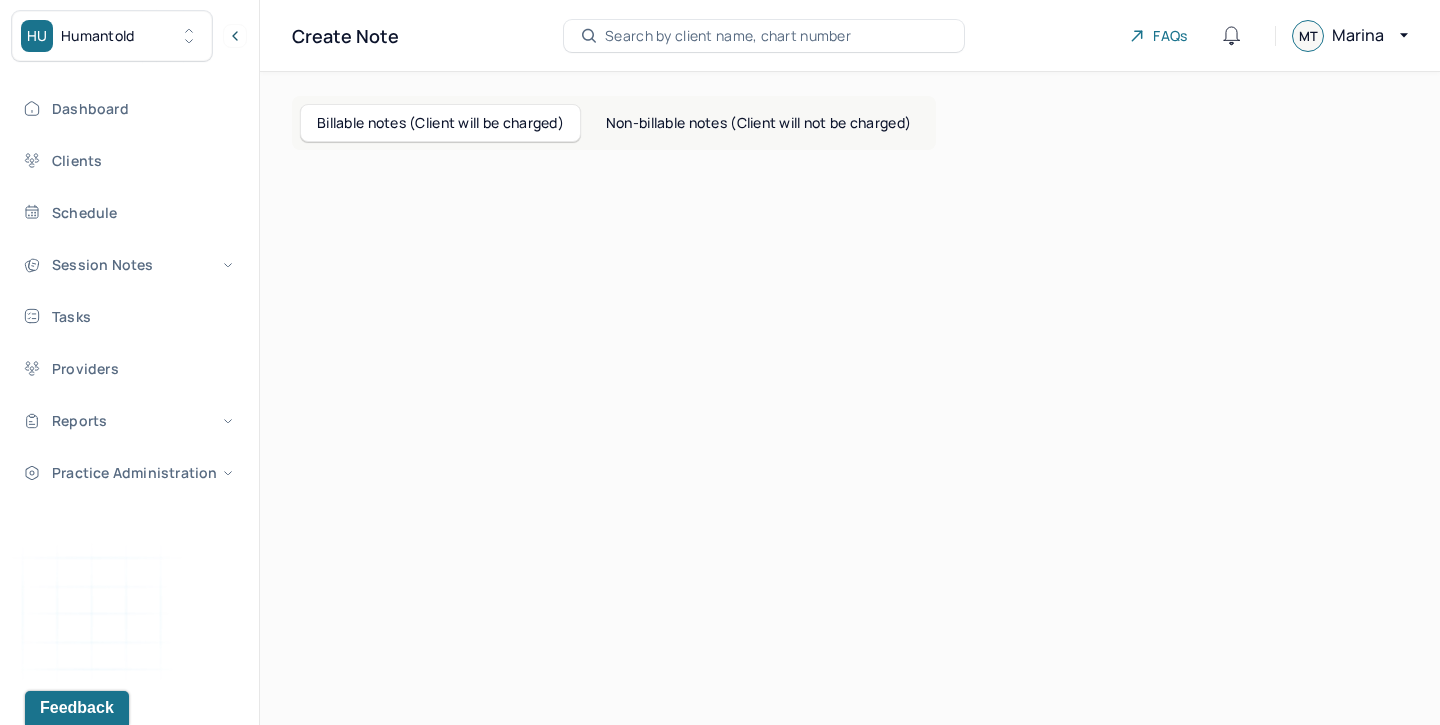 scroll, scrollTop: 0, scrollLeft: 0, axis: both 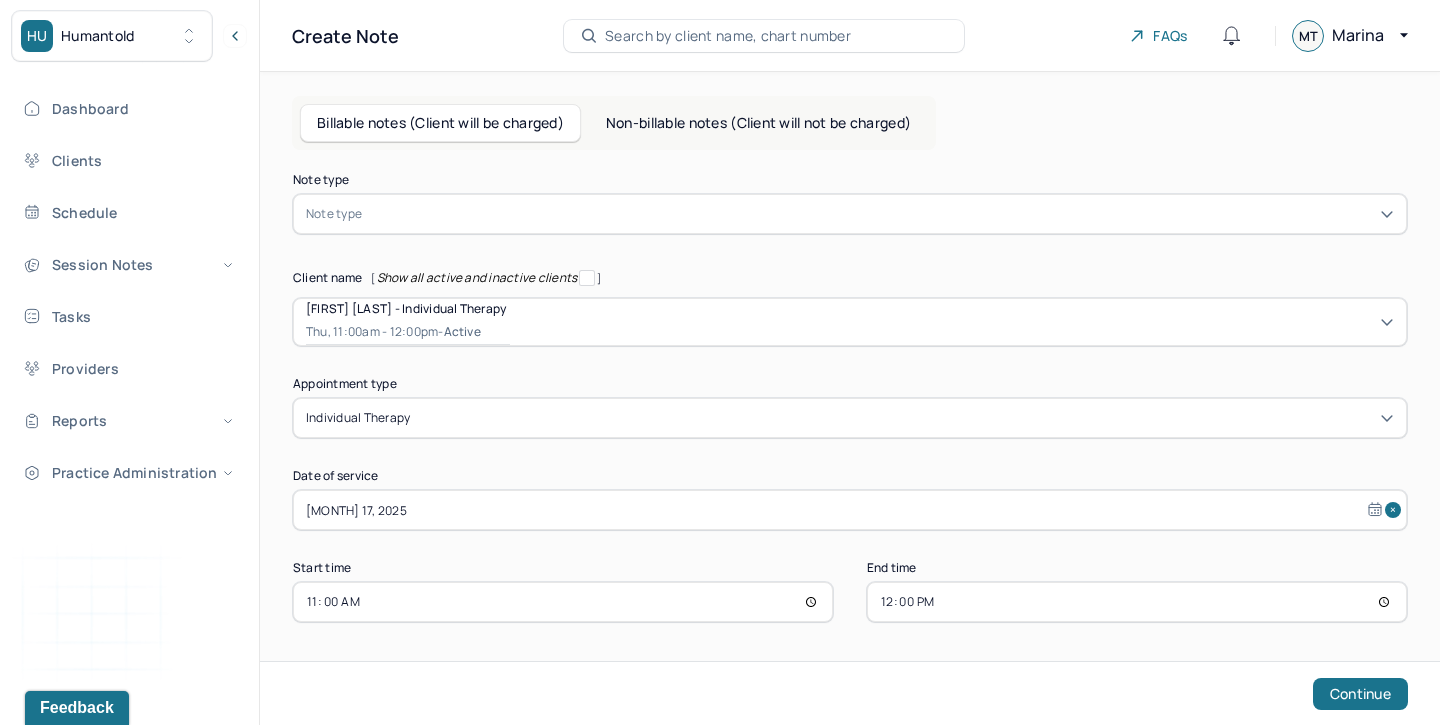 click at bounding box center [880, 214] 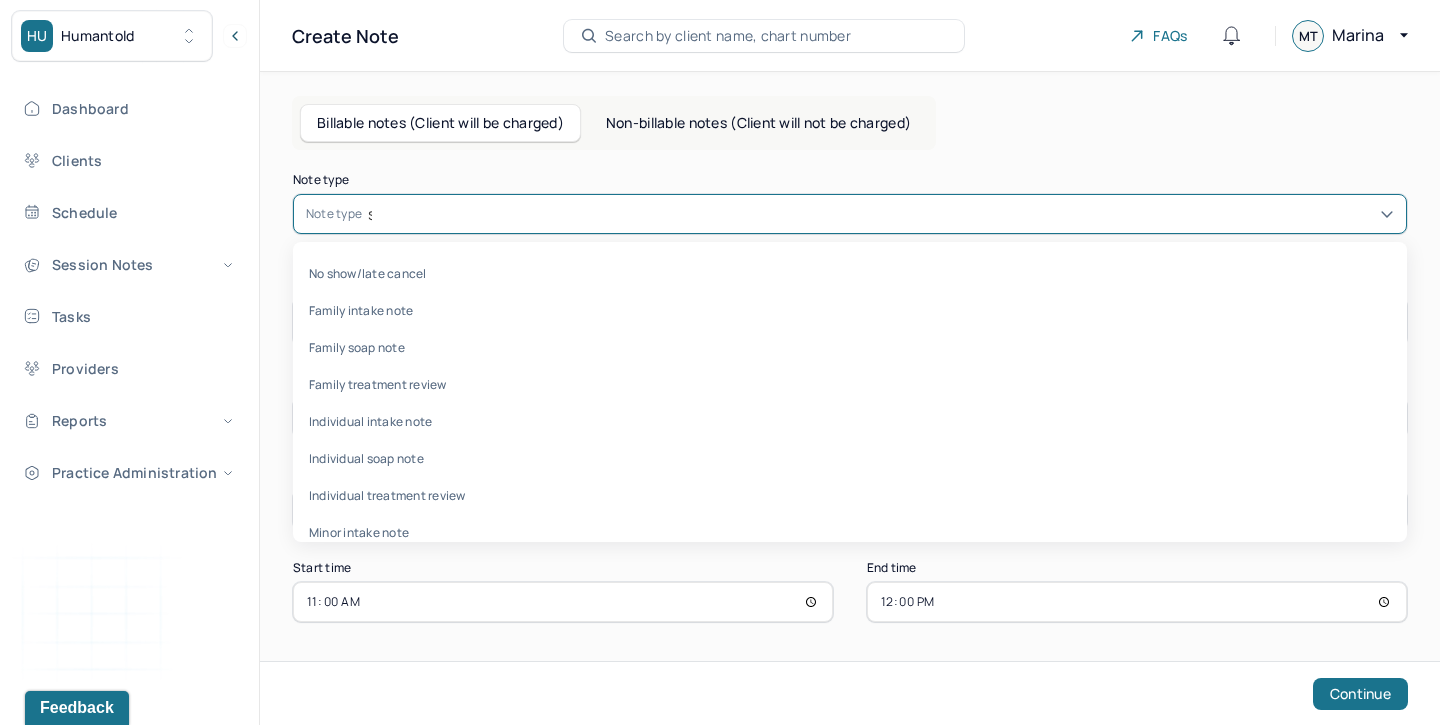 type on "soa" 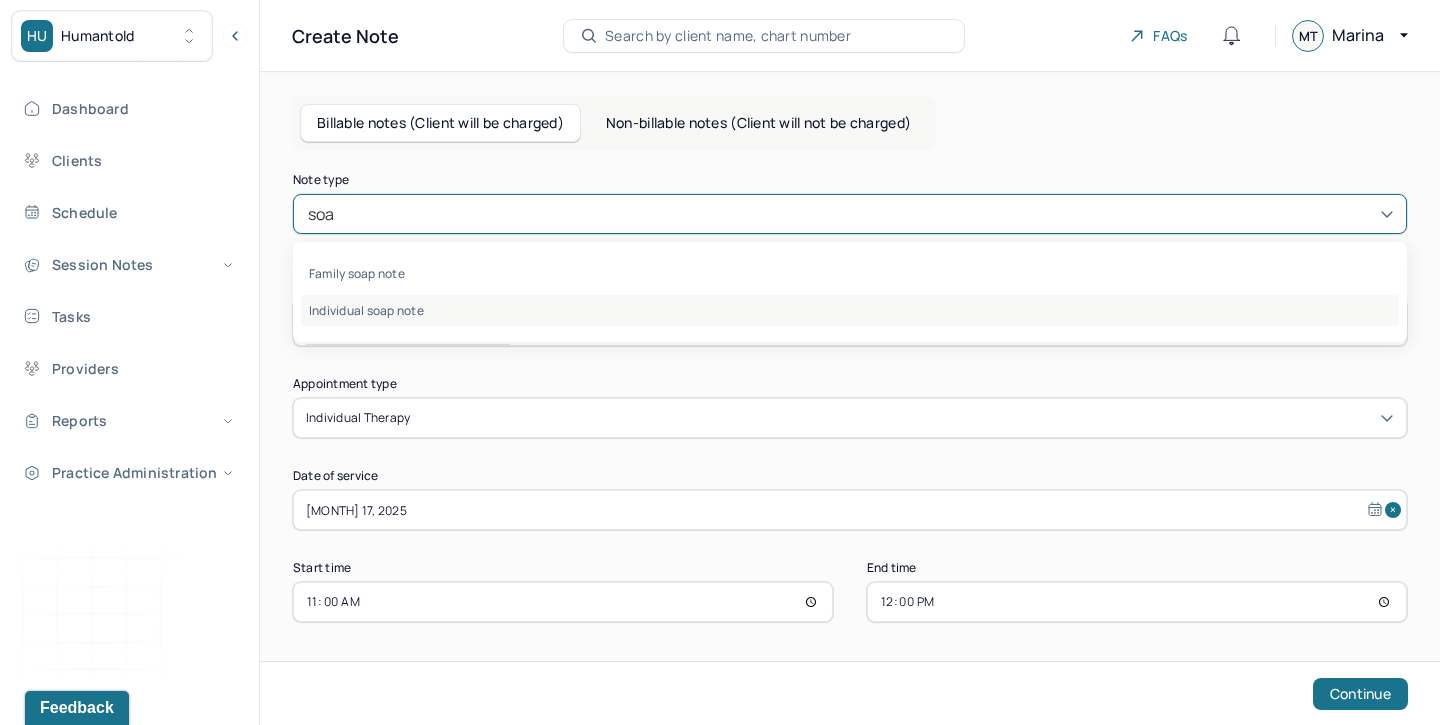 click on "Individual soap note" at bounding box center (850, 310) 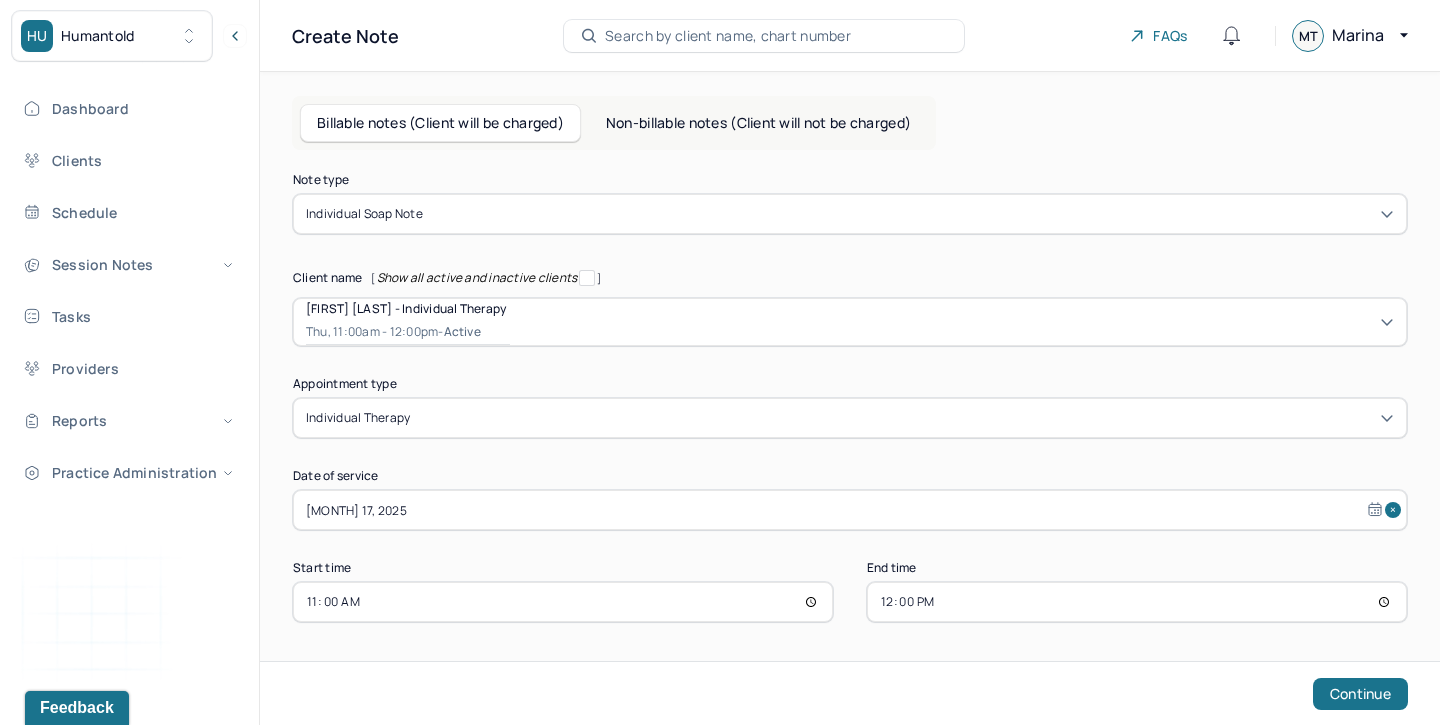 click on "11:00" at bounding box center (563, 602) 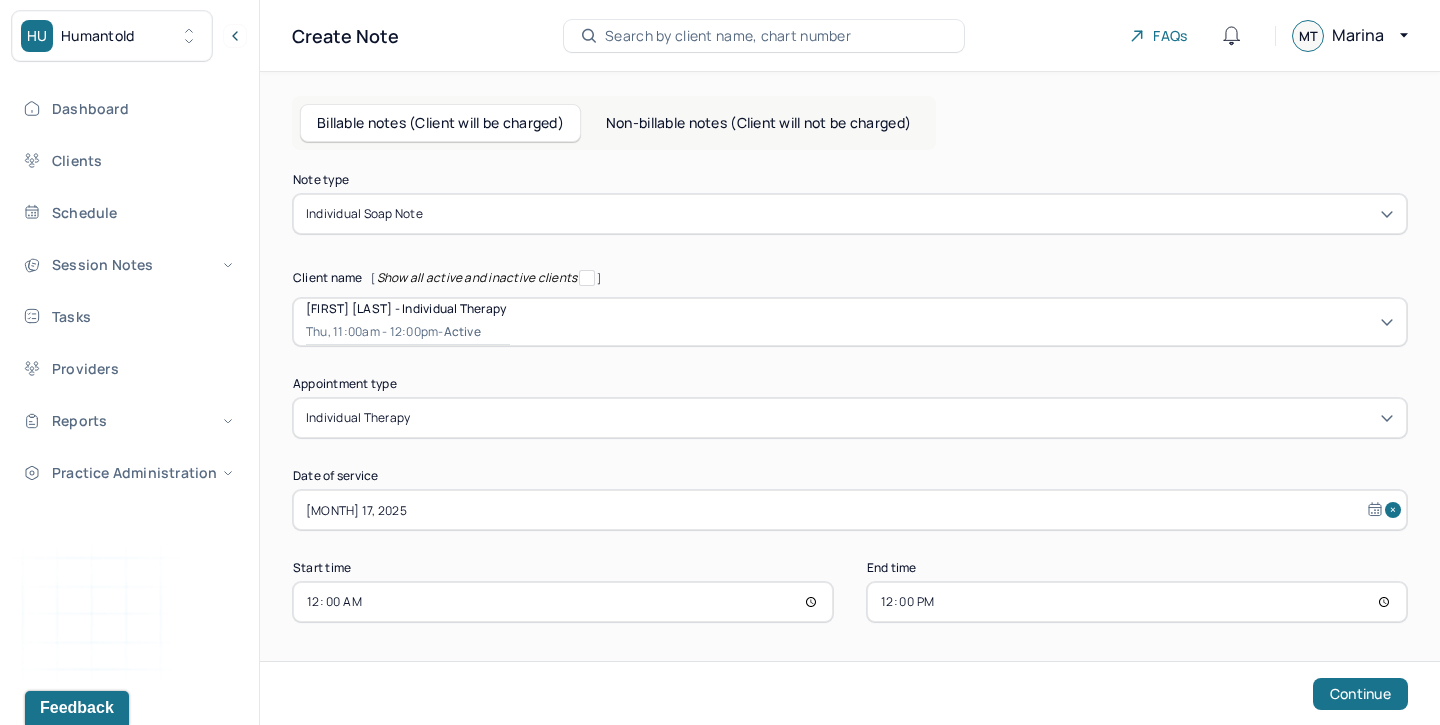 type on "12:00" 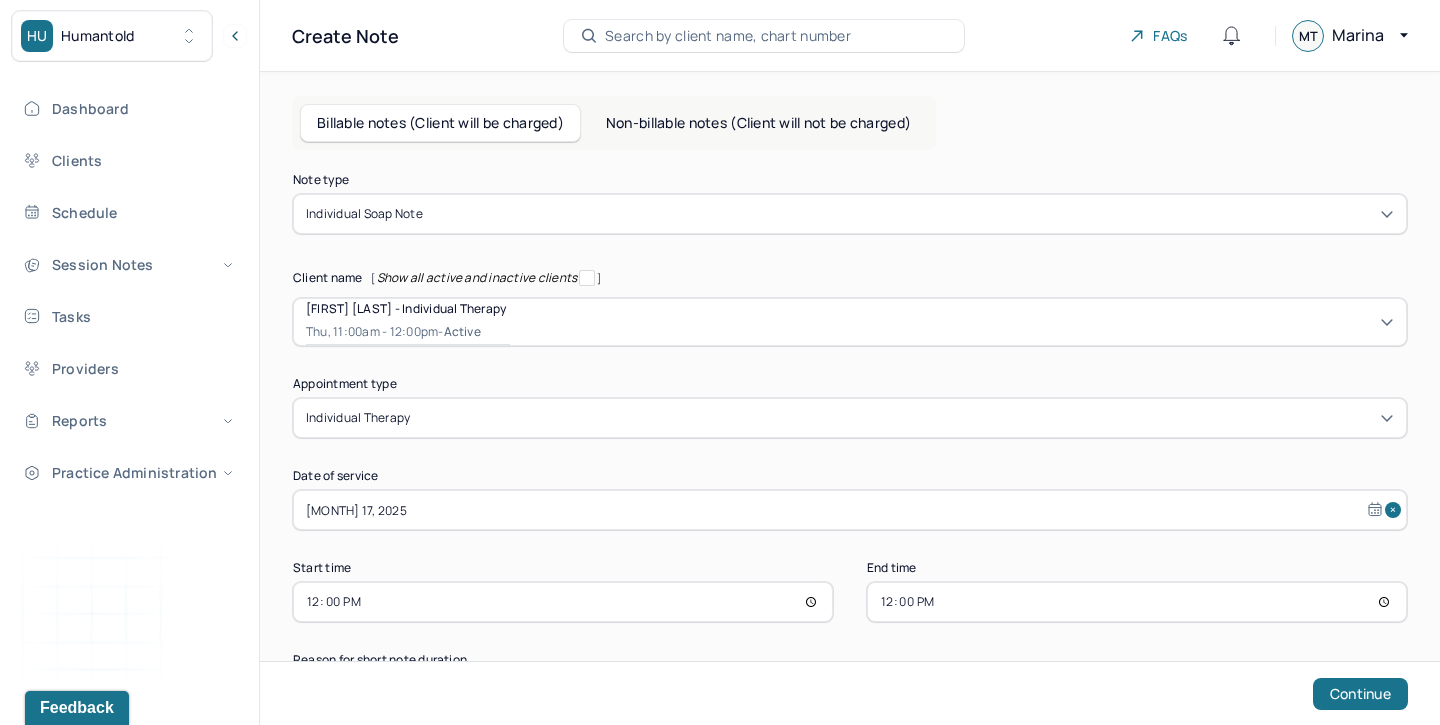 click on "12:00" at bounding box center (1137, 602) 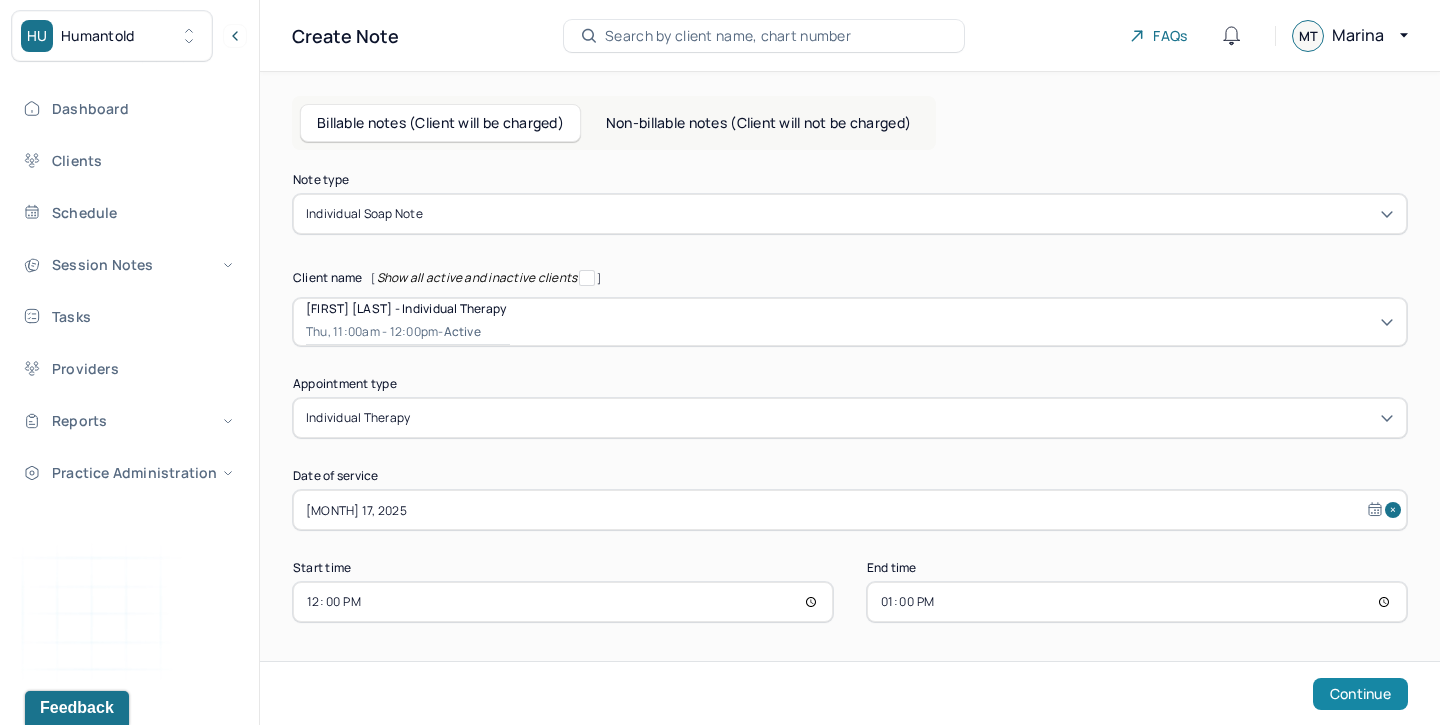 click on "Continue" at bounding box center (1360, 694) 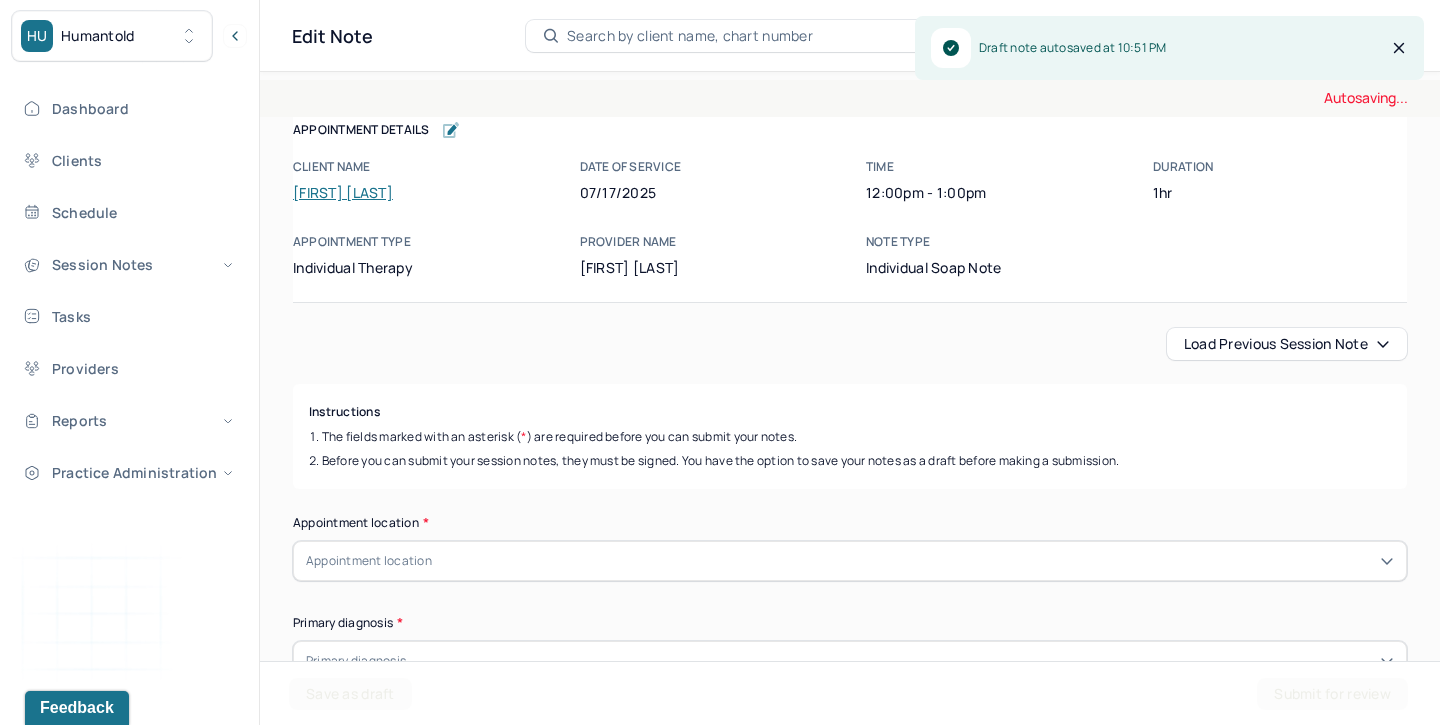 click on "Load previous session note" at bounding box center [1287, 344] 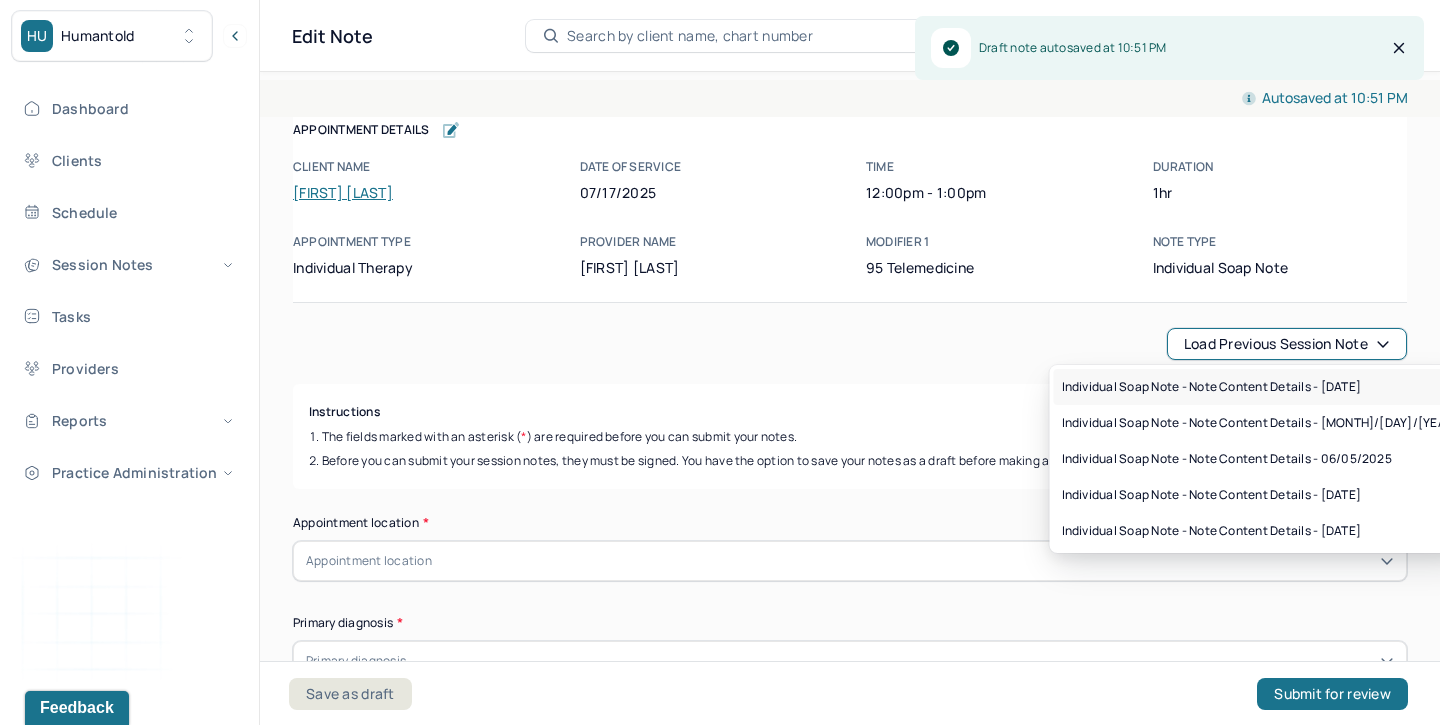 click on "Individual soap note   - Note content Details -   07/03/2025" at bounding box center (1212, 387) 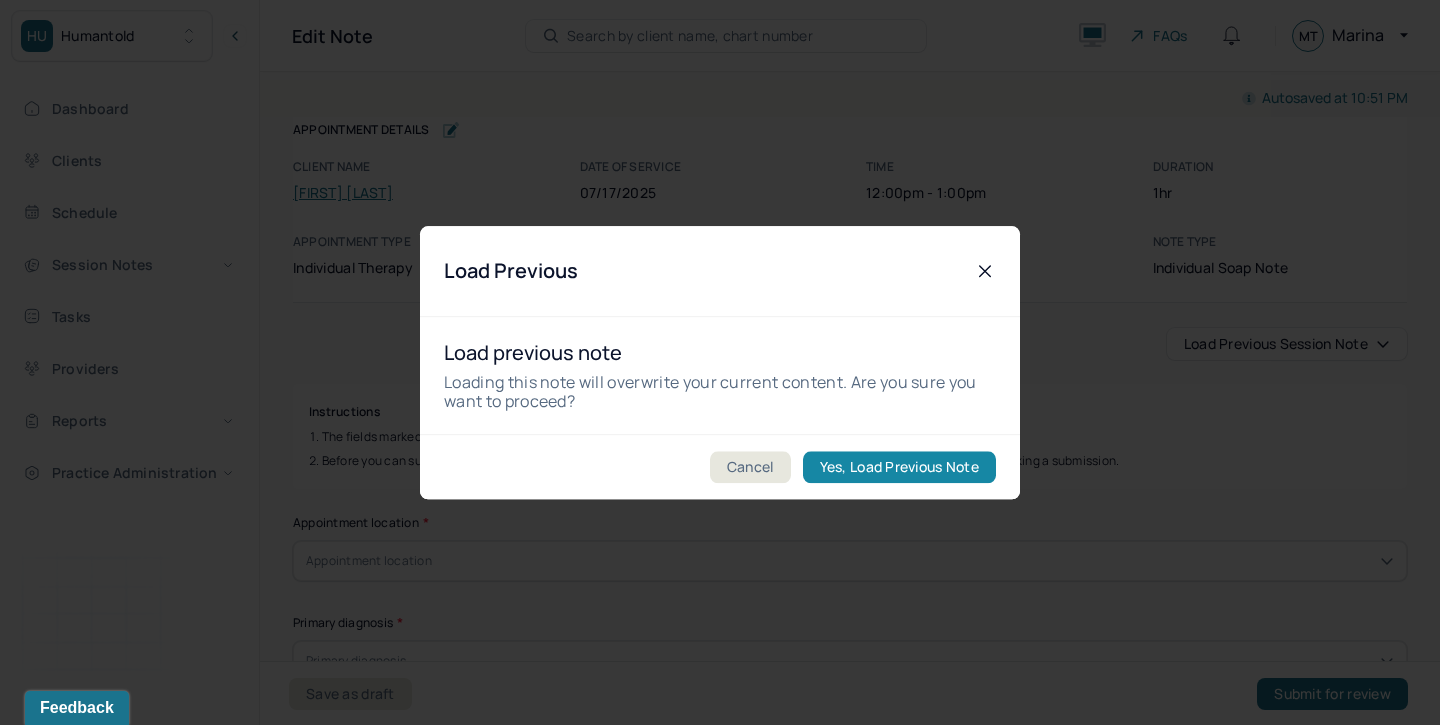 click on "Yes, Load Previous Note" at bounding box center [899, 467] 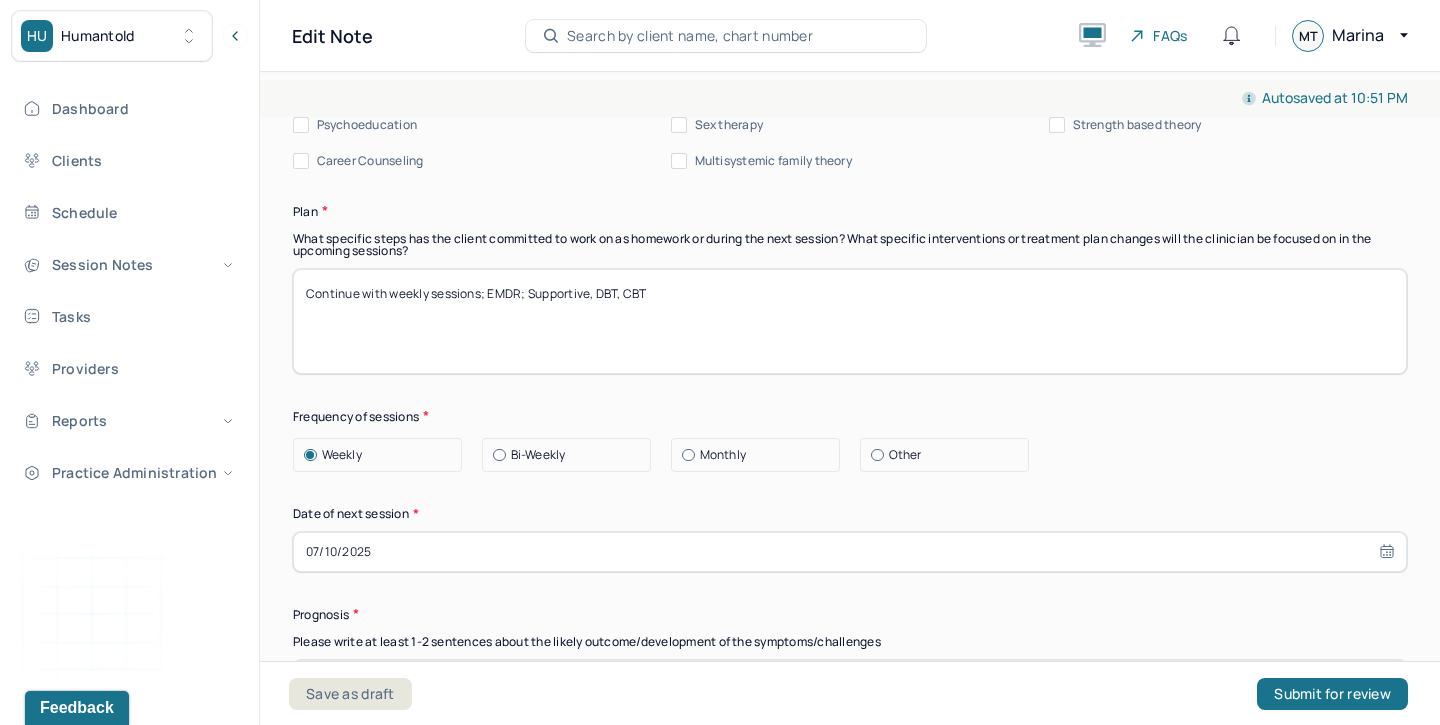 scroll, scrollTop: 2619, scrollLeft: 0, axis: vertical 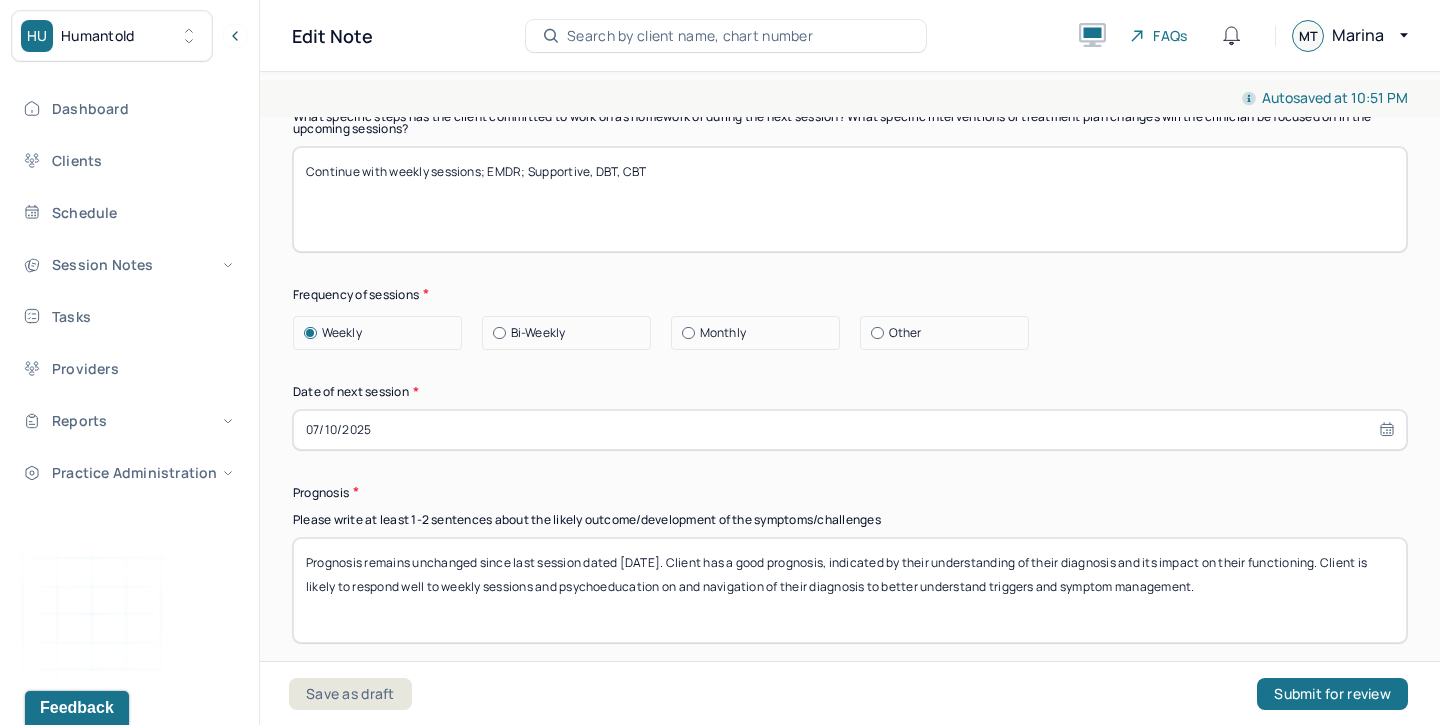 drag, startPoint x: 649, startPoint y: 555, endPoint x: 625, endPoint y: 555, distance: 24 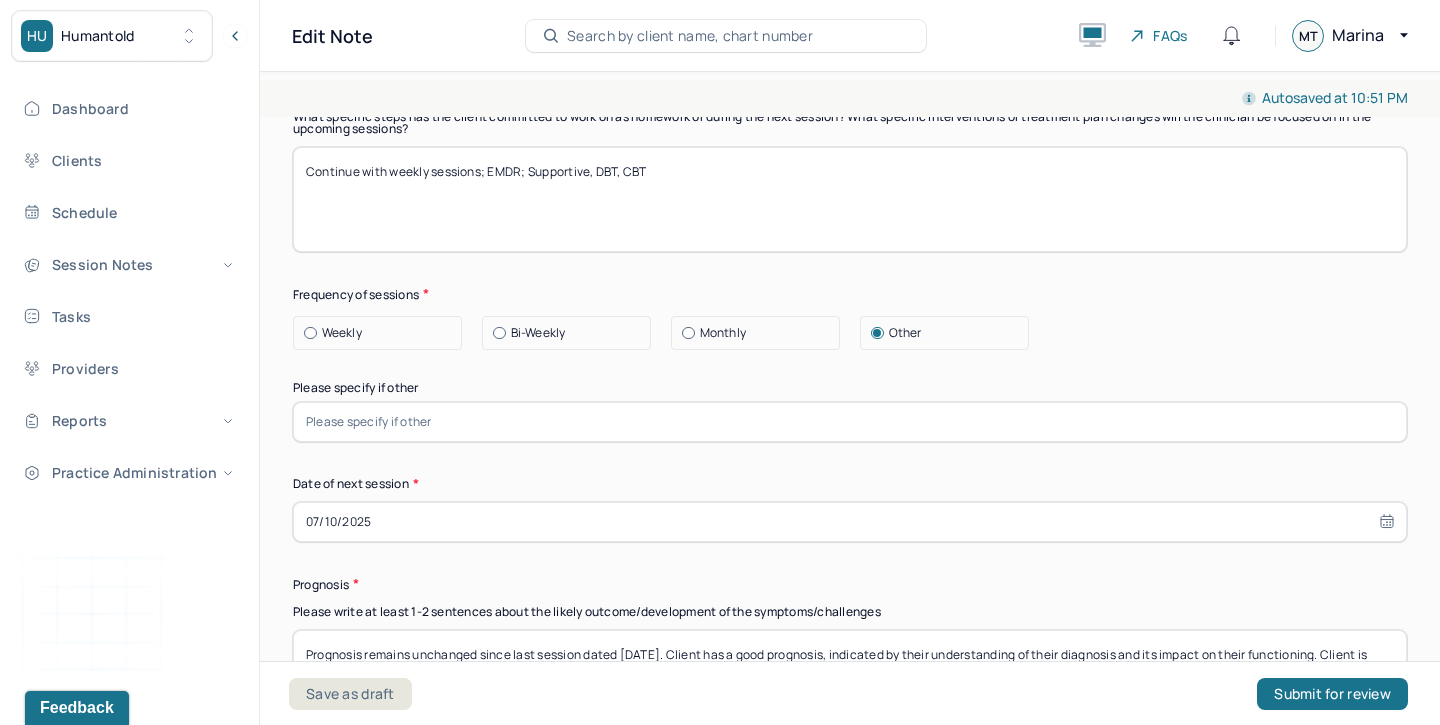 click at bounding box center (850, 422) 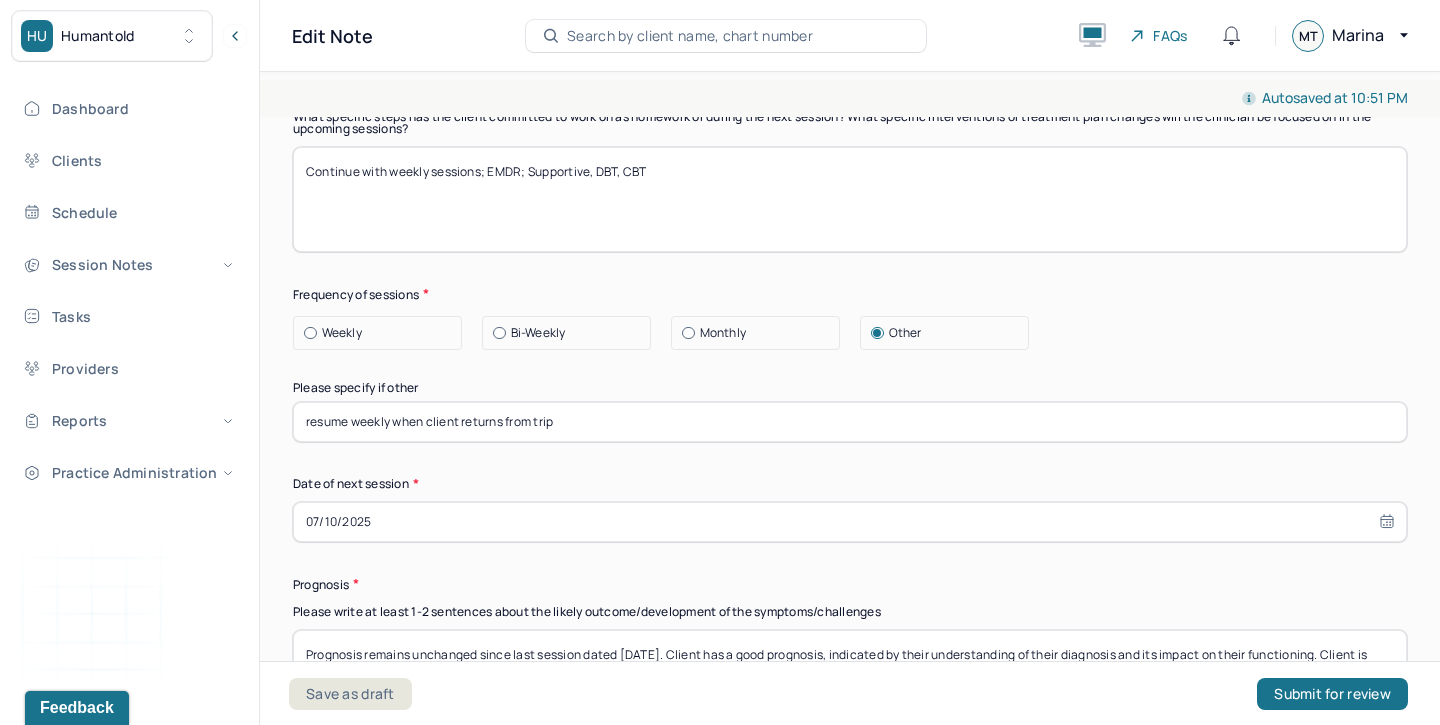 drag, startPoint x: 564, startPoint y: 419, endPoint x: 288, endPoint y: 423, distance: 276.029 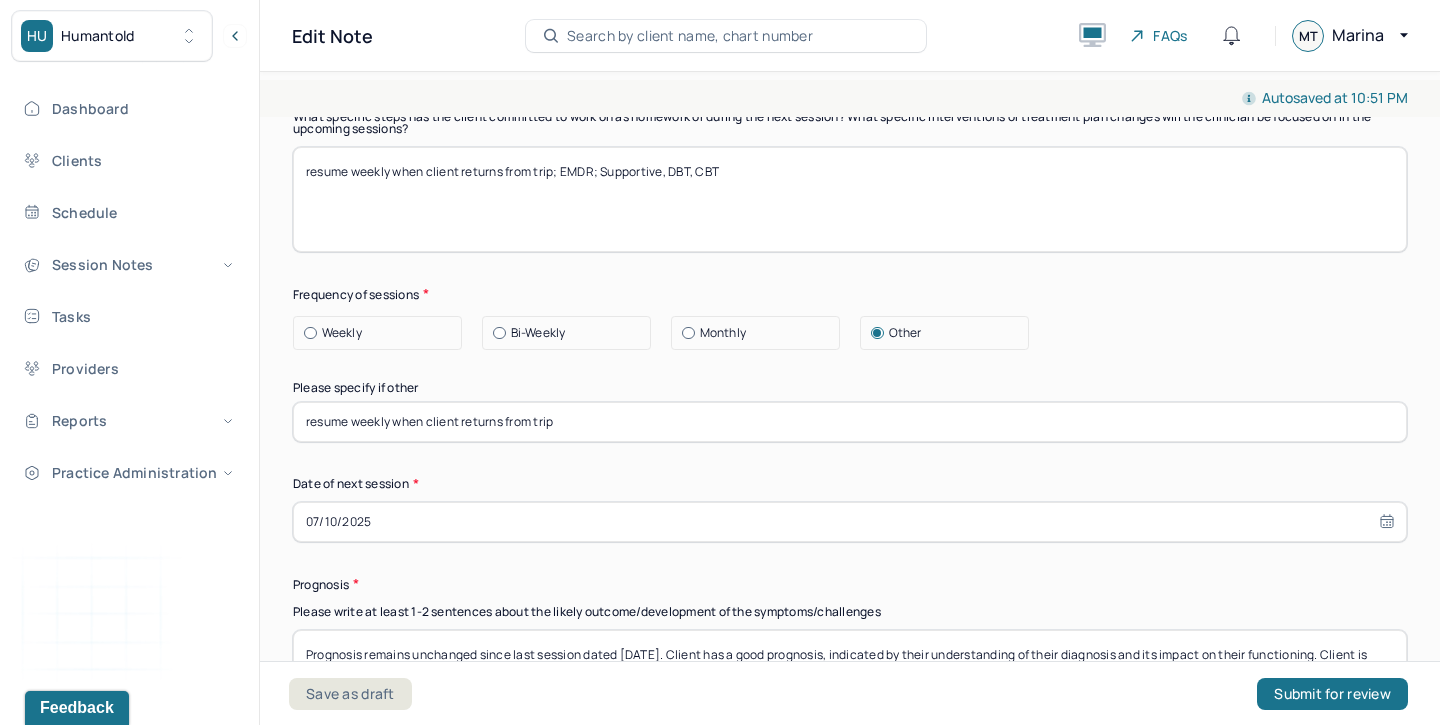 click on "resume weekly when client returns from trip; EMDR; Supportive, DBT, CBT" at bounding box center [850, 199] 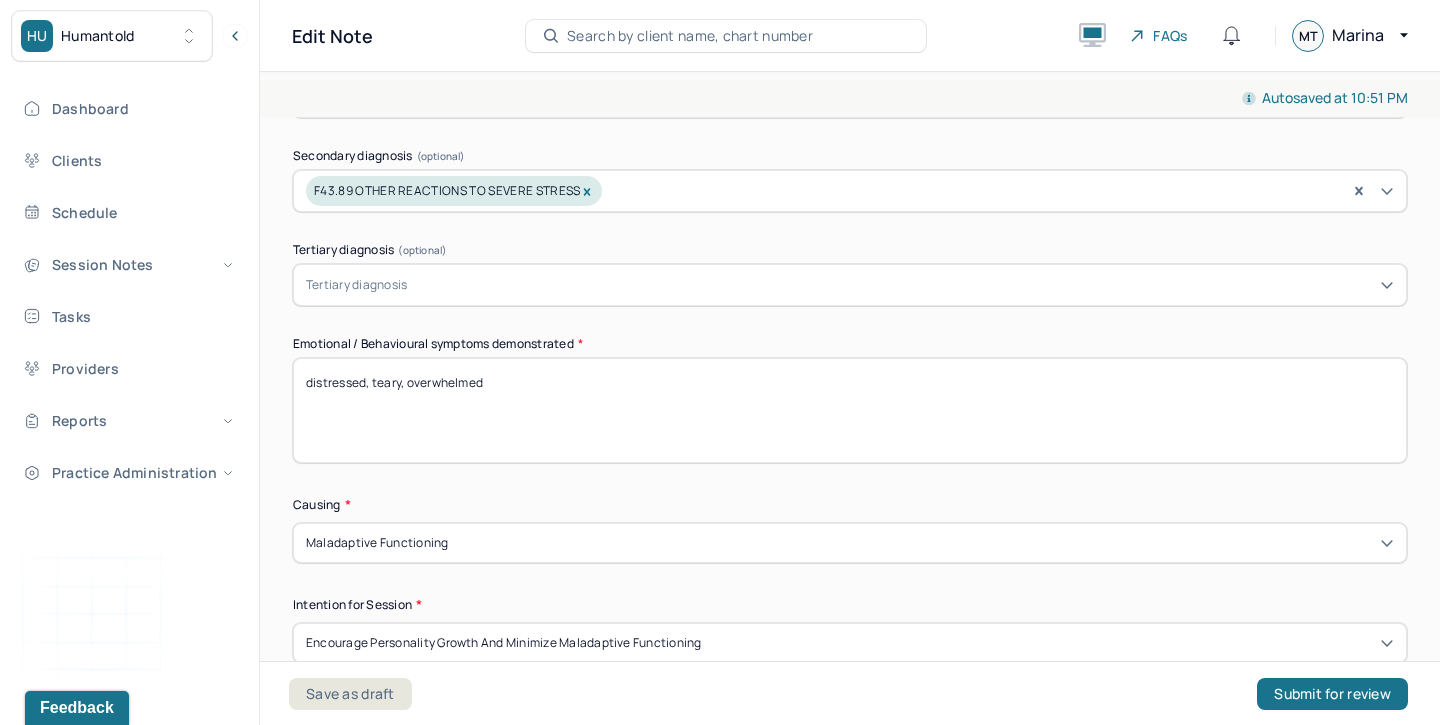scroll, scrollTop: 865, scrollLeft: 0, axis: vertical 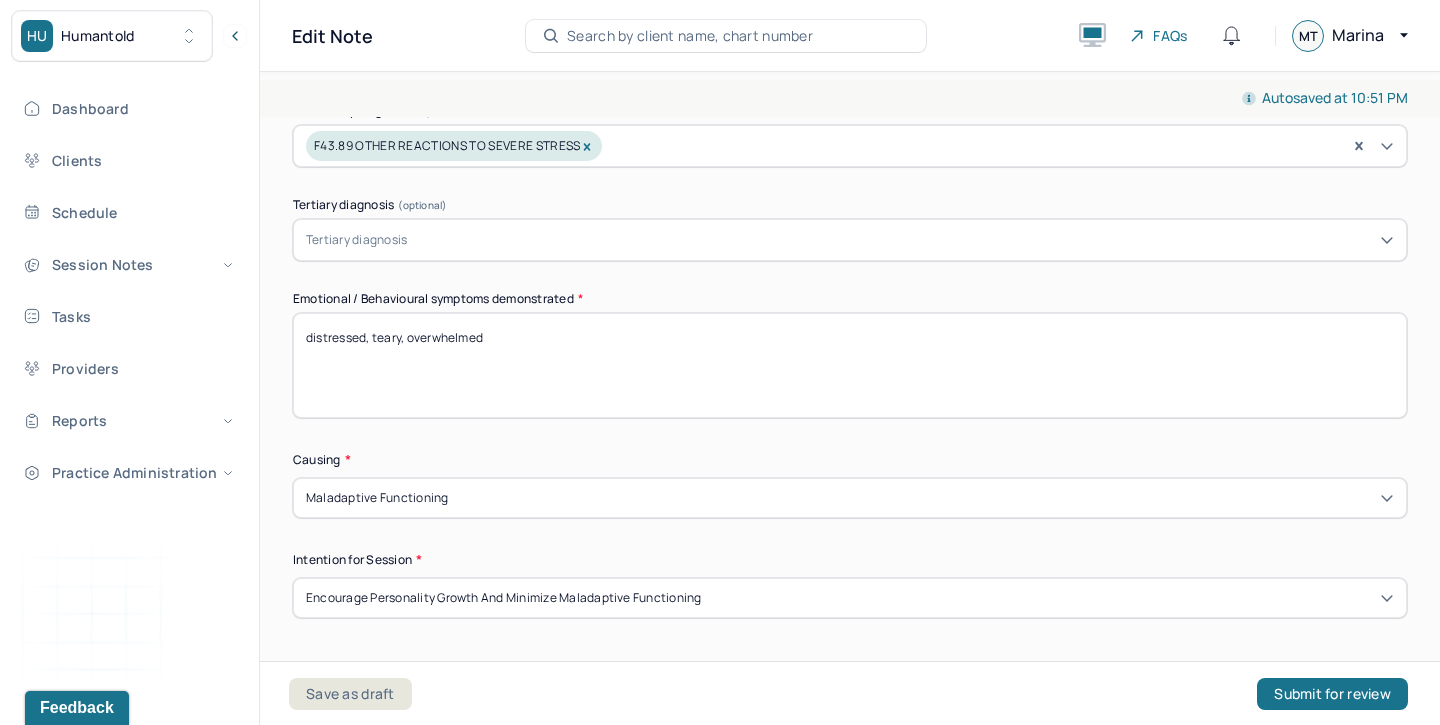 type on "resume weekly sessions when client returns from trip; EMDR; Supportive, DBT, CBT" 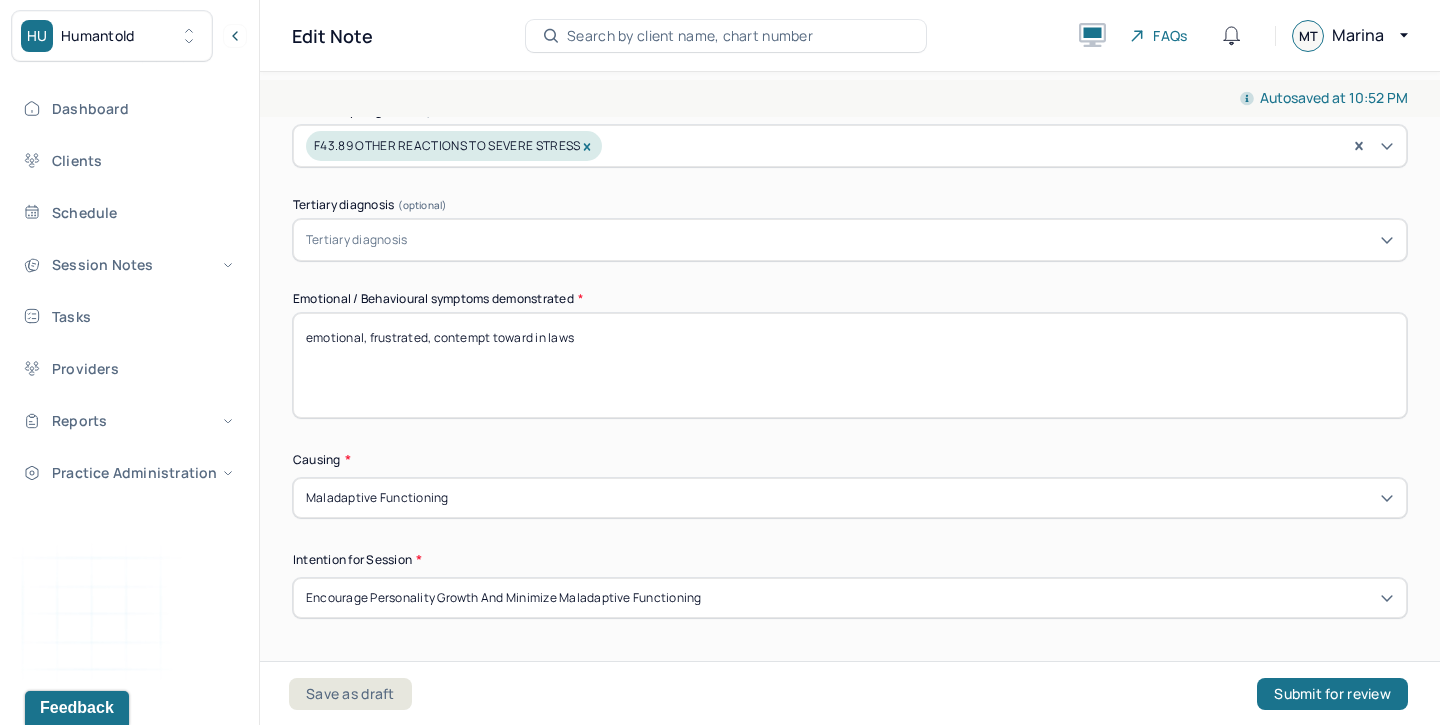 type on "emotional, frustrated, contempt toward in laws" 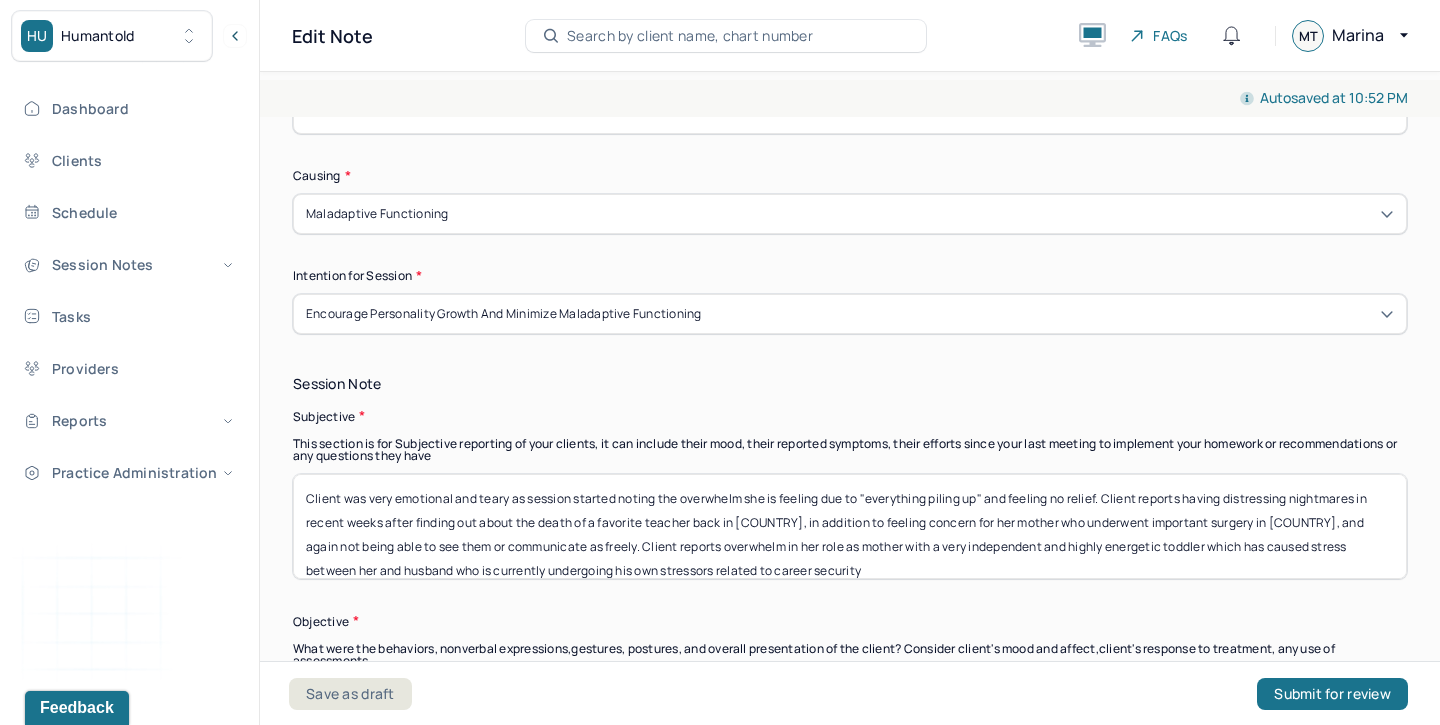 scroll, scrollTop: 1156, scrollLeft: 0, axis: vertical 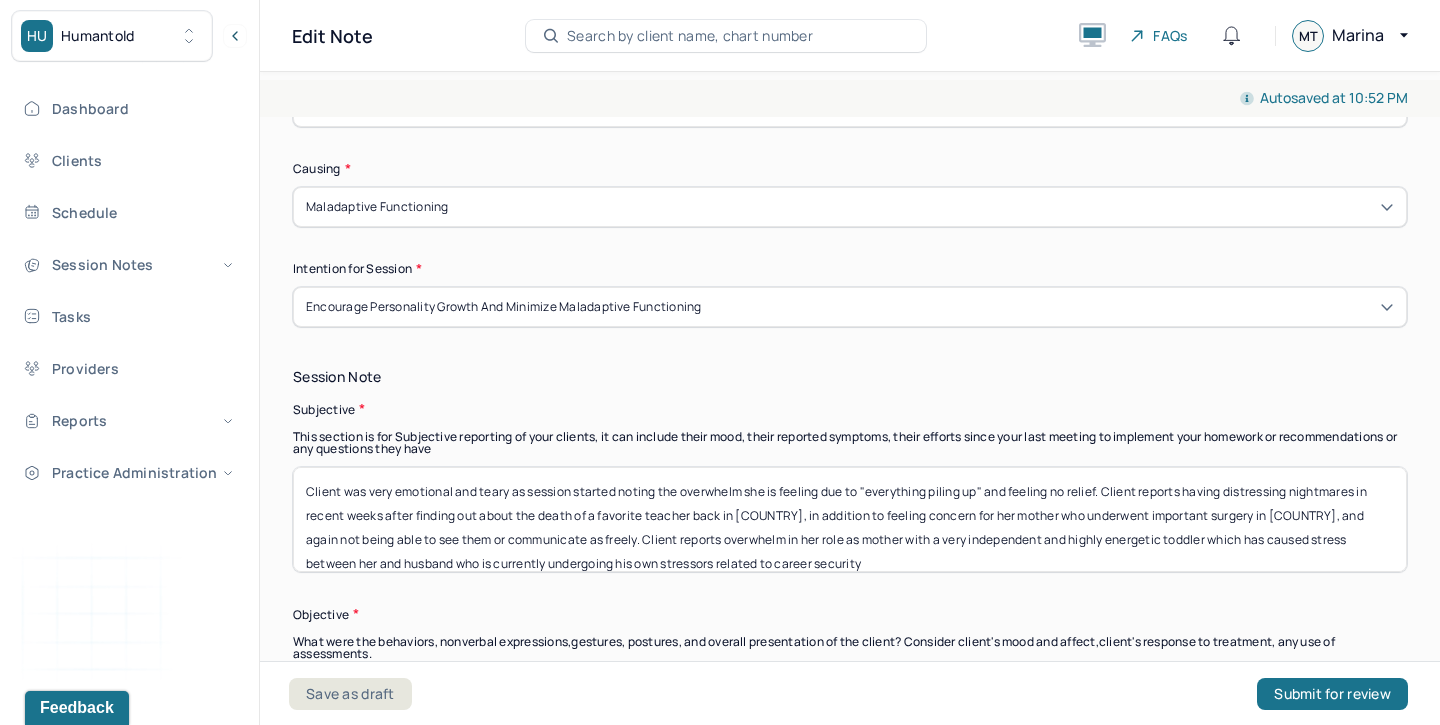 drag, startPoint x: 815, startPoint y: 556, endPoint x: 348, endPoint y: 483, distance: 472.67114 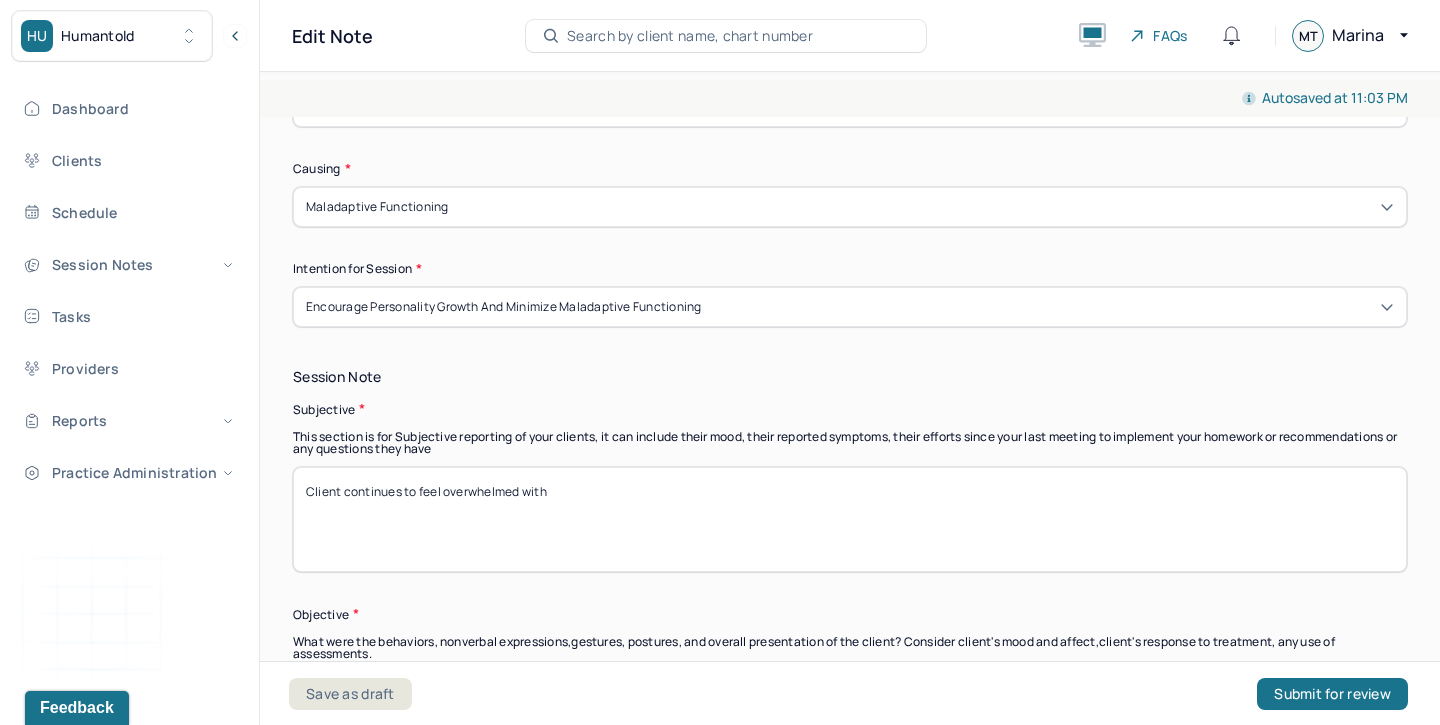 click on "Client continues to feel overwhlemed with" at bounding box center (850, 519) 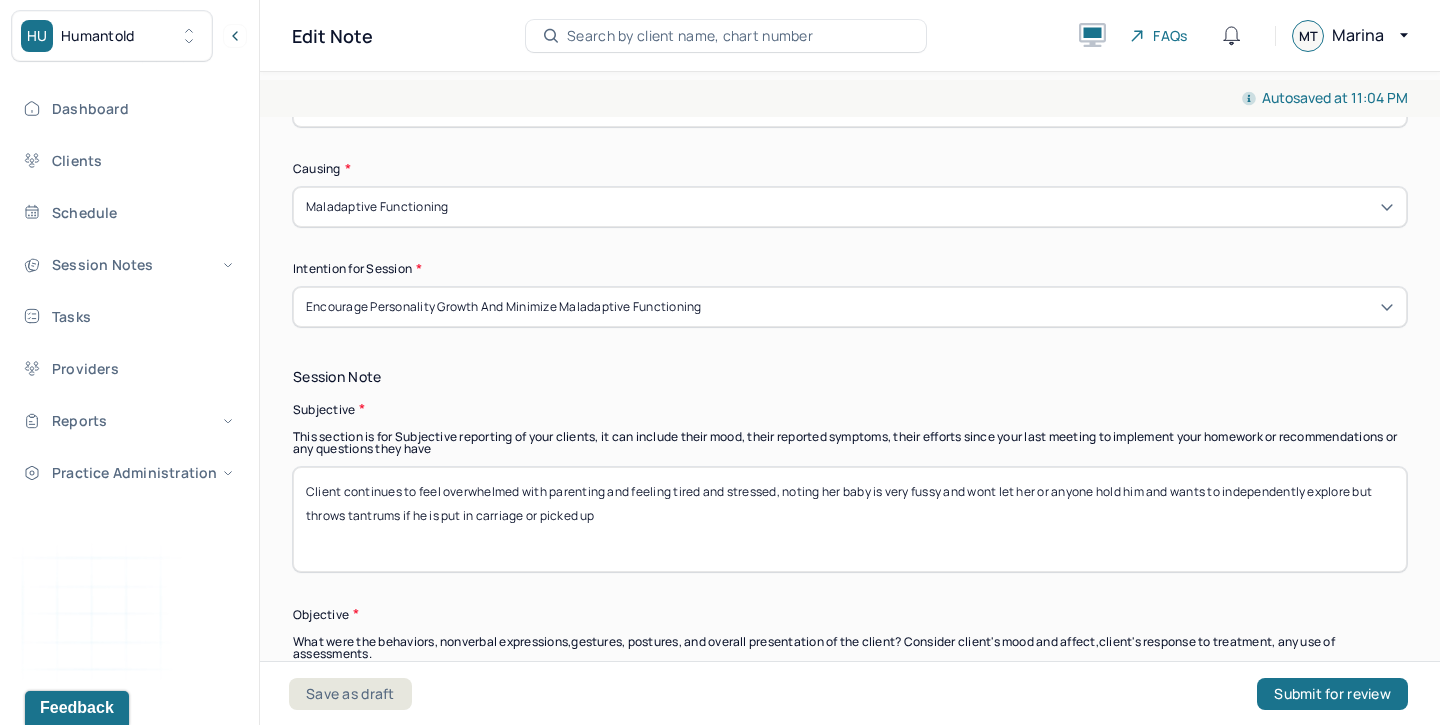 click on "Client continues to feel overwhelmed with parenting and feeling tired and stressed, noting her baby is very fussy and wont let her or anyone hold him and wants to independently explore but throws tantrums if he is put in carraige or picked up" at bounding box center [850, 519] 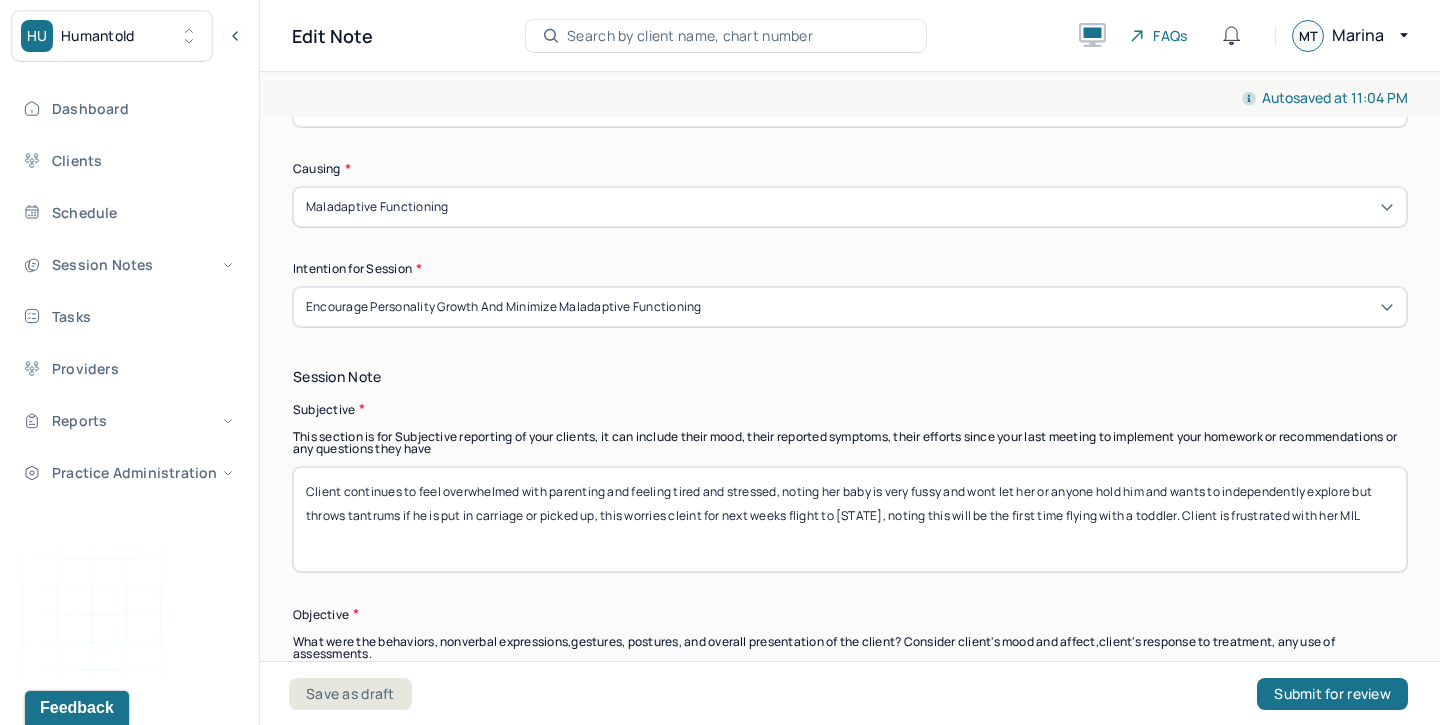 click on "Client continues to feel overwhelmed with parenting and feeling tired and stressed, noting her baby is very fussy and wont let her or anyone hold him and wants to independently explore but throws tantrums if he is put in carriage or picked up, this worries cleint for next weeks flight to [STATE], noting this will be the first time flying with a toddler. Client is frfustratef with her MIL" at bounding box center [850, 519] 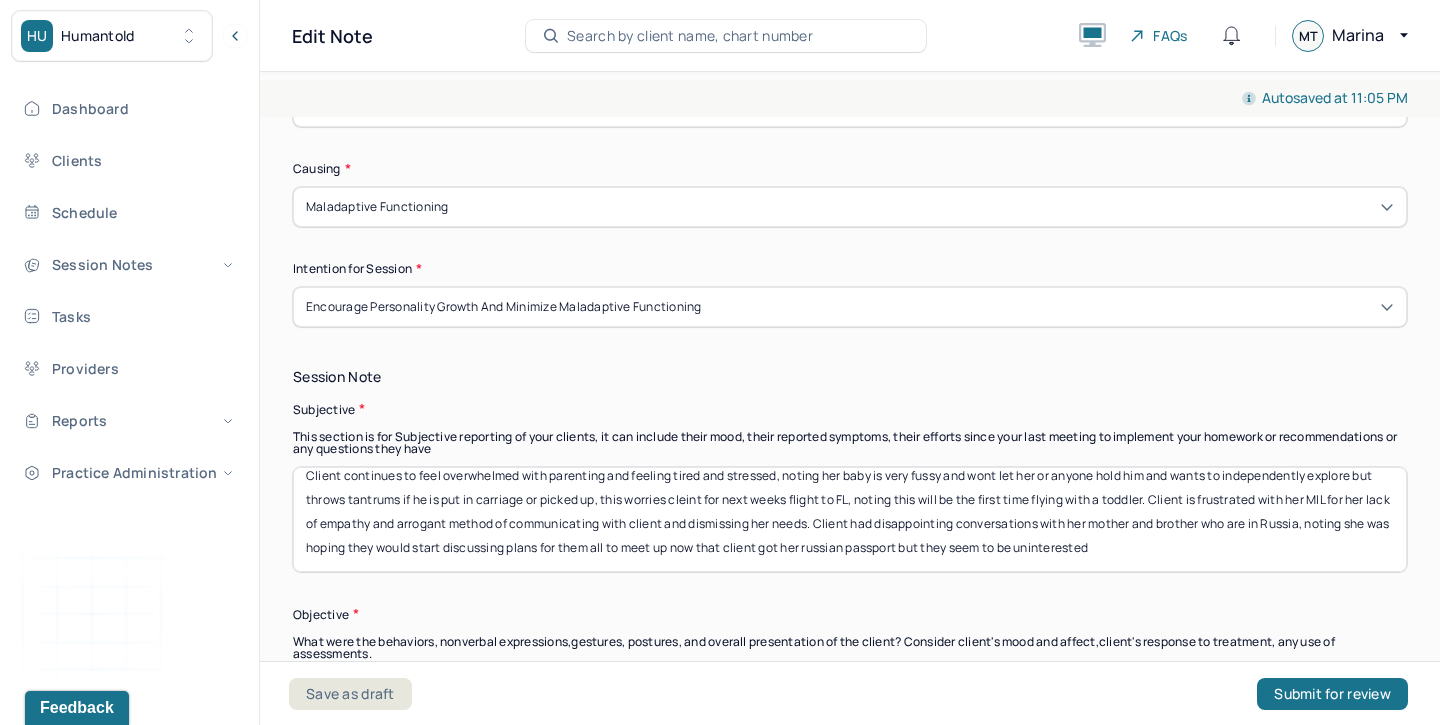 scroll, scrollTop: 0, scrollLeft: 0, axis: both 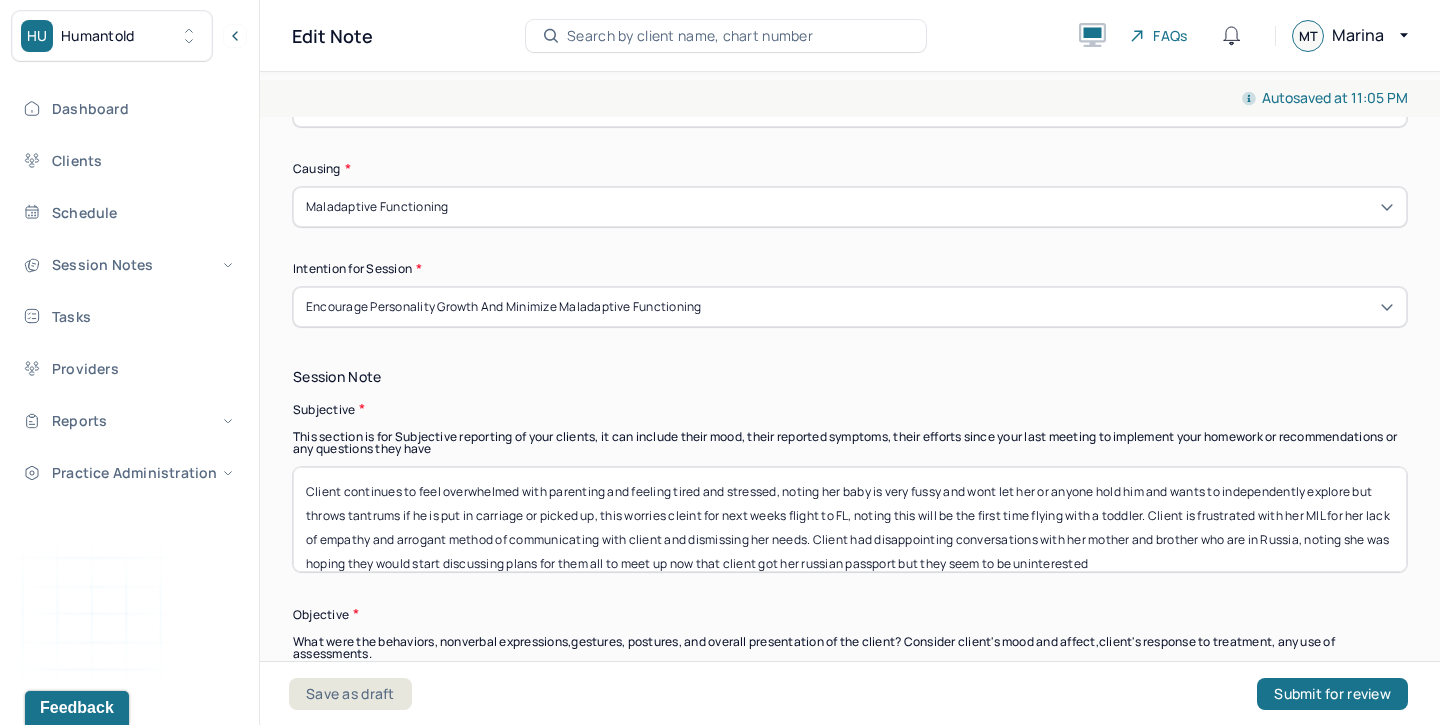 drag, startPoint x: 1170, startPoint y: 564, endPoint x: 283, endPoint y: 449, distance: 894.4238 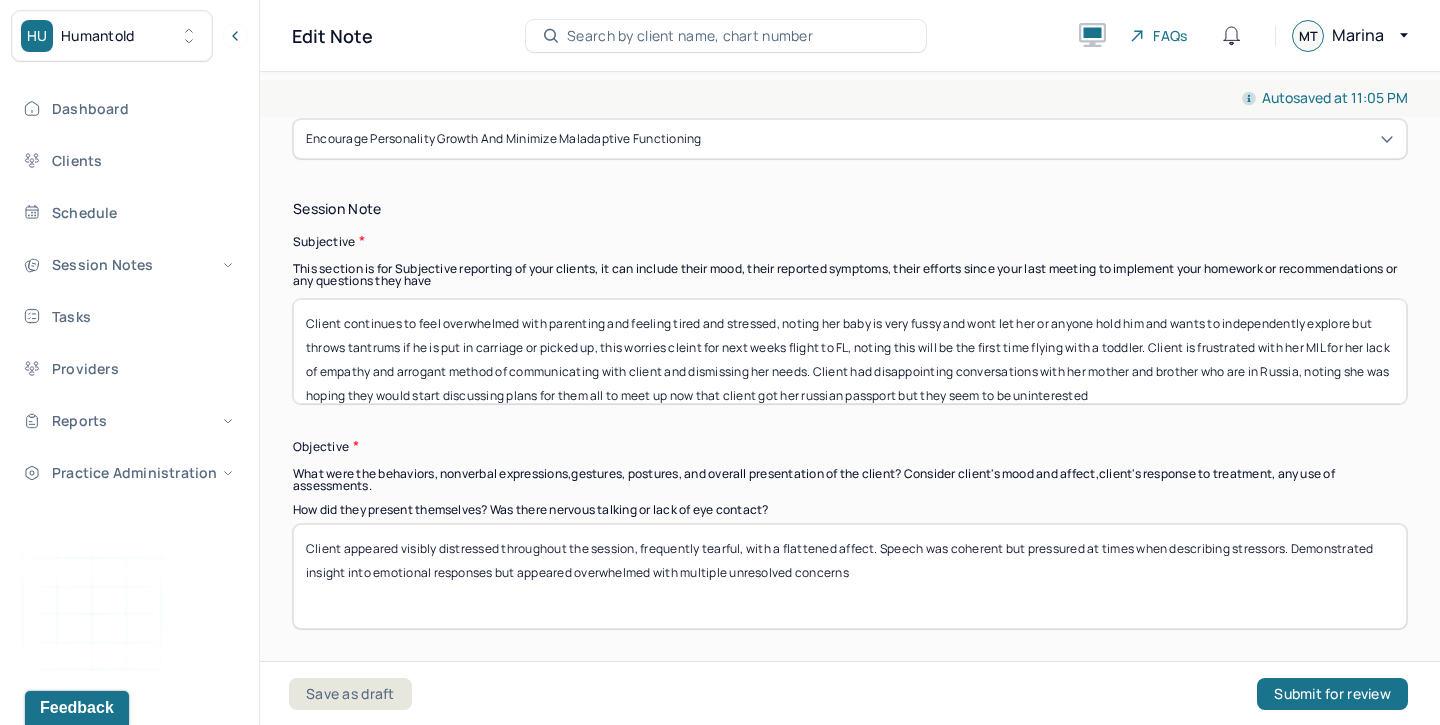 click on "Client appeared visibly distressed throughout the session, frequently tearful, with a flattened affect. Speech was coherent but pressured at times when describing stressors. Demonstrated insight into emotional responses but appeared overwhelmed with multiple unresolved concerns" at bounding box center (850, 576) 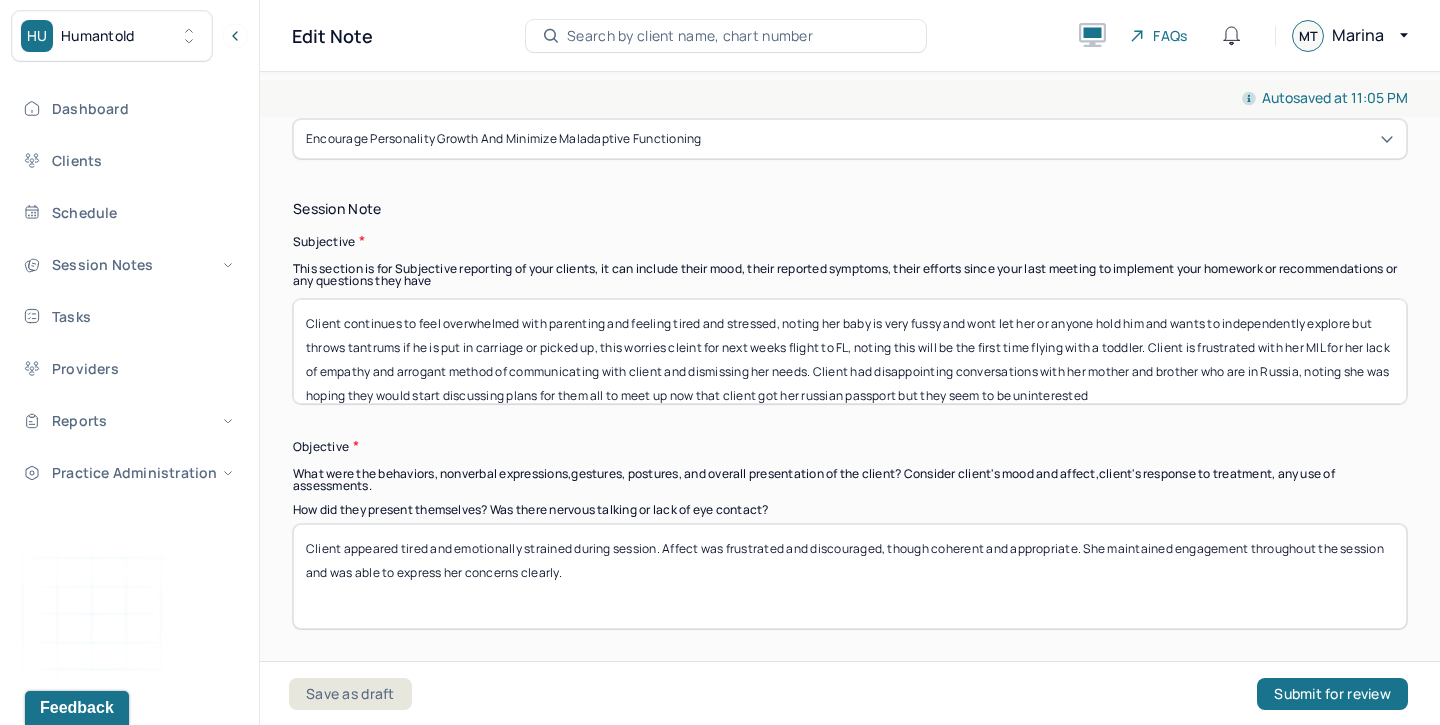 type on "Client appeared tired and emotionally strained during session. Affect was frustrated and discouraged, though coherent and appropriate. She maintained engagement throughout the session and was able to express her concerns clearly." 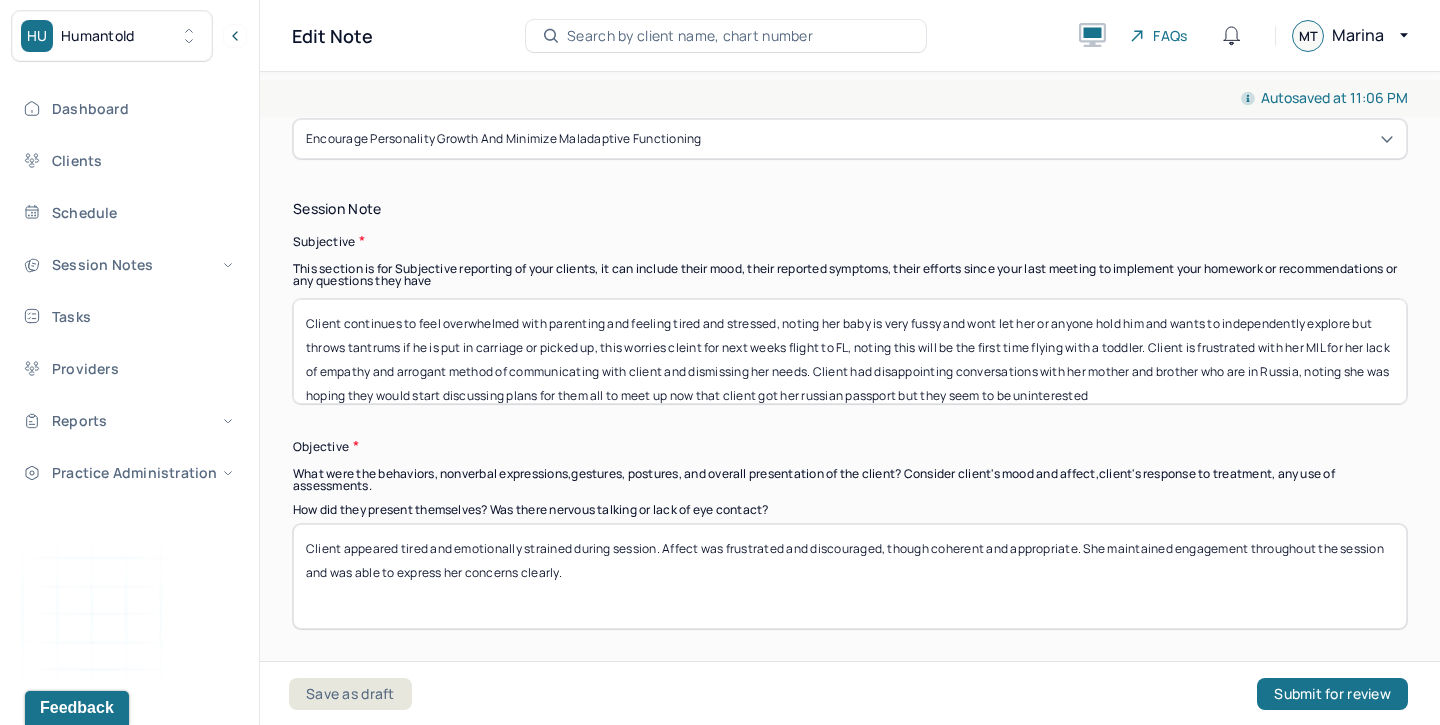 scroll, scrollTop: 16, scrollLeft: 0, axis: vertical 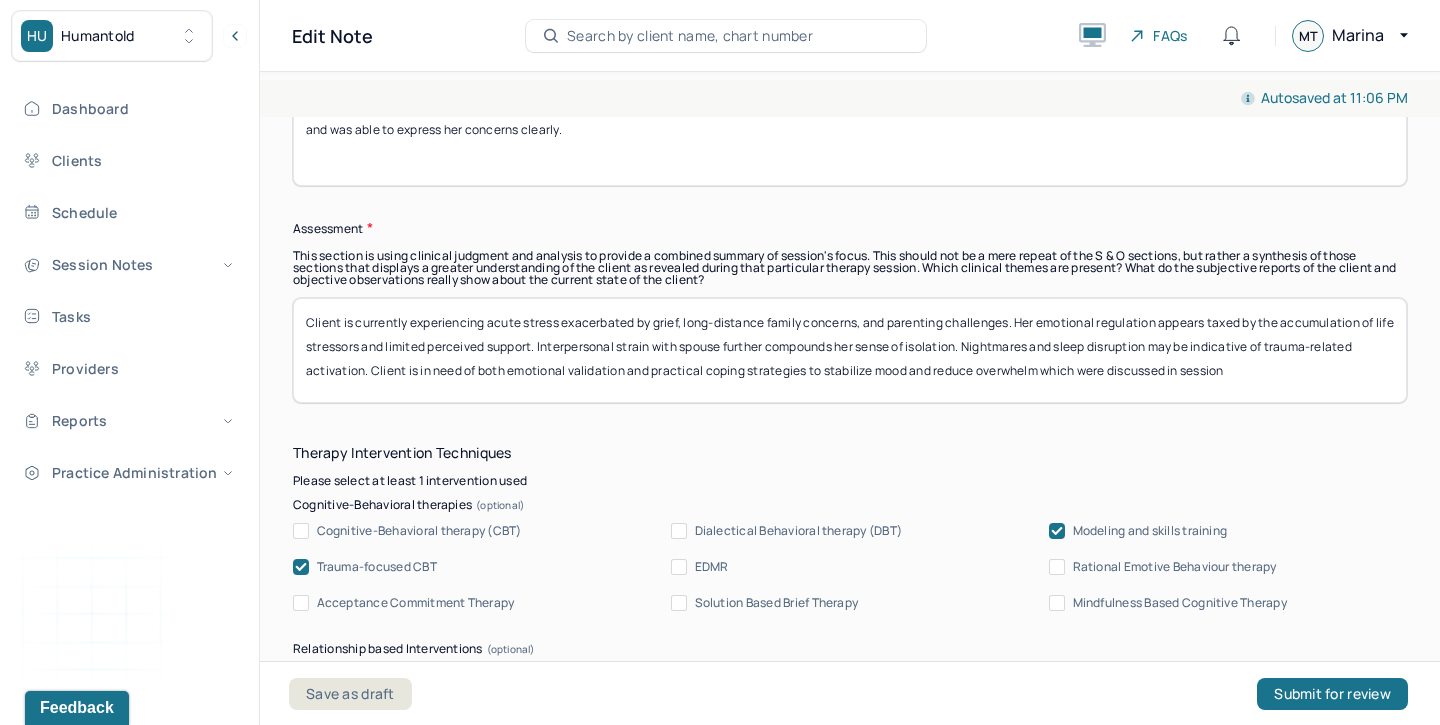 click on "Client is currently experiencing acute stress exacerbated by grief, long-distance family concerns, and parenting challenges. Her emotional regulation appears taxed by the accumulation of life stressors and limited perceived support. Interpersonal strain with spouse further compounds her sense of isolation. Nightmares and sleep disruption may be indicative of trauma-related activation. Client is in need of both emotional validation and practical coping strategies to stabilize mood and reduce overwhelm which were discussed in session" at bounding box center [850, 350] 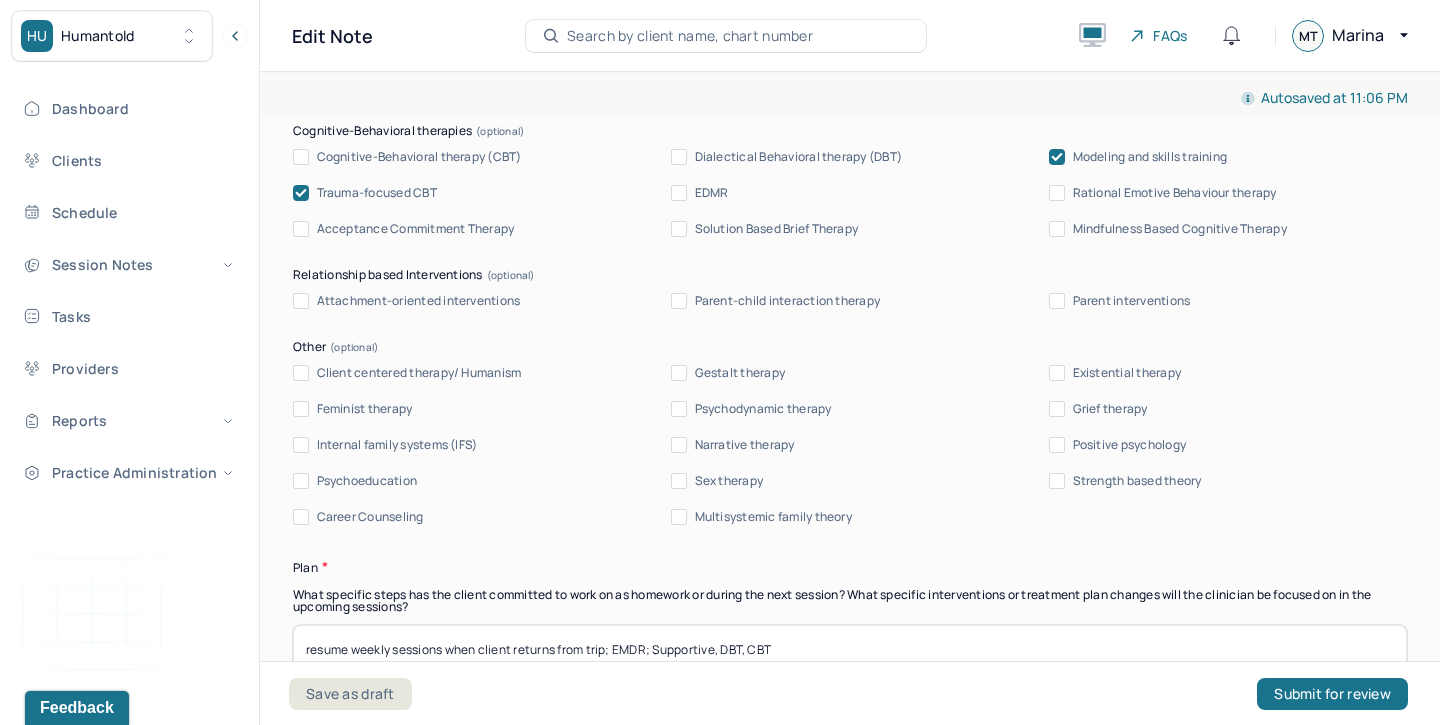 scroll, scrollTop: 2142, scrollLeft: 0, axis: vertical 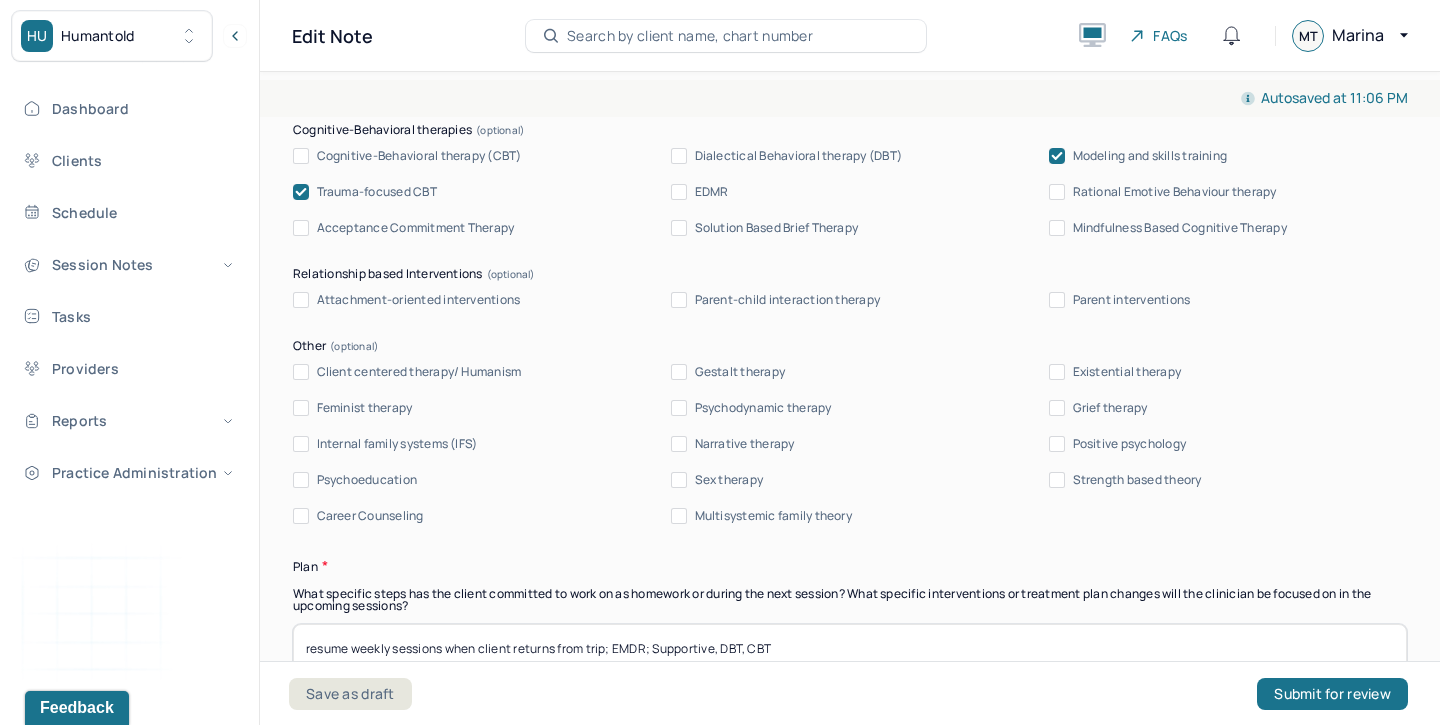type on "Client presents with high levels of parenting stress, compounded by a difficult-to-soothe toddler, lack of support from key family members, and anticipatory anxiety about upcoming travel. Ongoing interpersonal challenges with her mother-in-law and recent disappointments in long-distance family communication appear to be exacerbating her sense of emotional isolation. Client would benefit from emotional support and practical strategies to manage stress and set boundaries with unsupportive individuals." 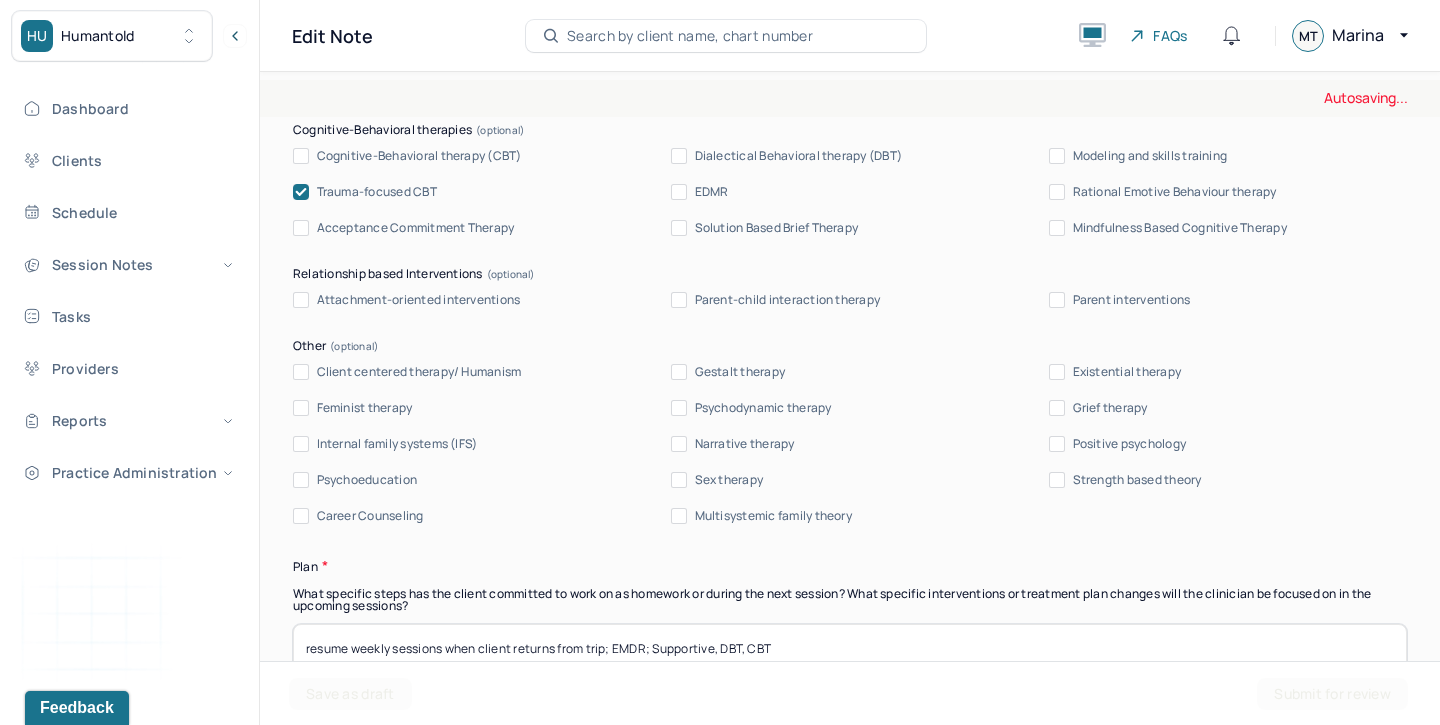 click on "Strength based theory" at bounding box center (1137, 480) 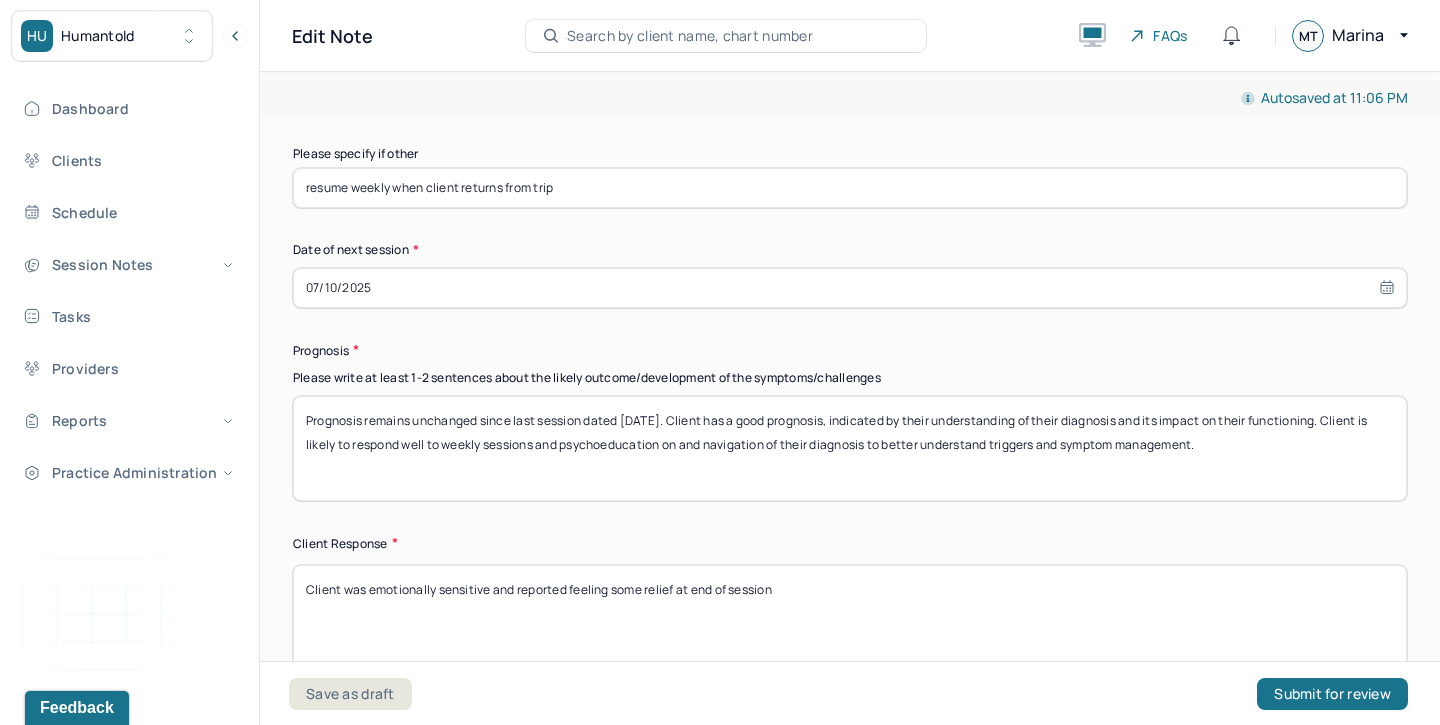 scroll, scrollTop: 2854, scrollLeft: 0, axis: vertical 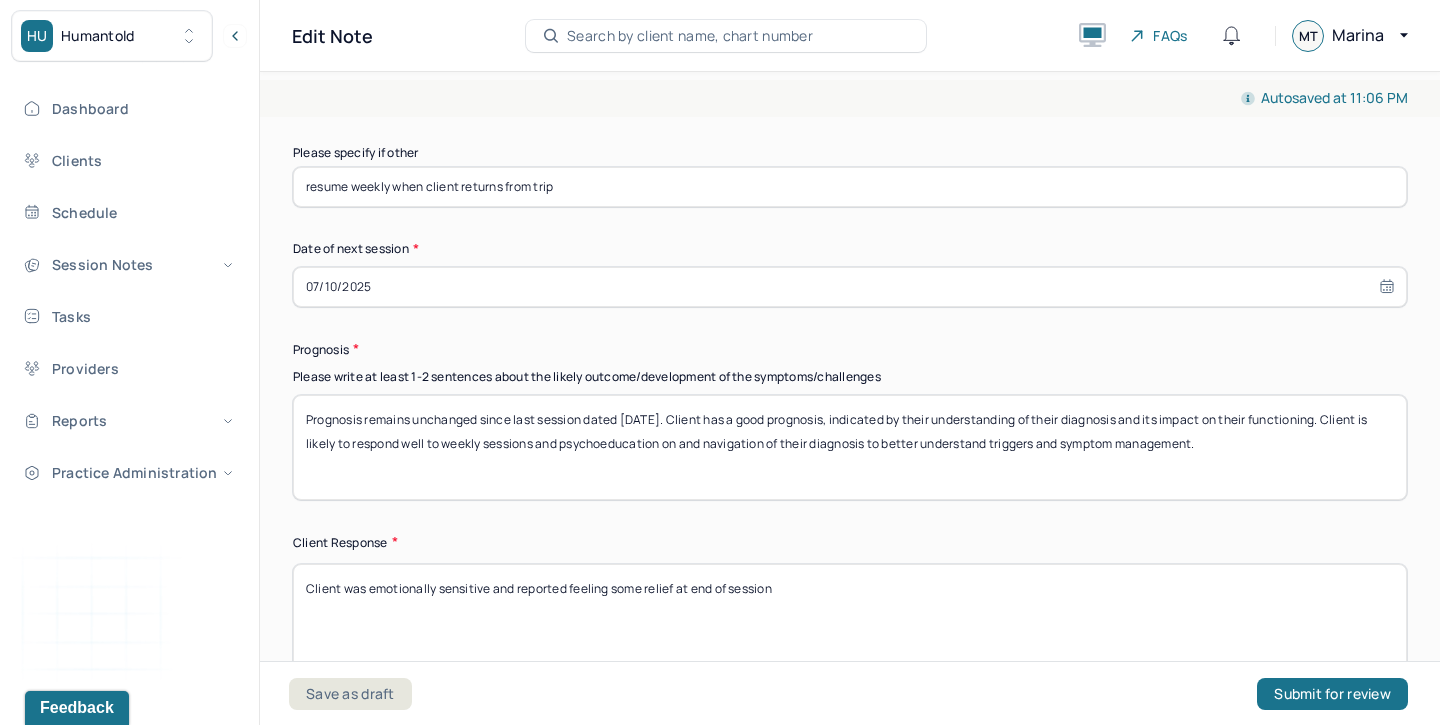 click on "07/10/2025" at bounding box center [850, 287] 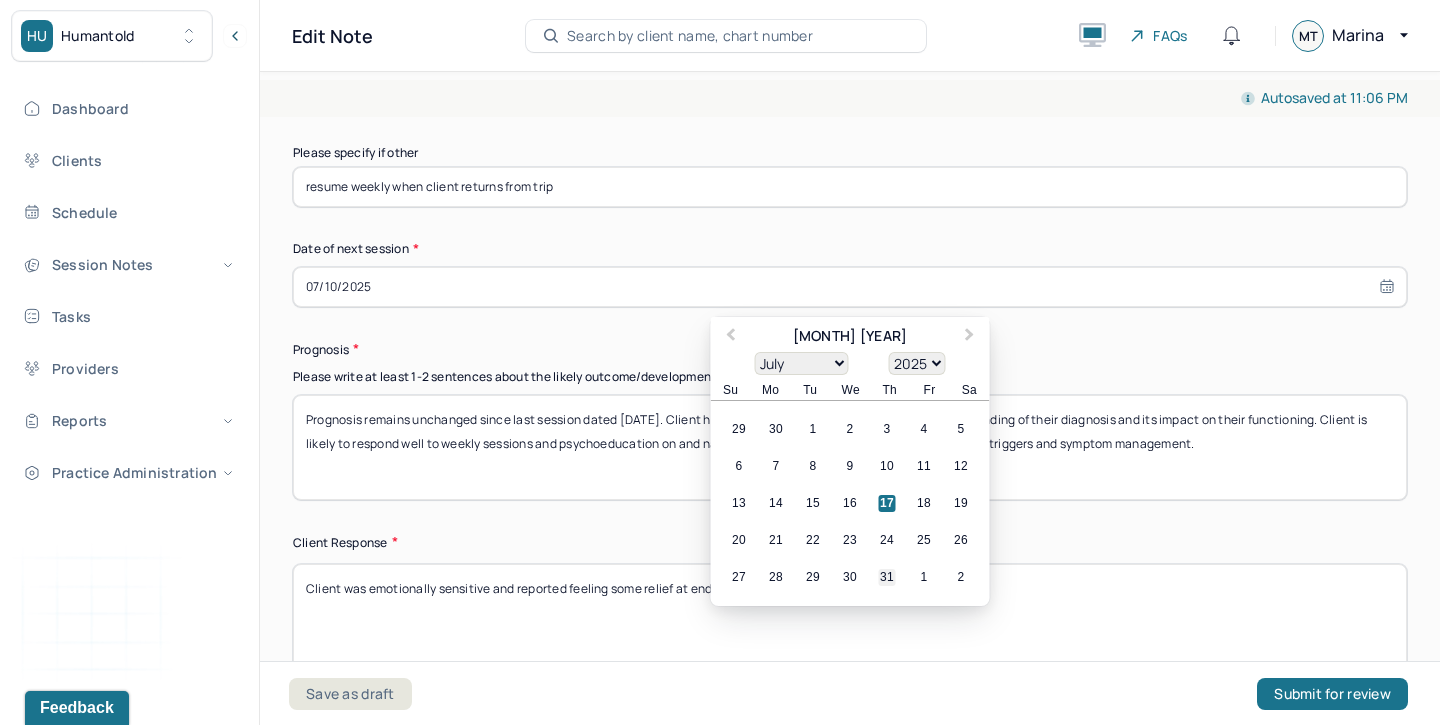 click on "31" at bounding box center [887, 577] 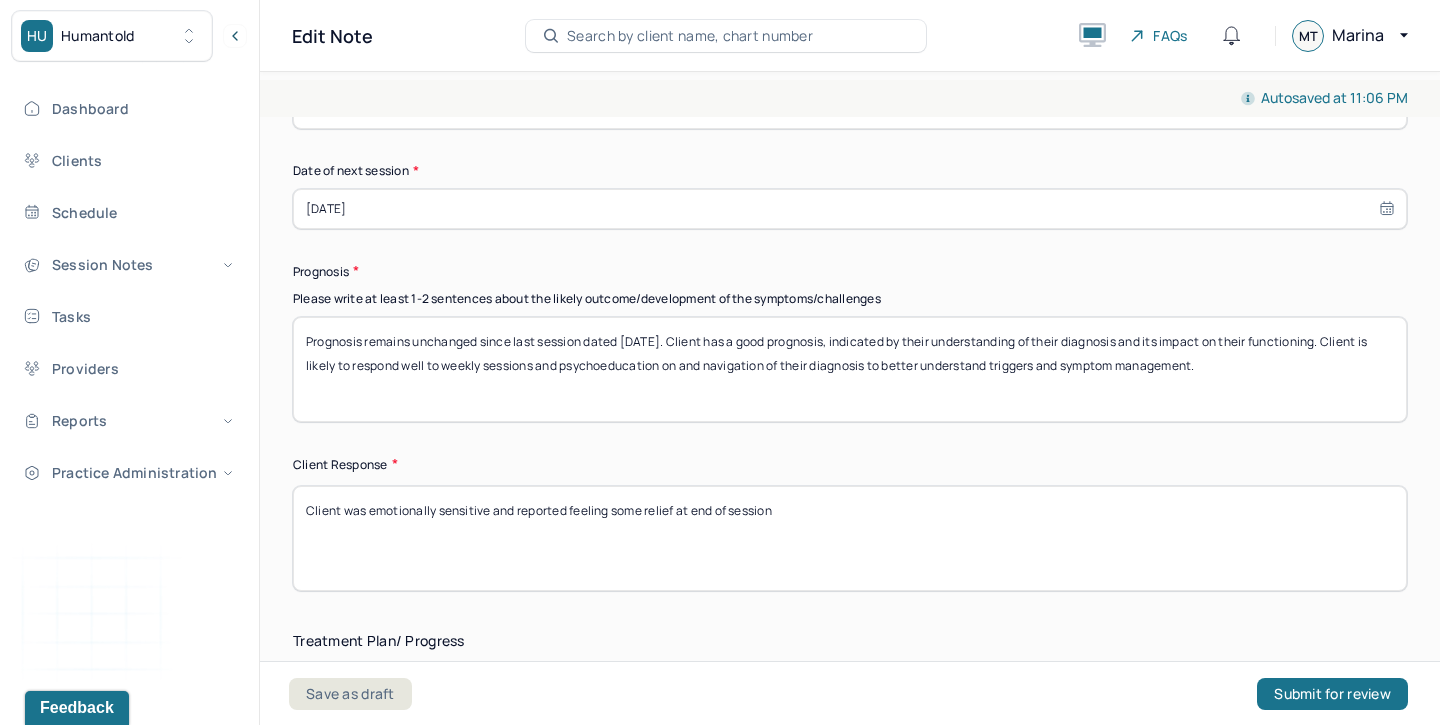 scroll, scrollTop: 2943, scrollLeft: 0, axis: vertical 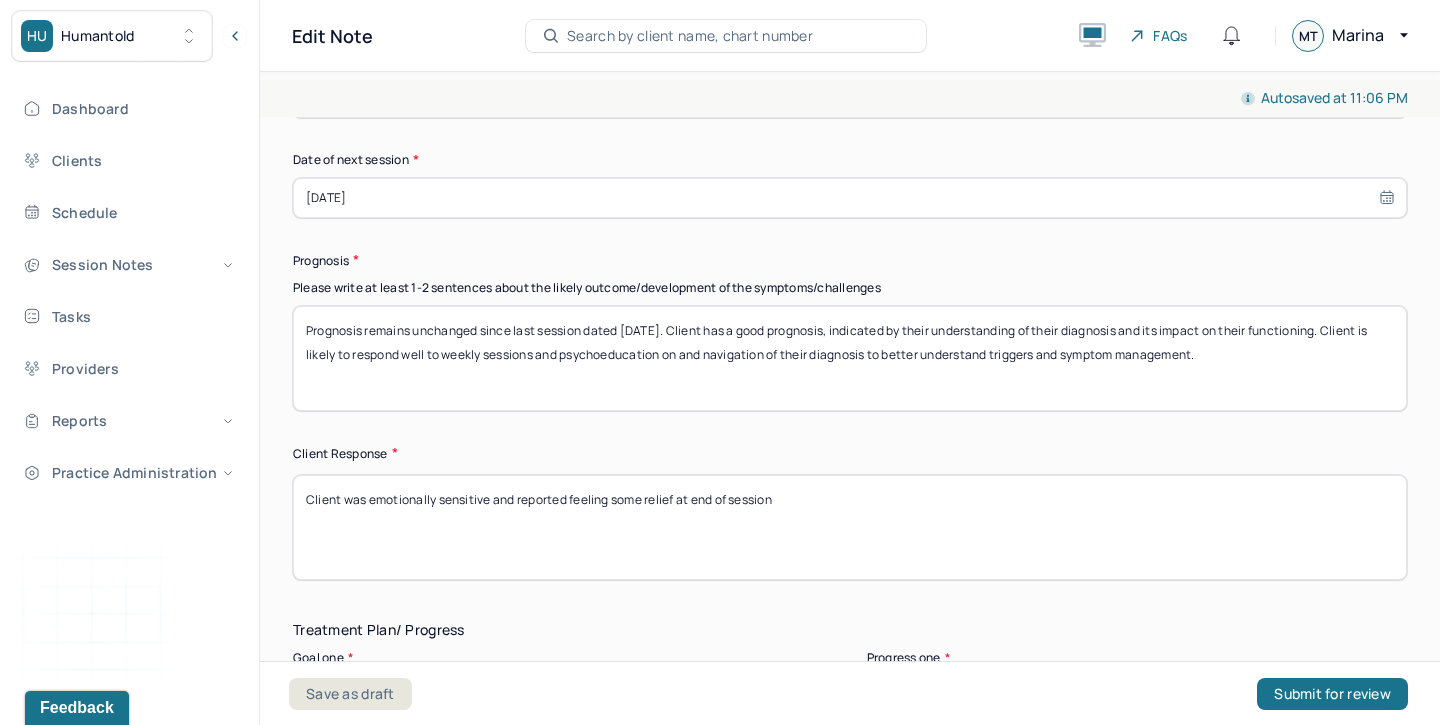drag, startPoint x: 818, startPoint y: 485, endPoint x: 368, endPoint y: 490, distance: 450.02777 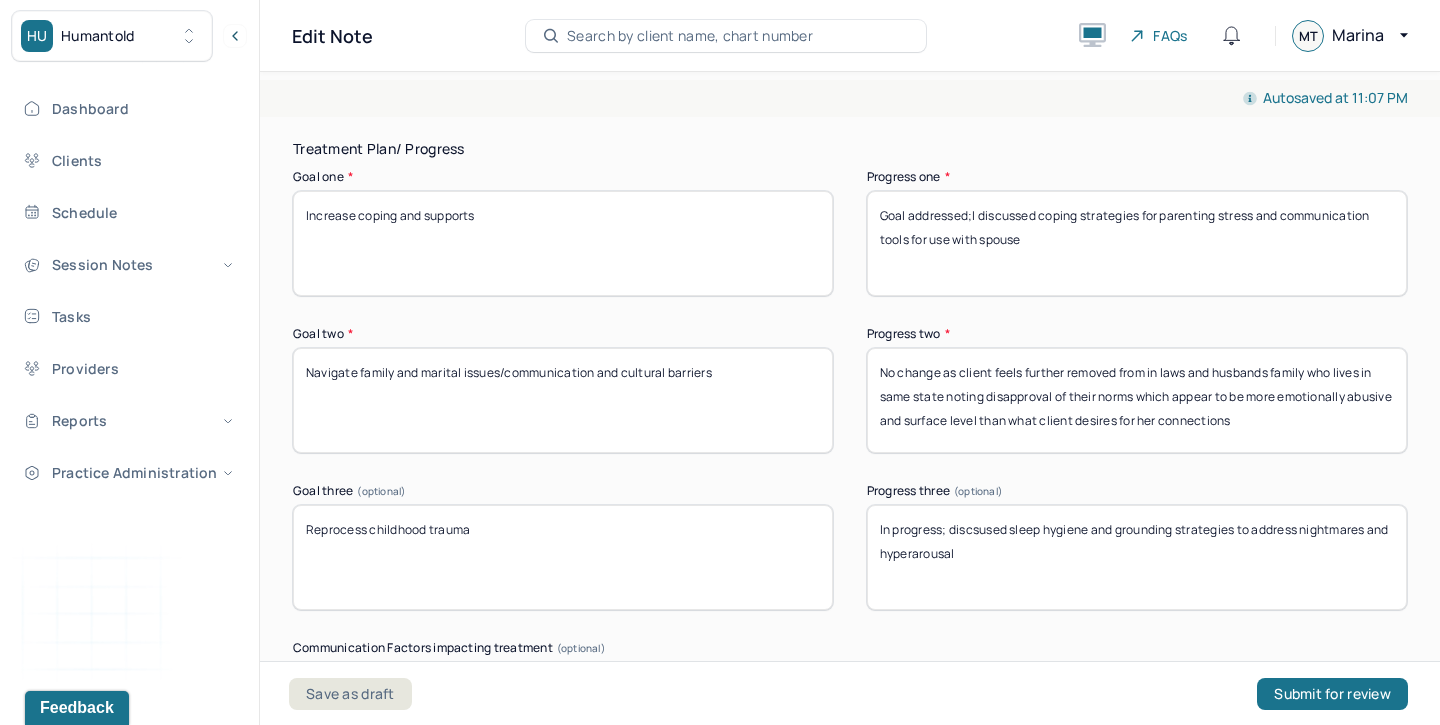 scroll, scrollTop: 3423, scrollLeft: 0, axis: vertical 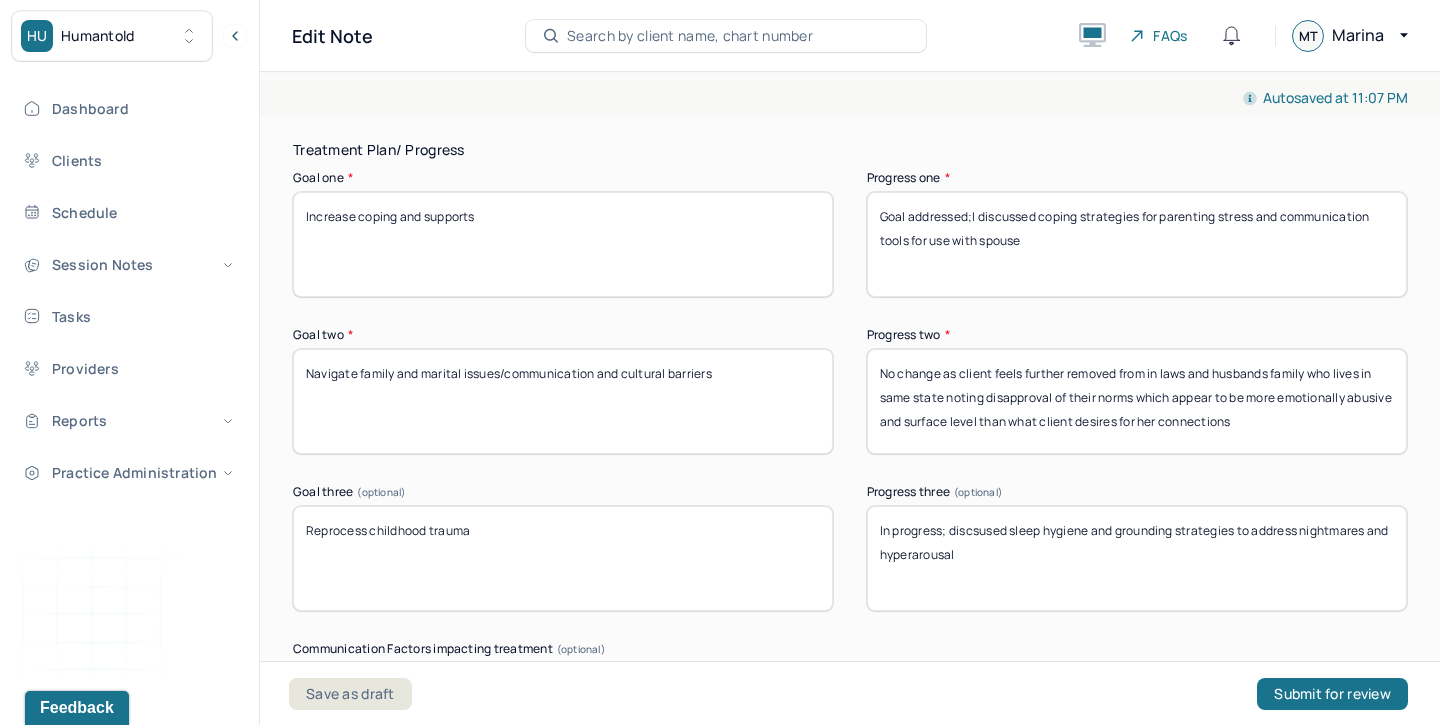 type on "Client was fatigued but receptive to interventions in session showing growing rapport with clinician" 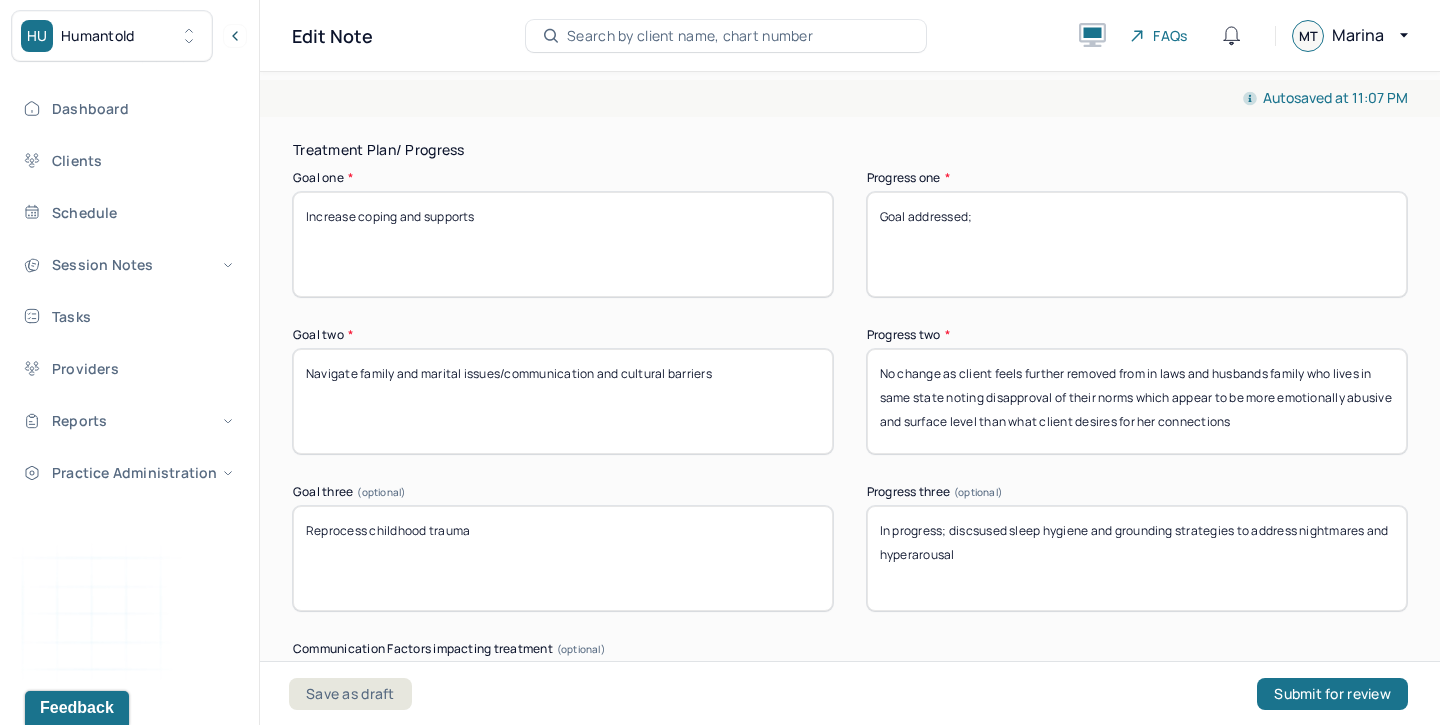 paste on "Validate client’s emotional exhaustion and provide psychoeducation around toddler behavior and developmental independence." 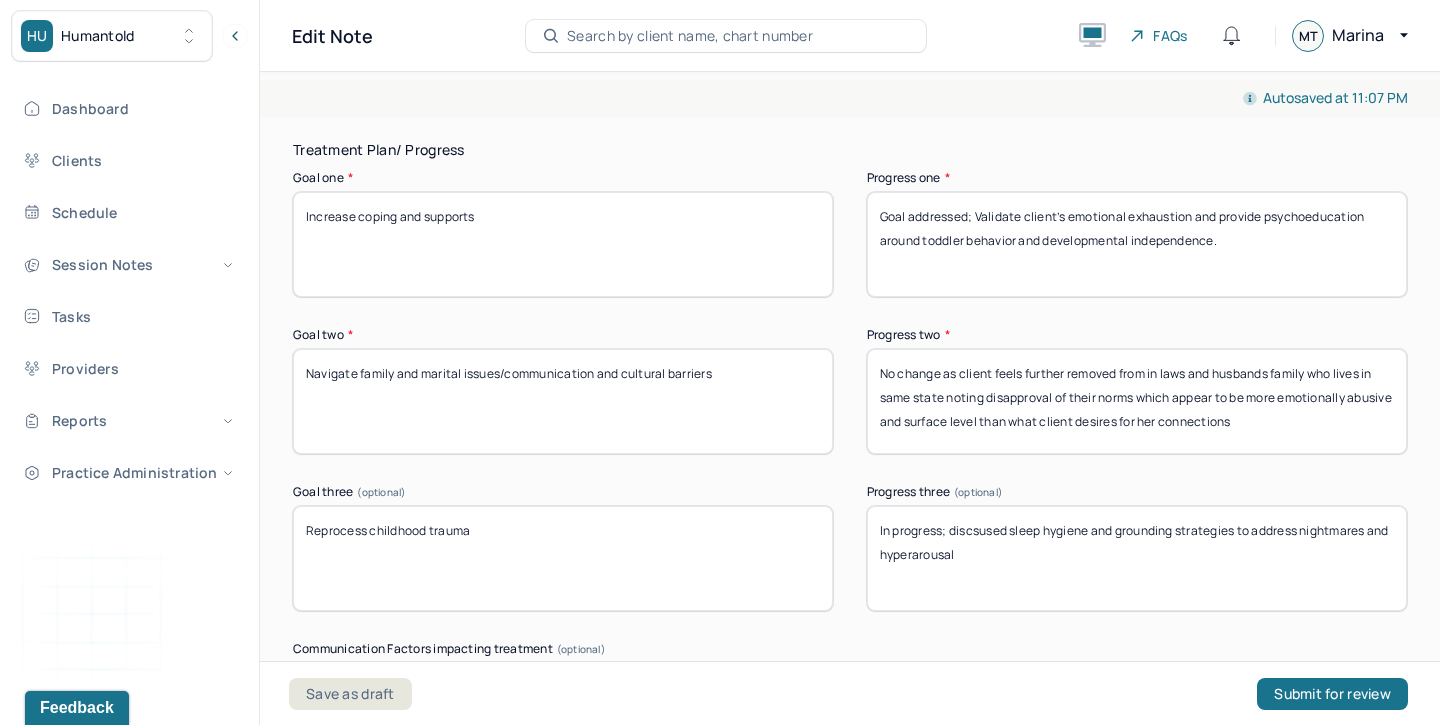 click on "Goal addressed;l discussed coping strategies for parenting stress and communication tools for use with spouse" at bounding box center (1137, 244) 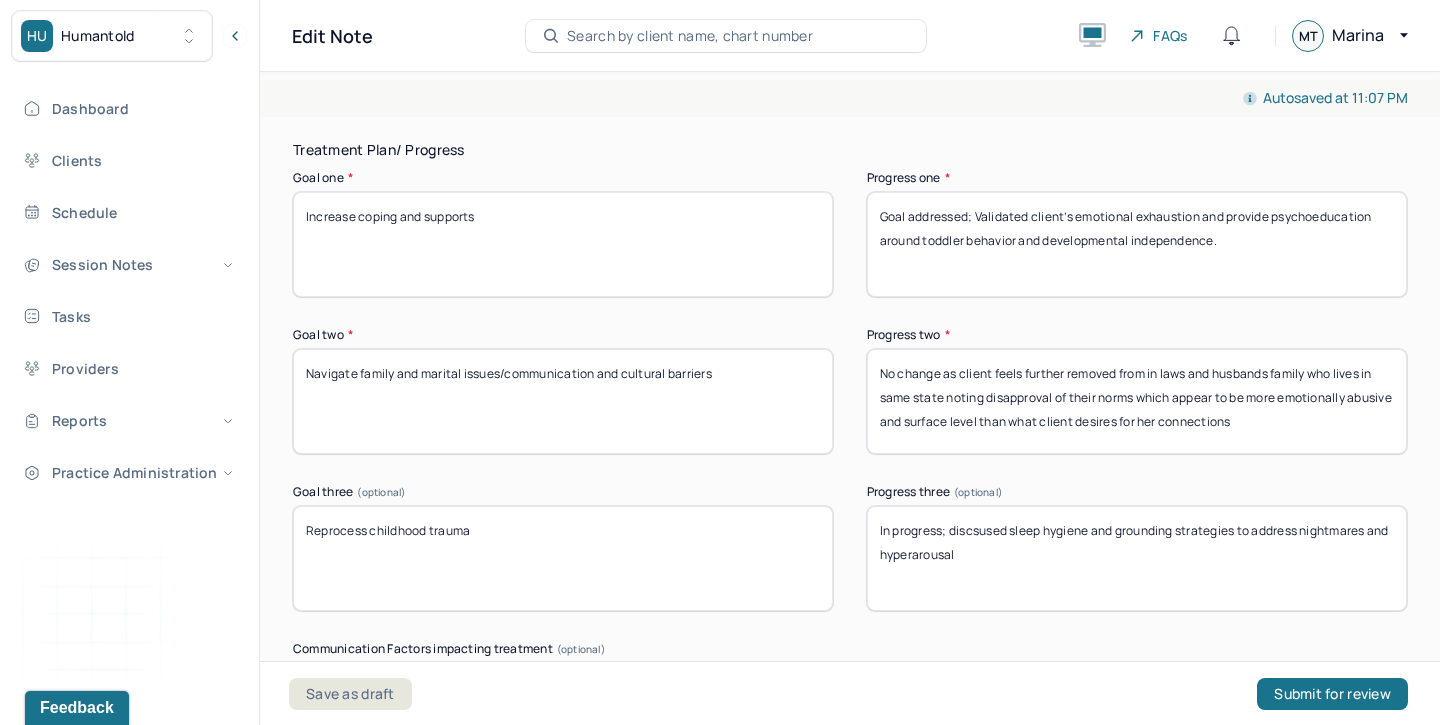 type on "Goal addressed; Validated client’s emotional exhaustion and provide psychoeducation around toddler behavior and developmental independence." 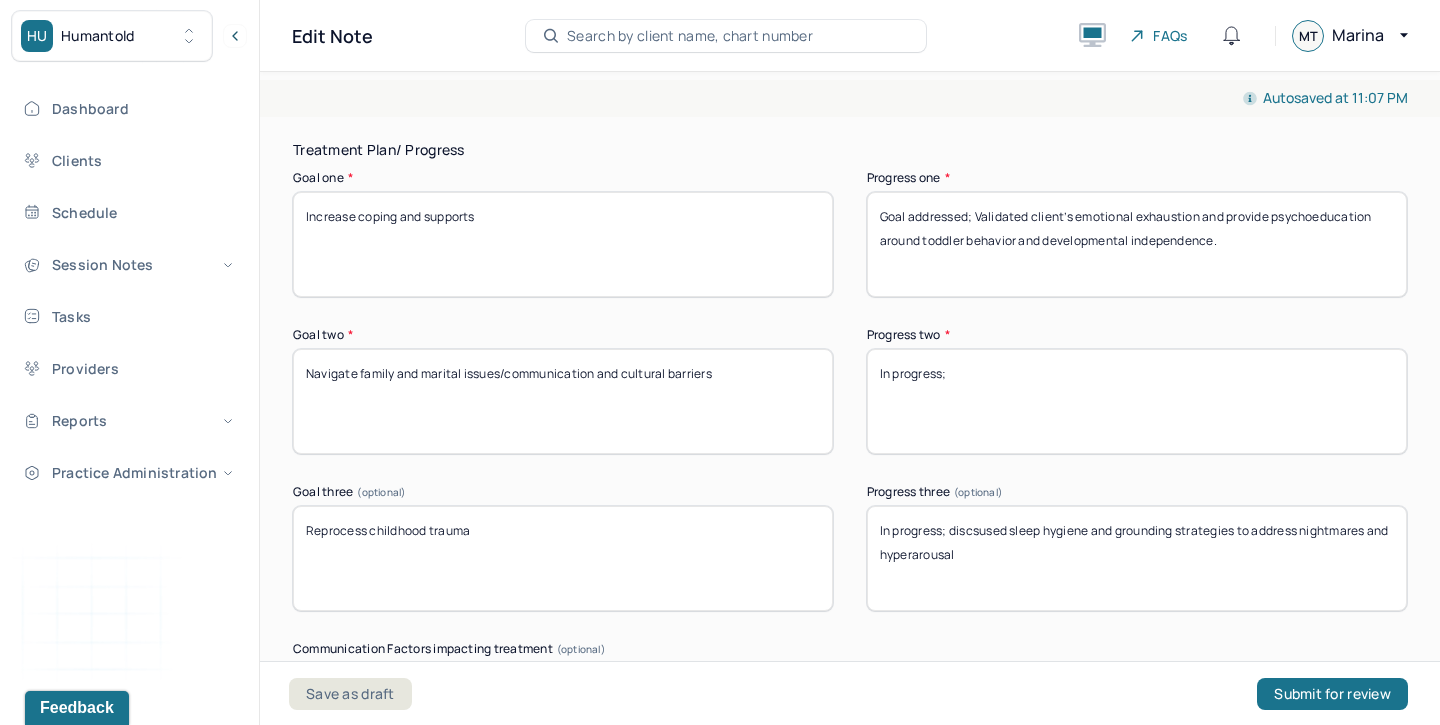 paste on "Discuss boundary-setting and assertive communication skills for interactions with MIL." 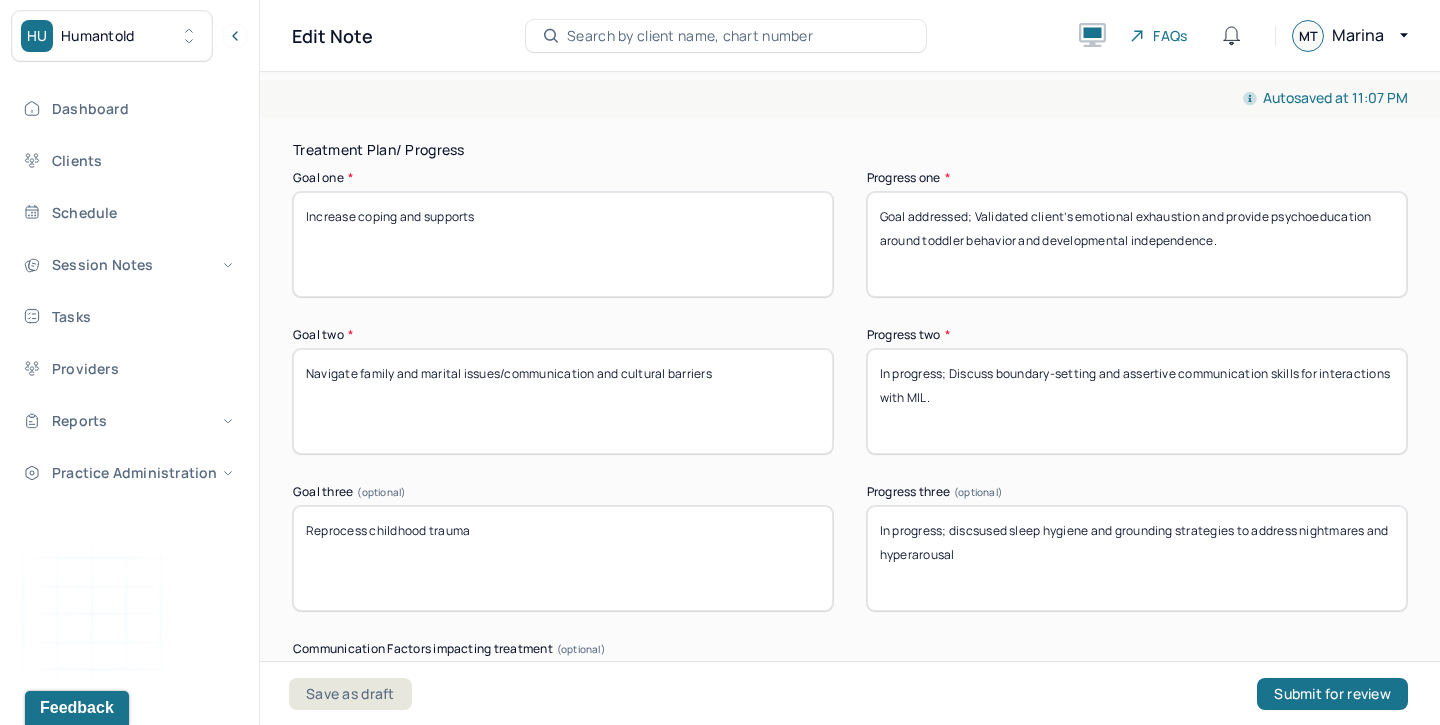click on "No change as client feels further removed from in laws and husbands family who lives in same state noting disapproval of their norms which appear to be more emotionally abusive and surface level than what client desires for her connections" at bounding box center [1137, 401] 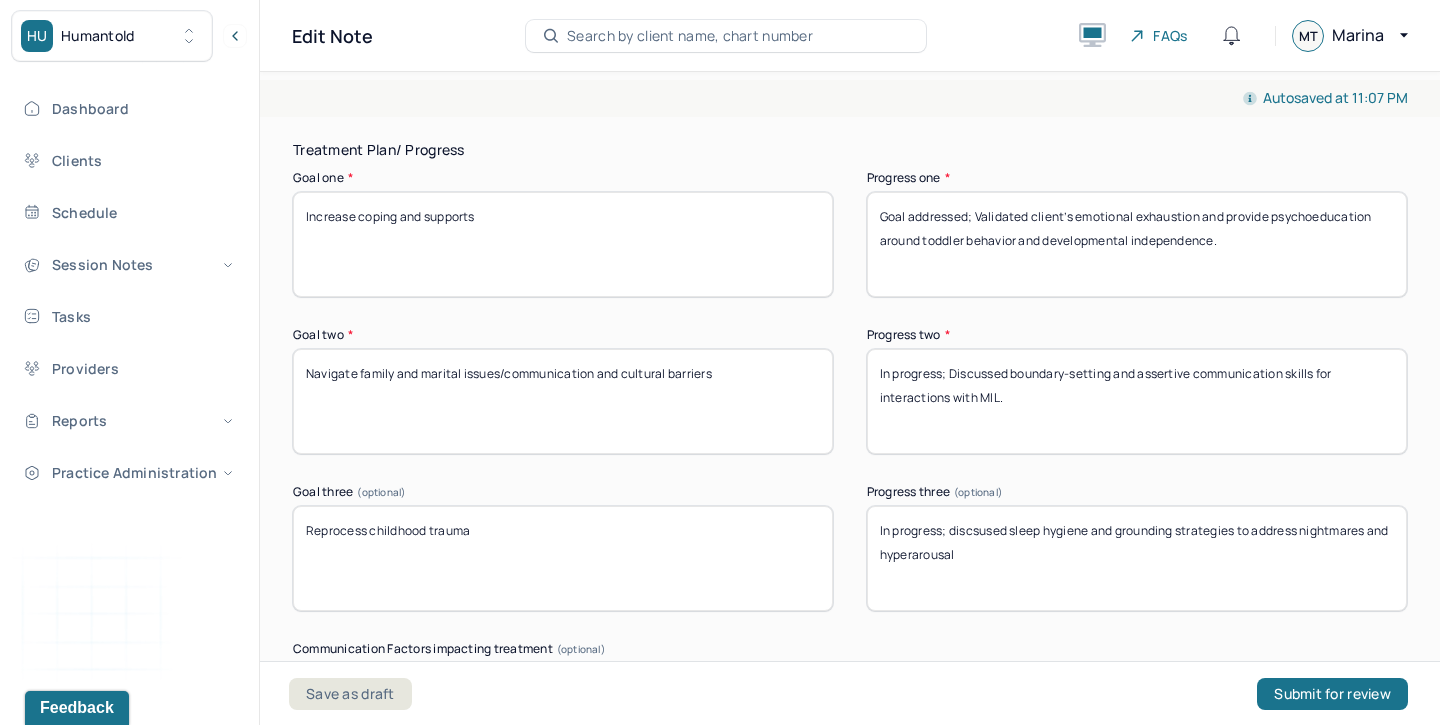 type on "In progress; Discussed boundary-setting and assertive communication skills for interactions with MIL." 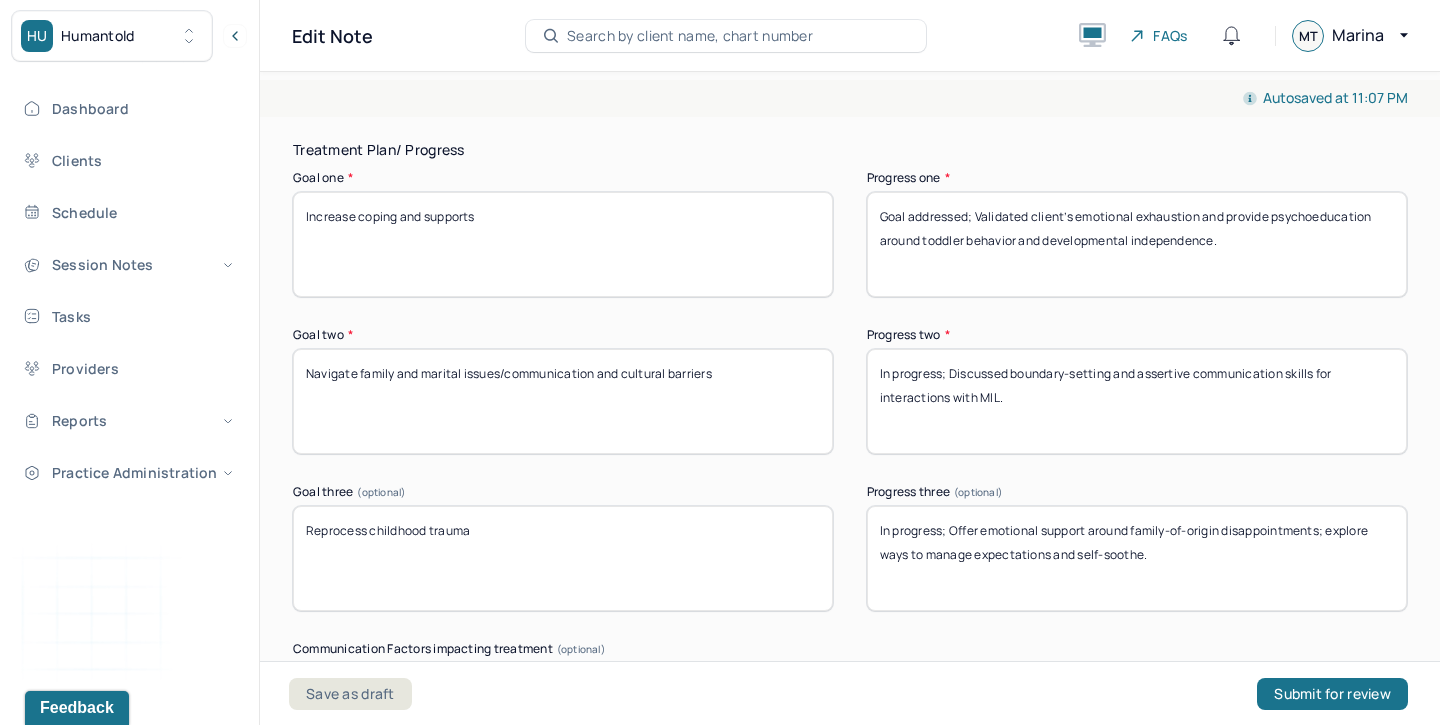 click on "In progress; discsused sleep hygiene and grounding strategies to address nightmares and hyperarousal" at bounding box center (1137, 558) 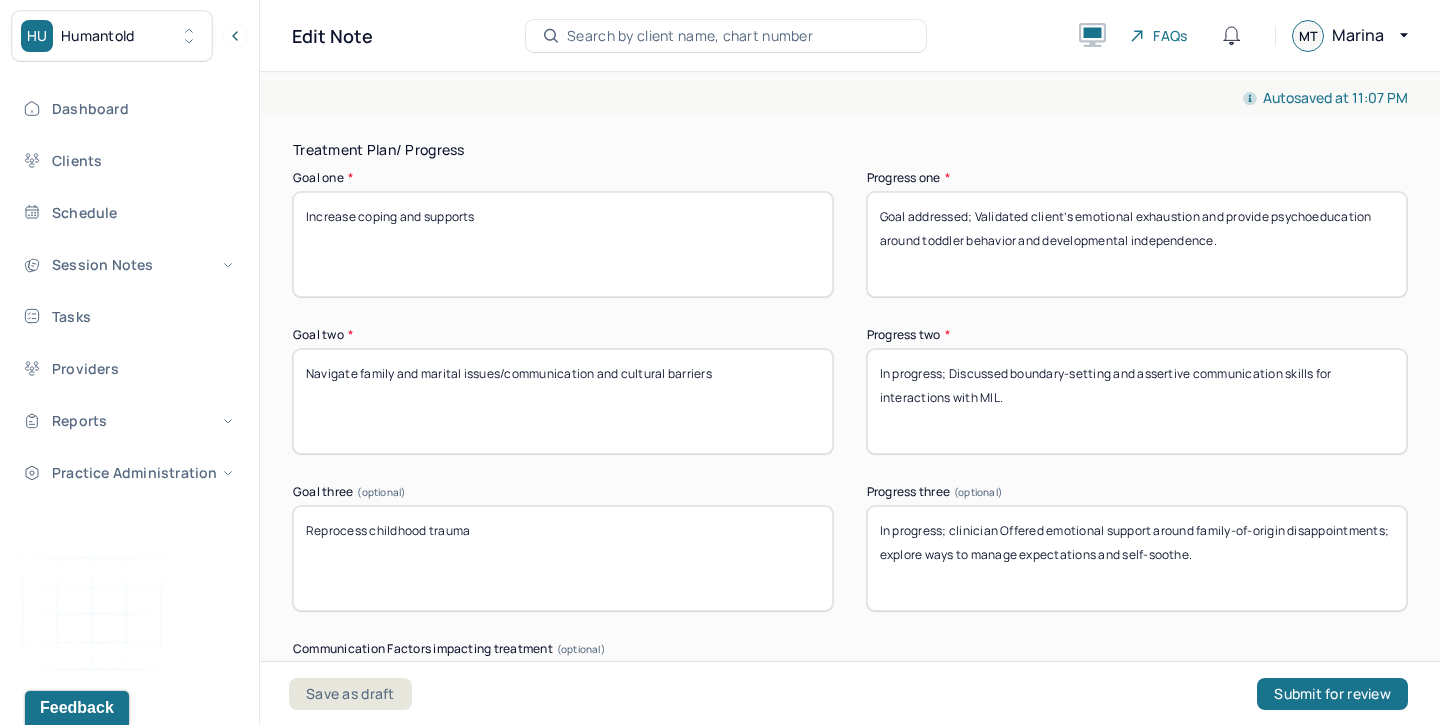 type on "In progress; clinician Offered emotional support around family-of-origin disappointments; explore ways to manage expectations and self-soothe." 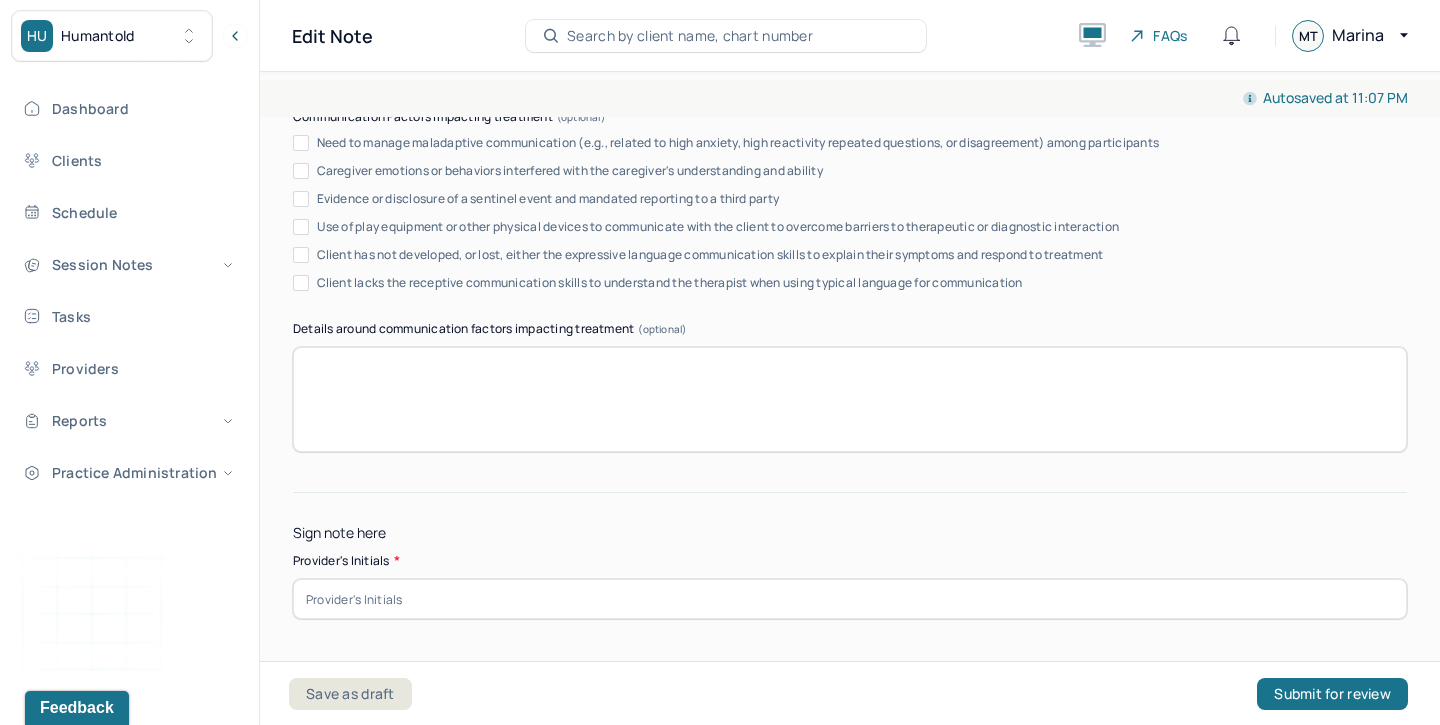 scroll, scrollTop: 4026, scrollLeft: 0, axis: vertical 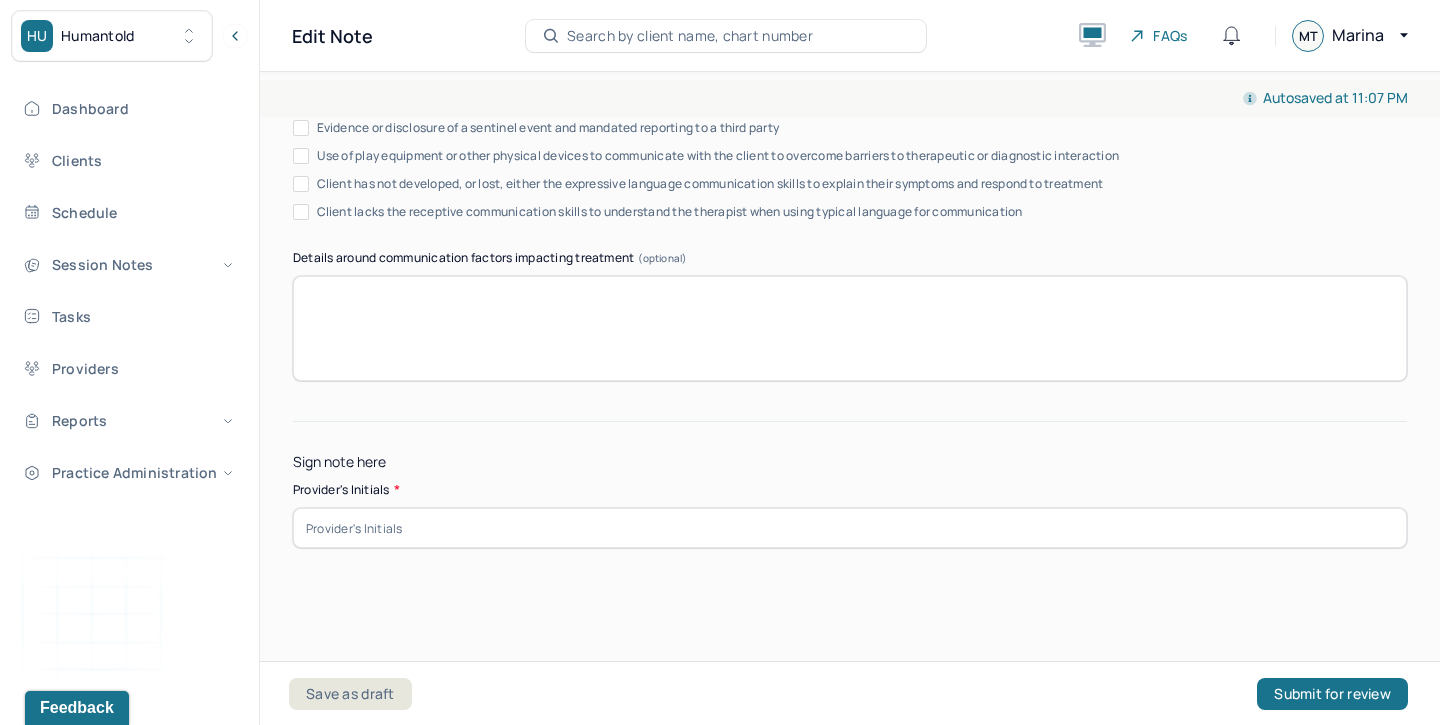 click at bounding box center (850, 528) 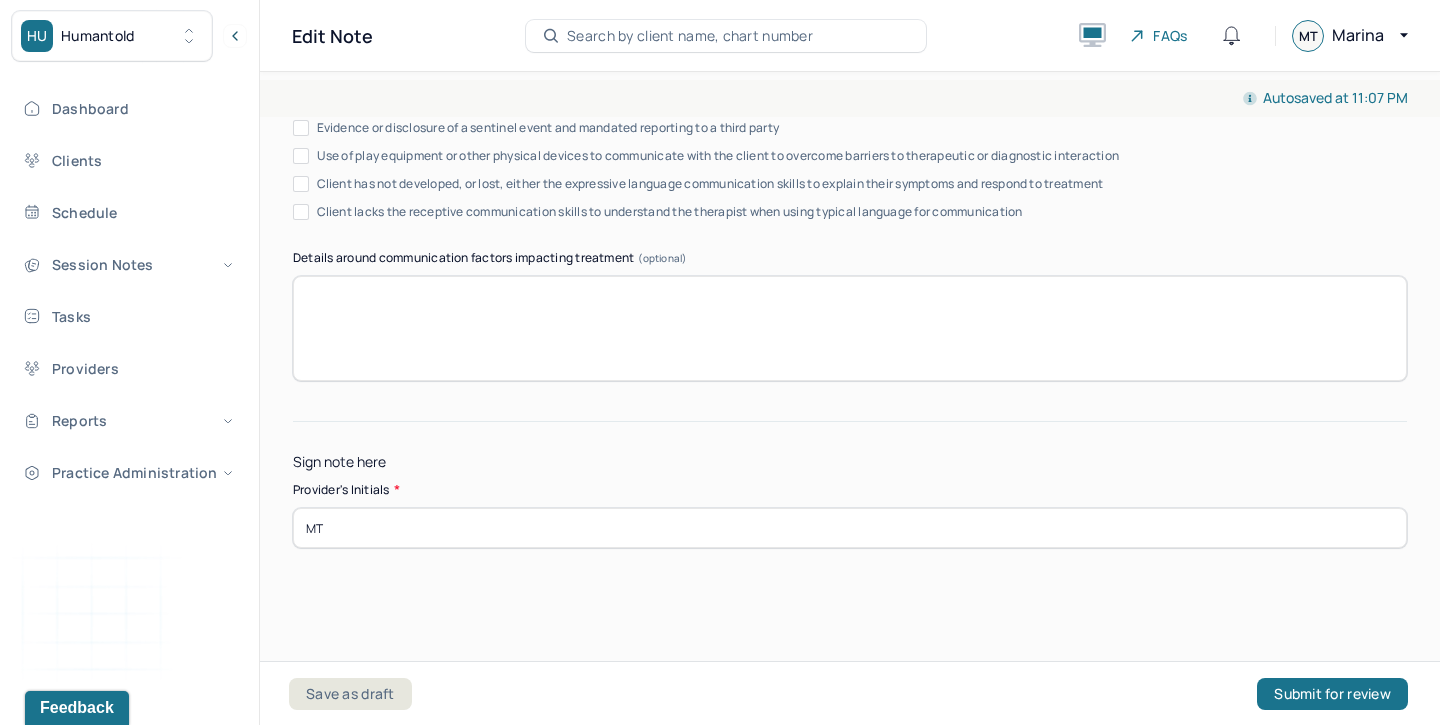 type on "MT" 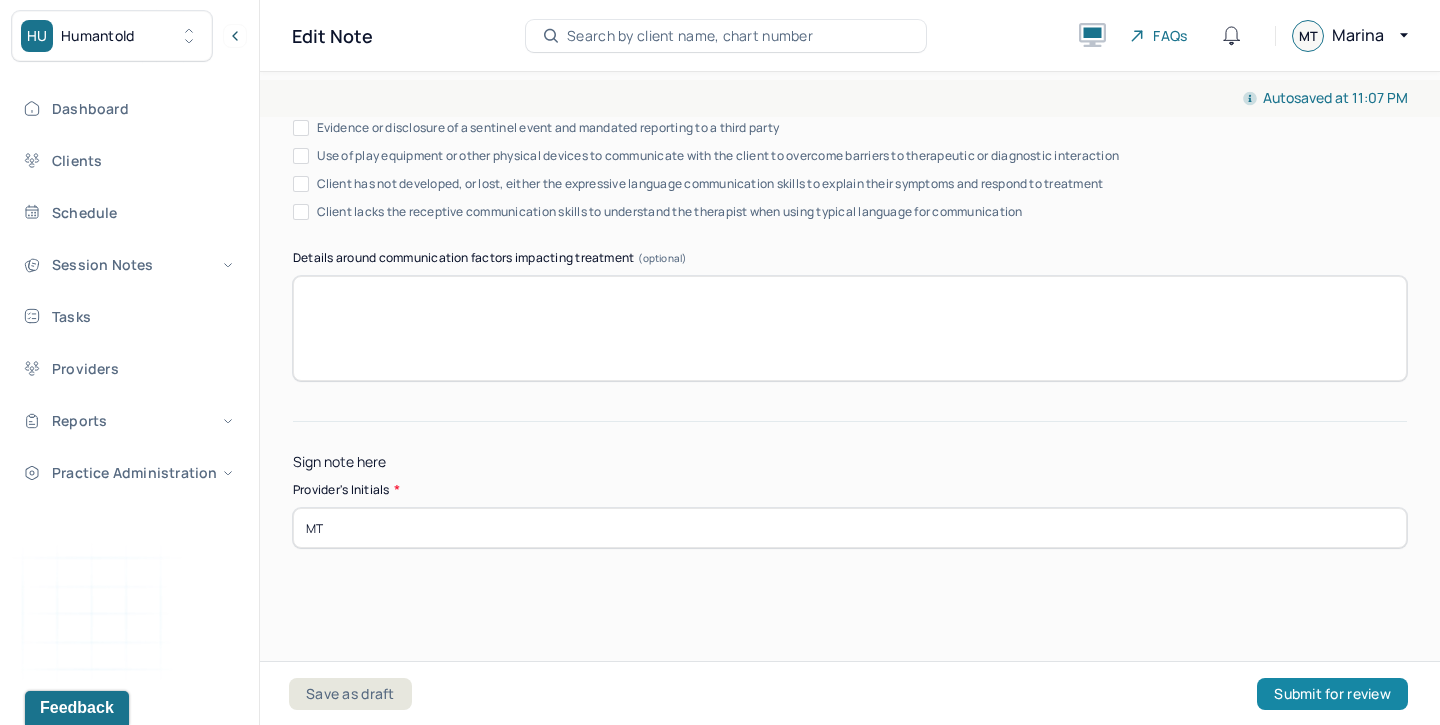 click on "Submit for review" at bounding box center [1332, 694] 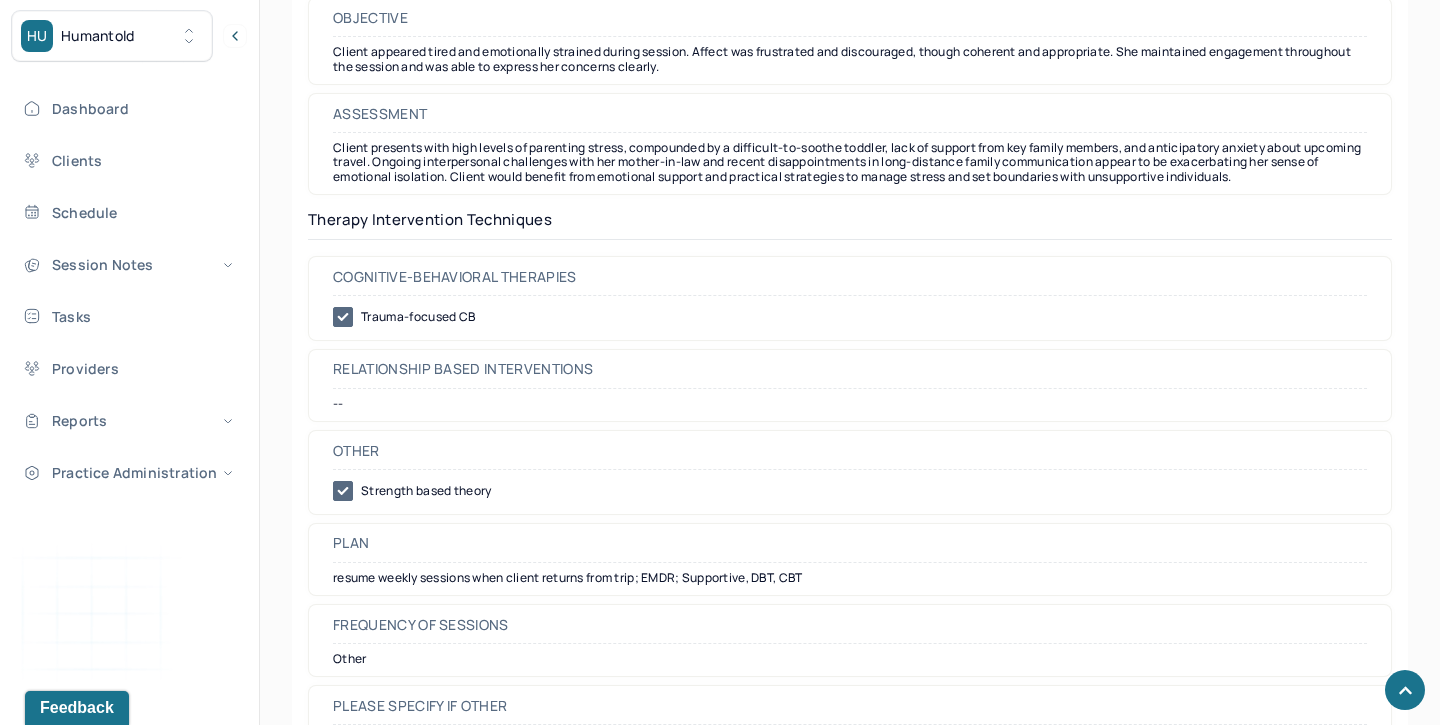 scroll, scrollTop: 1640, scrollLeft: 0, axis: vertical 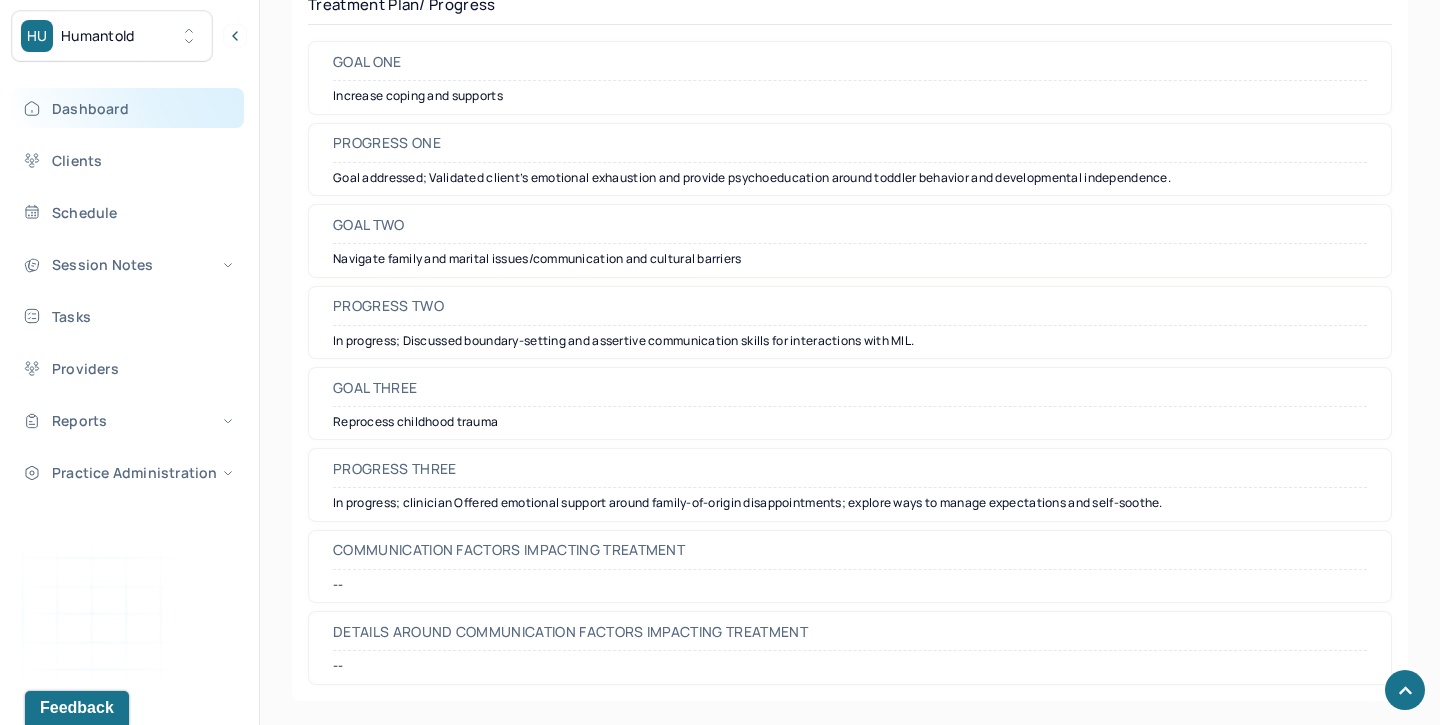 click on "Dashboard" at bounding box center [128, 108] 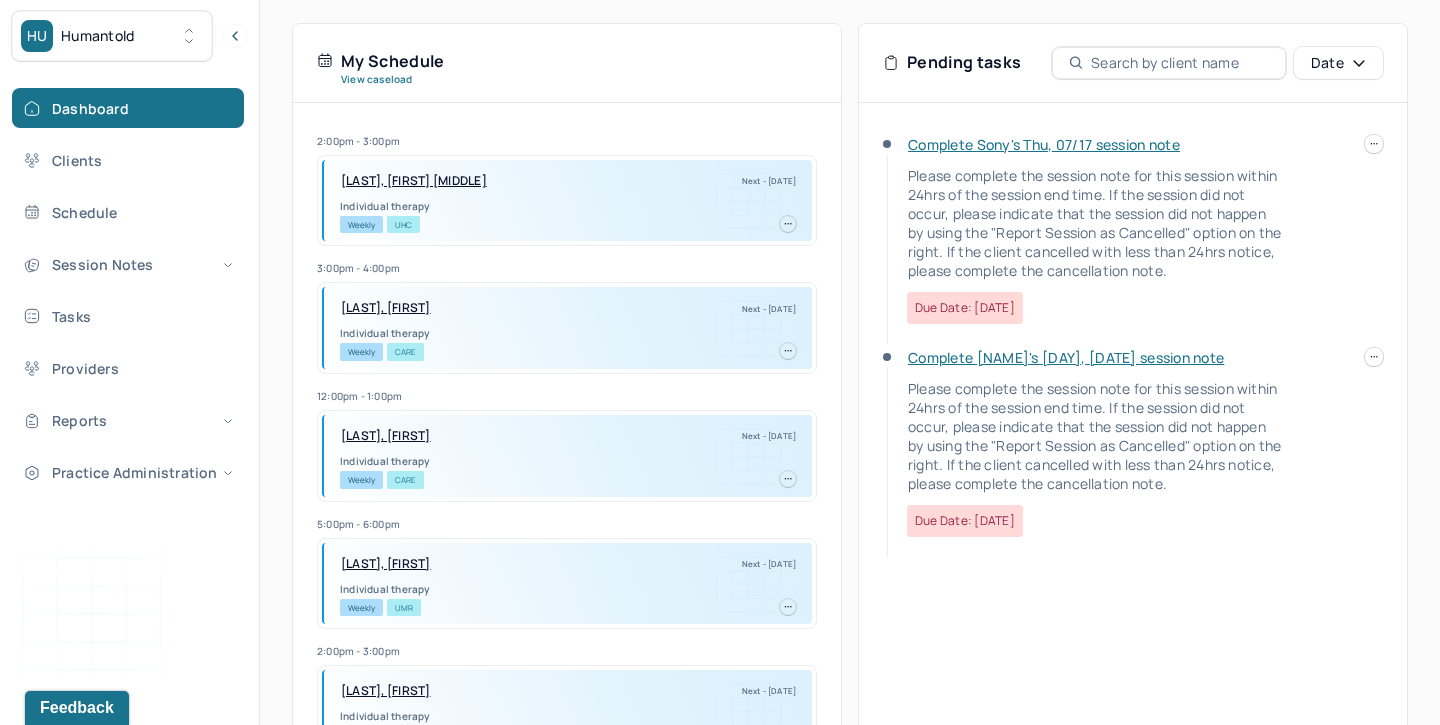 scroll, scrollTop: 409, scrollLeft: 0, axis: vertical 